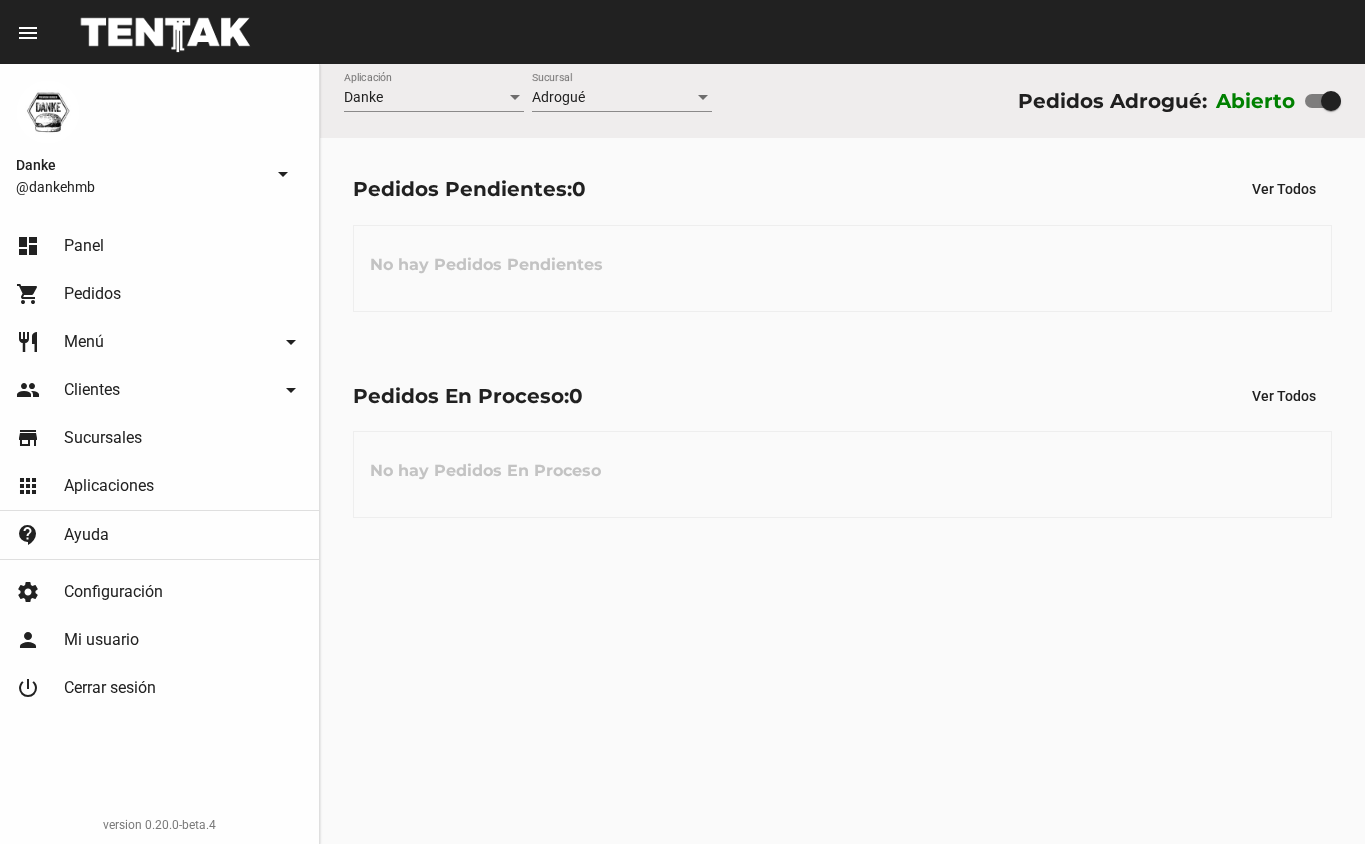 scroll, scrollTop: 0, scrollLeft: 0, axis: both 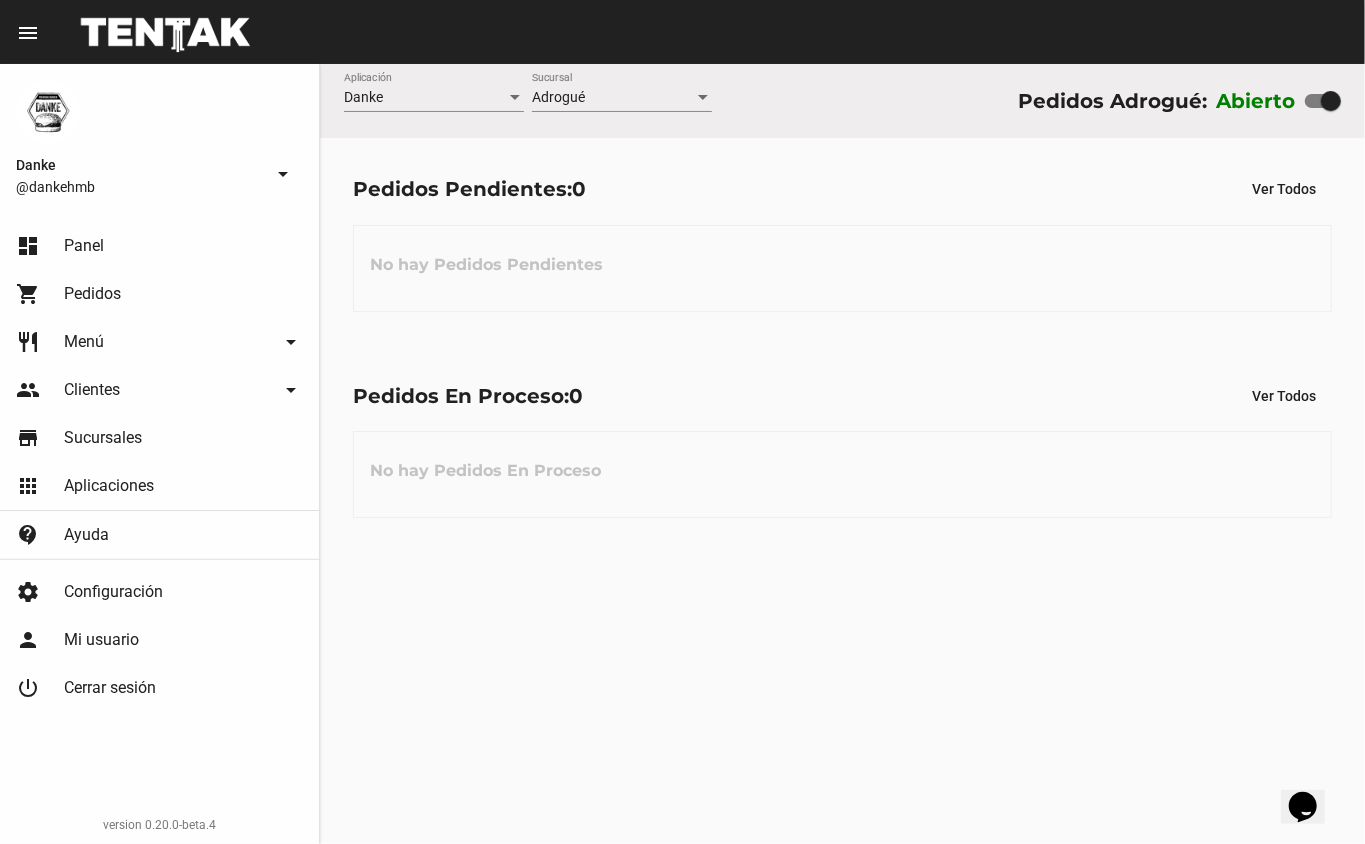 click on "No hay Pedidos Pendientes" 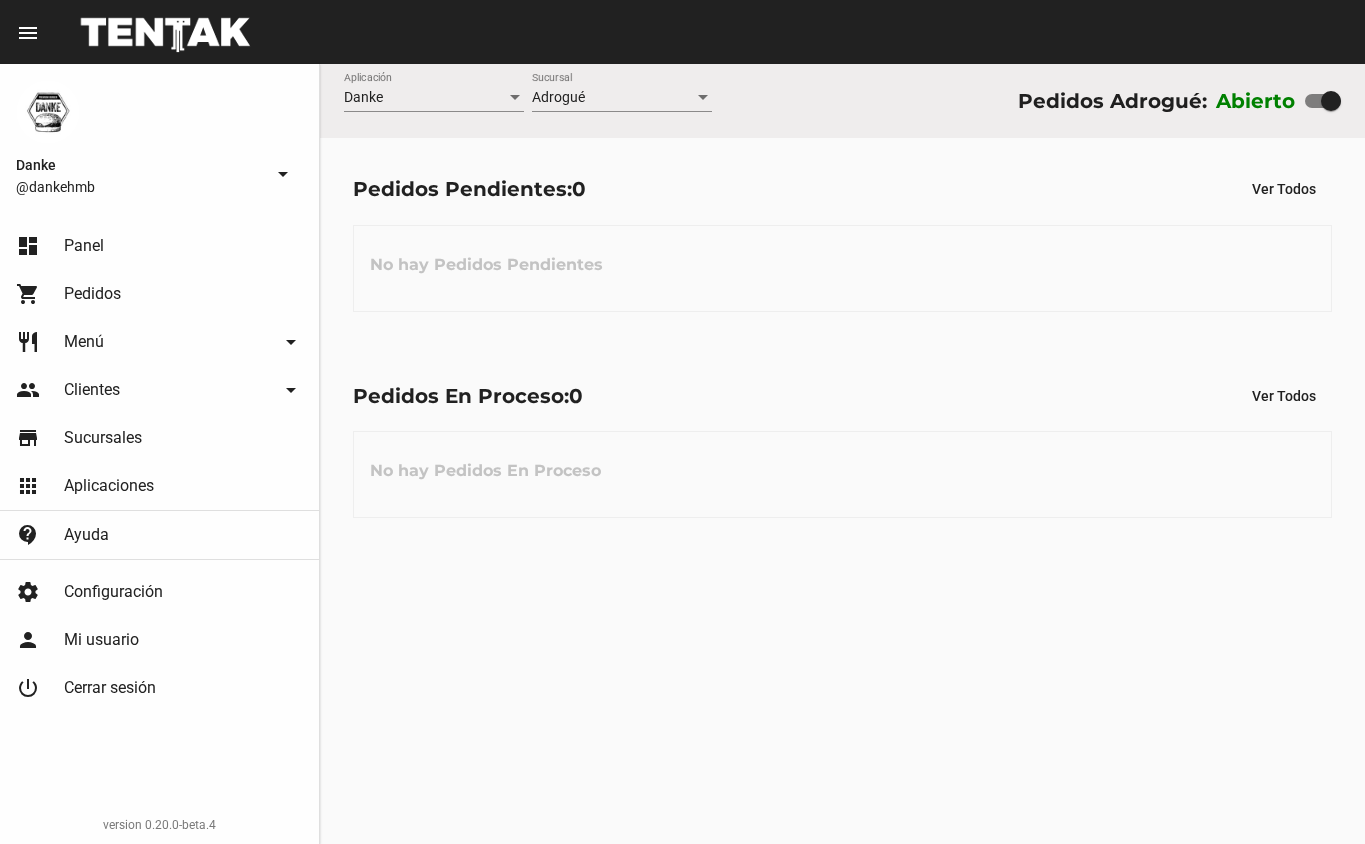 scroll, scrollTop: 0, scrollLeft: 0, axis: both 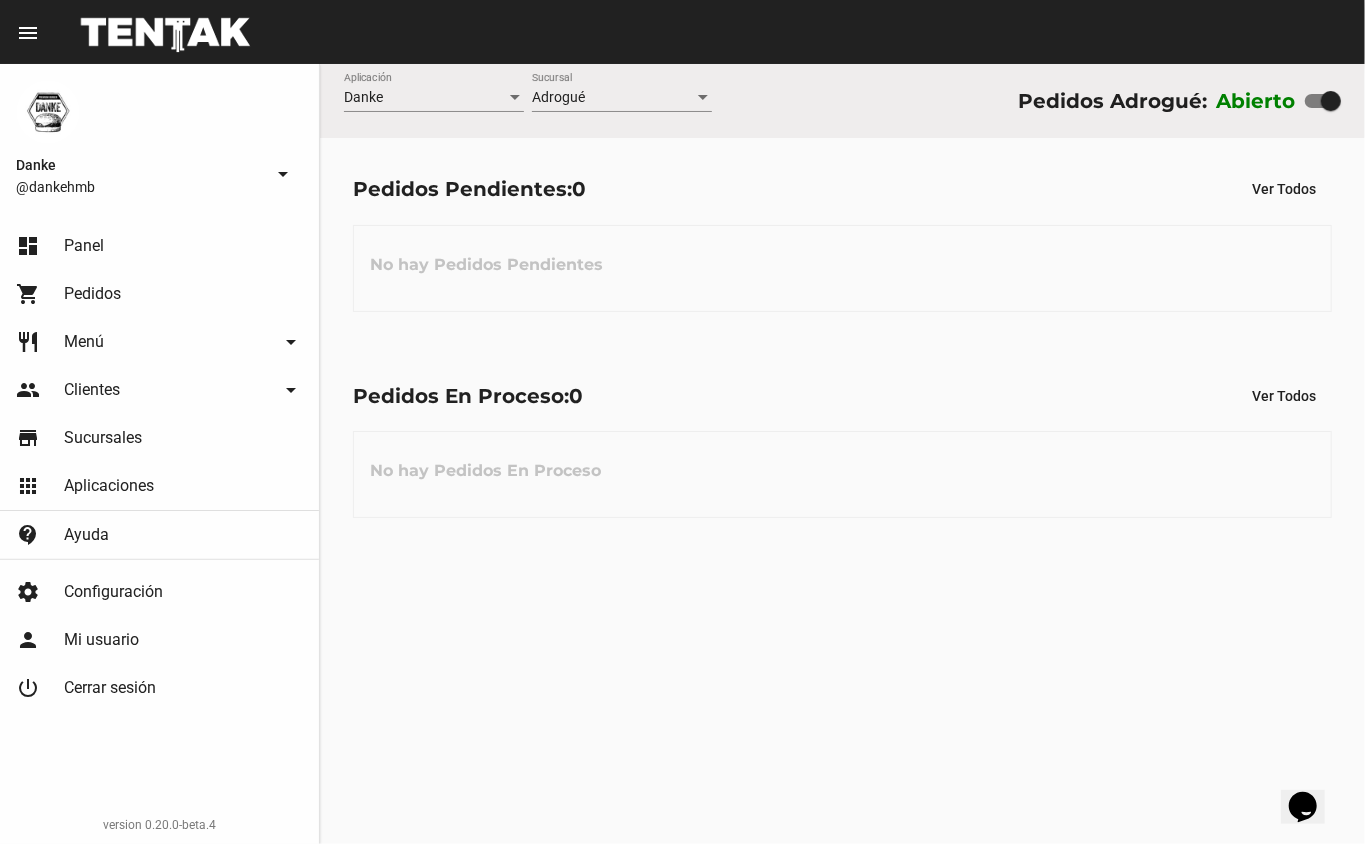 click on "No hay Pedidos Pendientes" 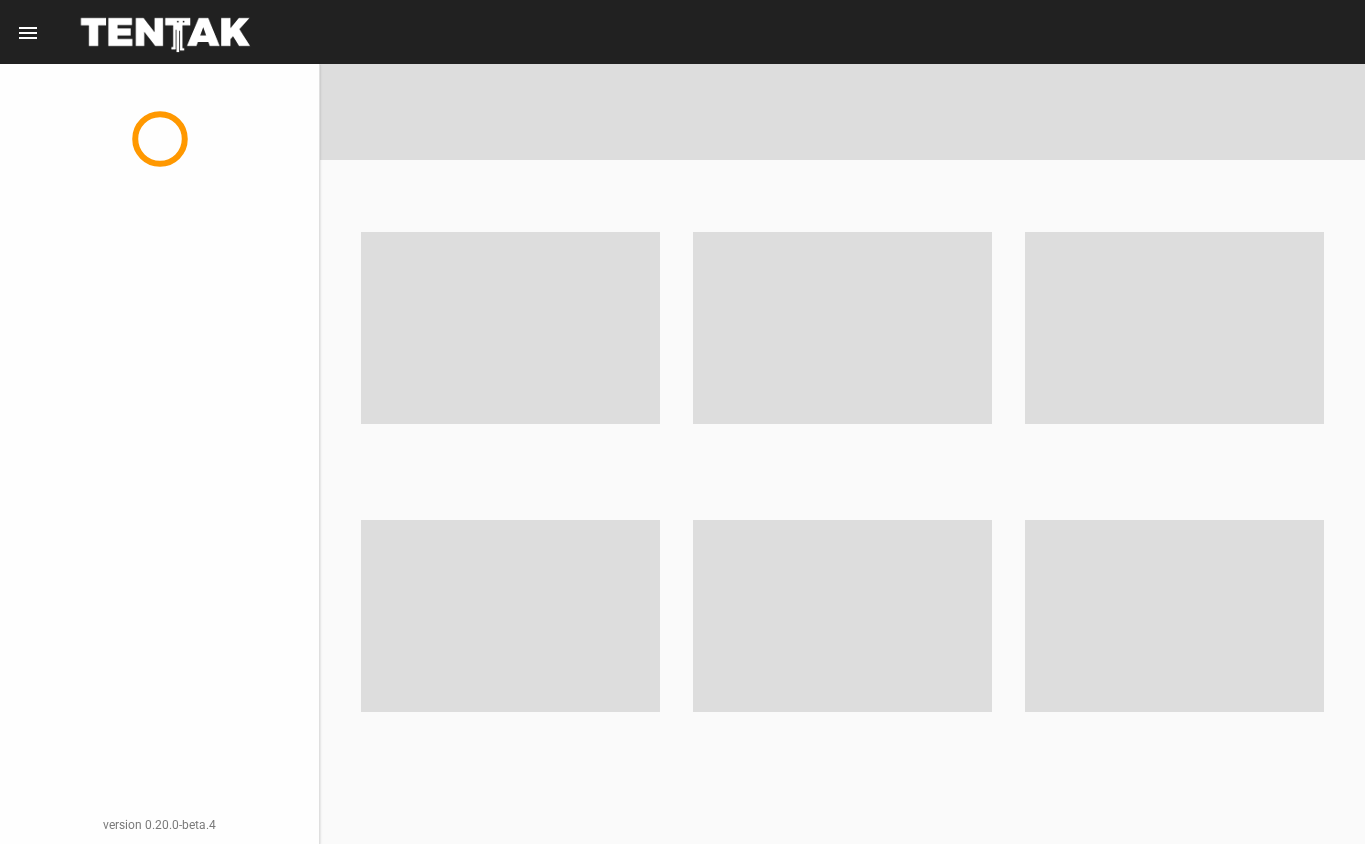 scroll, scrollTop: 0, scrollLeft: 0, axis: both 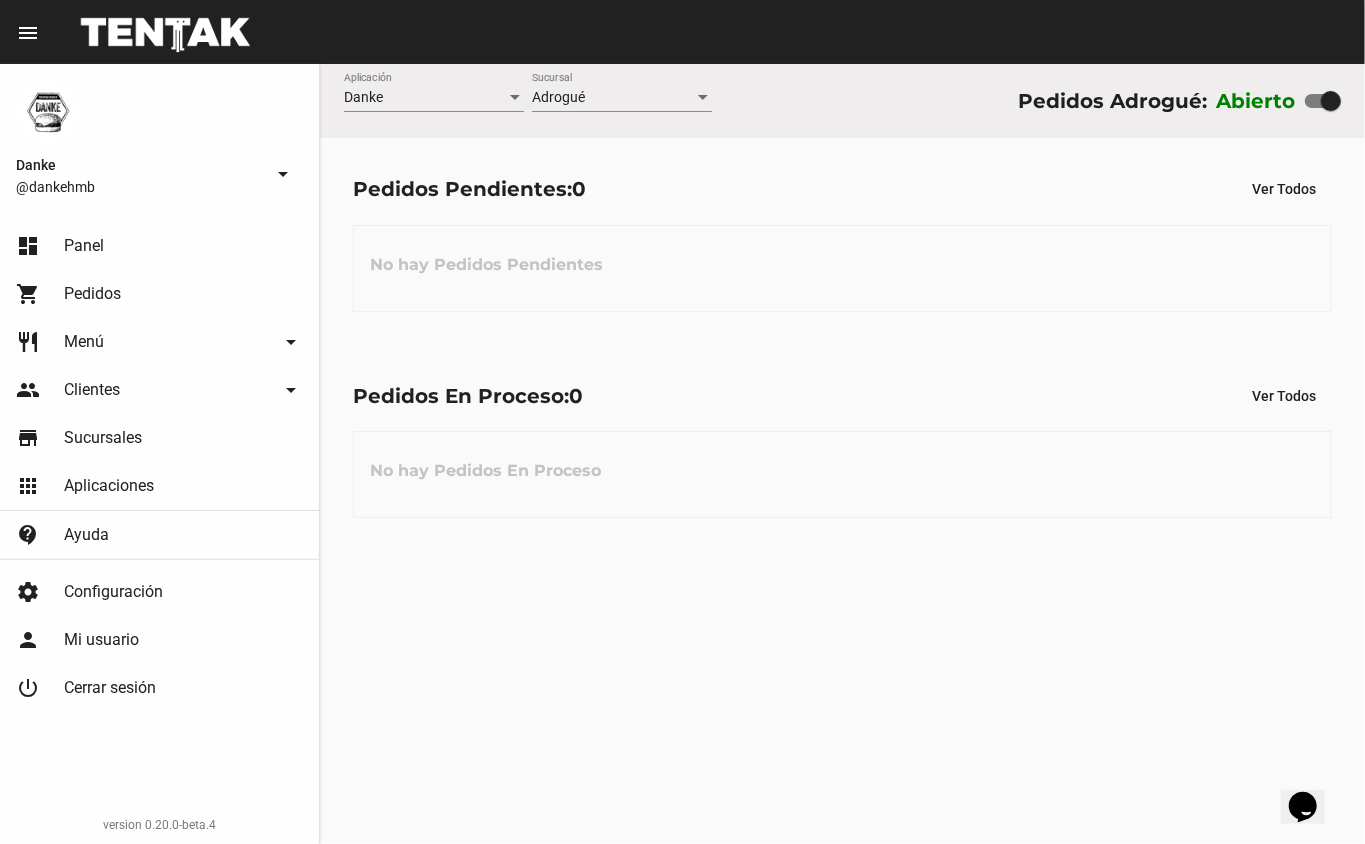 click on "Danke Aplicación Adrogué Sucursal Pedidos Adrogué: Abierto   Pedidos Pendientes:  0 Ver Todos No hay Pedidos Pendientes Pedidos En Proceso:  0 Ver Todos No hay Pedidos En Proceso" 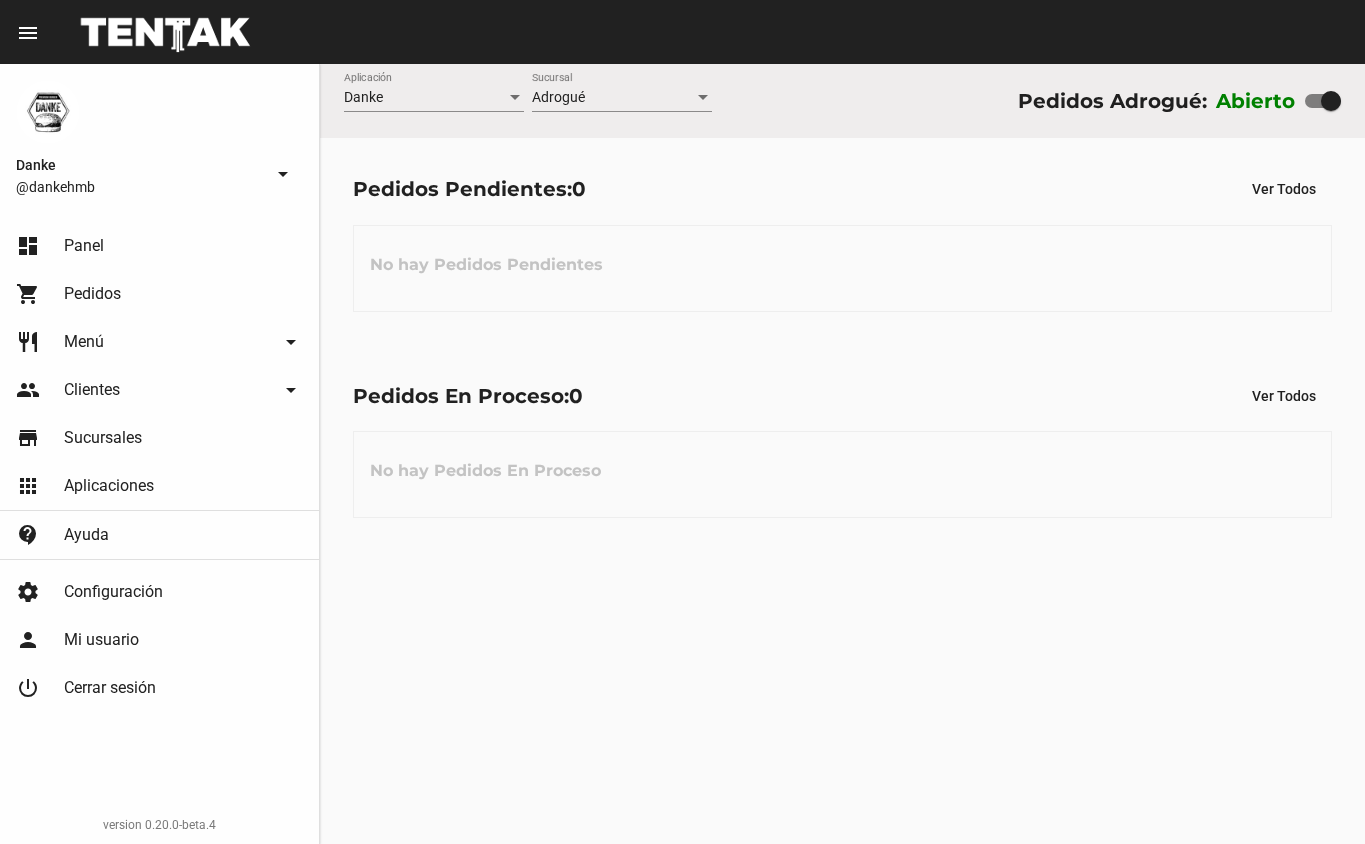 scroll, scrollTop: 0, scrollLeft: 0, axis: both 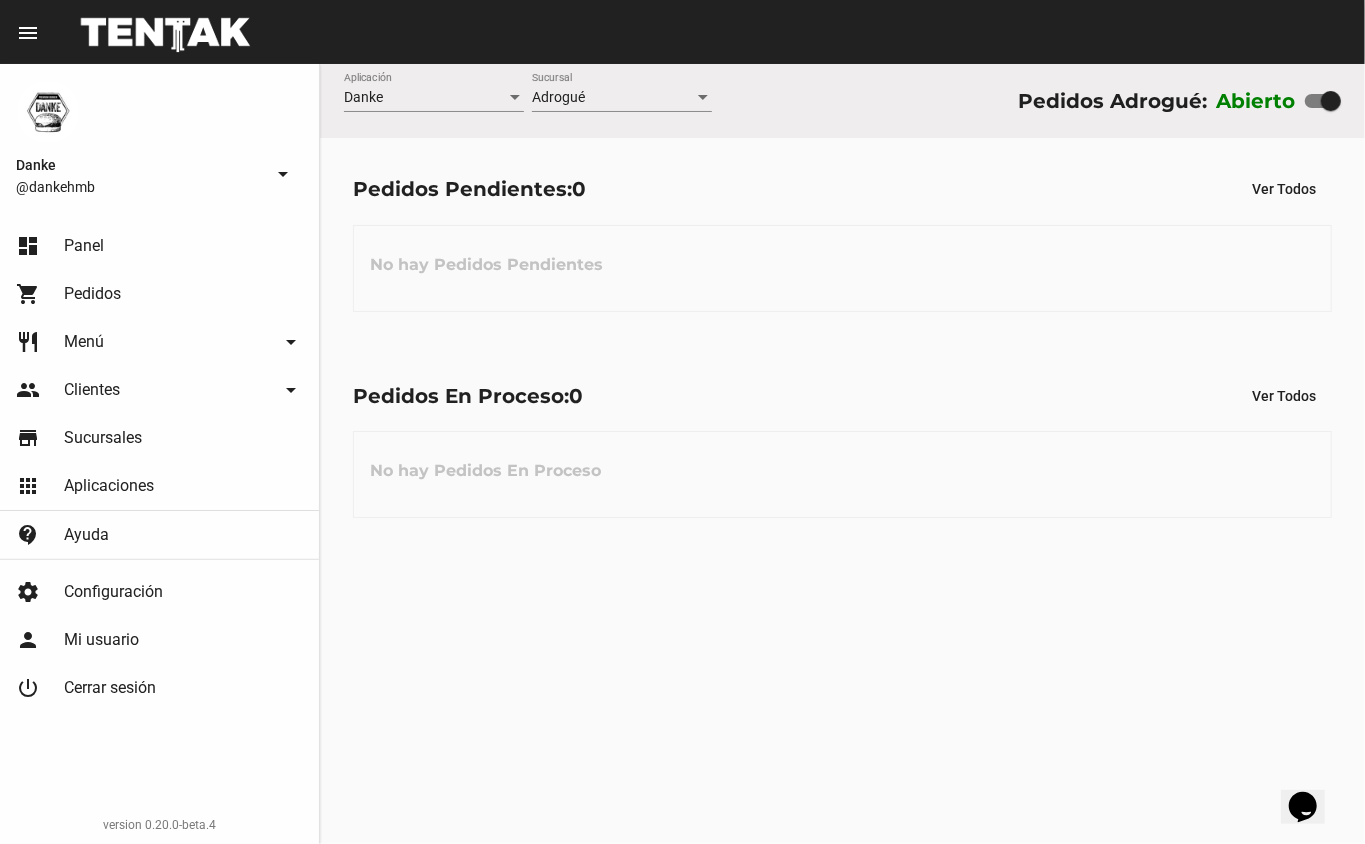click on "Pedidos En Proceso:  0 Ver Todos No hay Pedidos En Proceso" 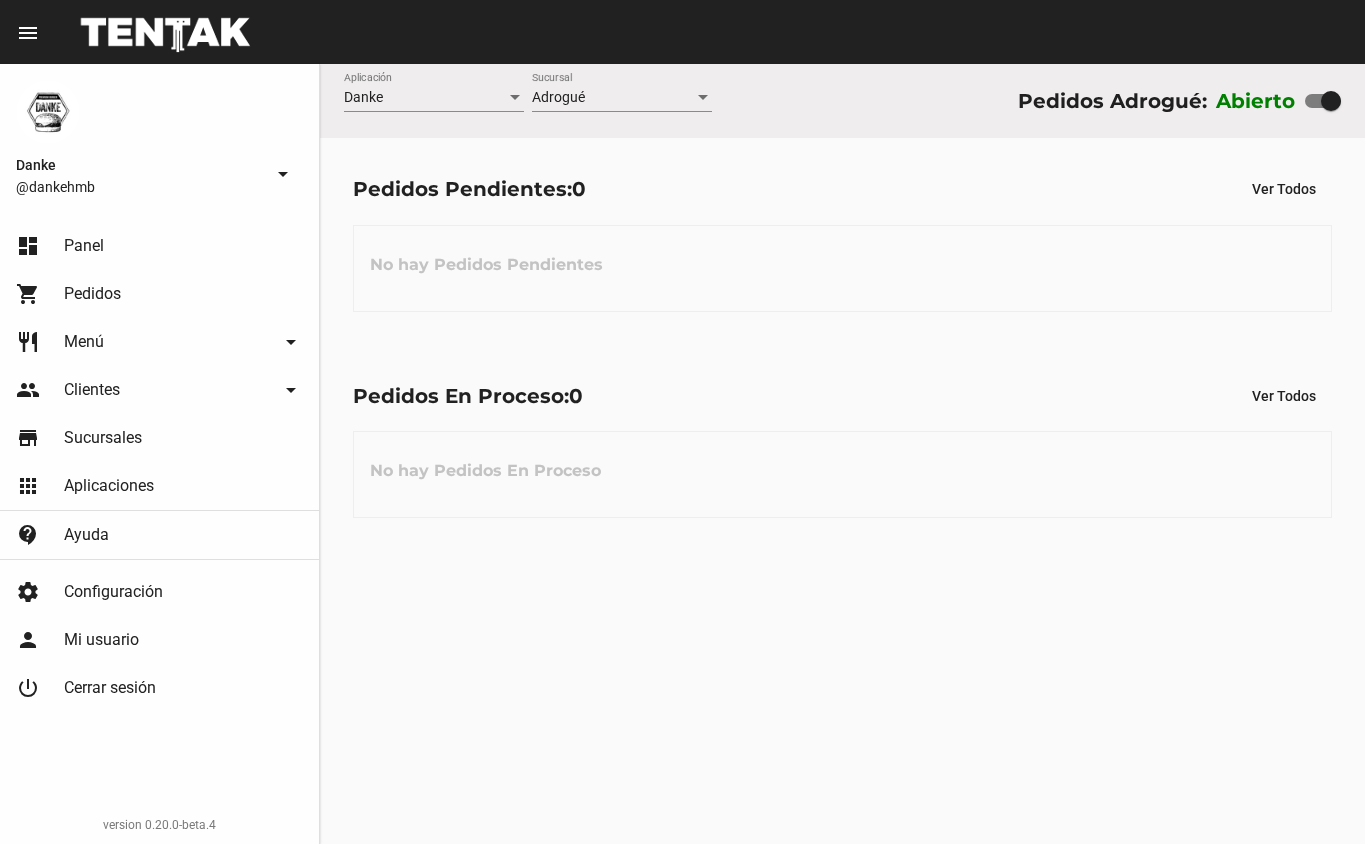 scroll, scrollTop: 0, scrollLeft: 0, axis: both 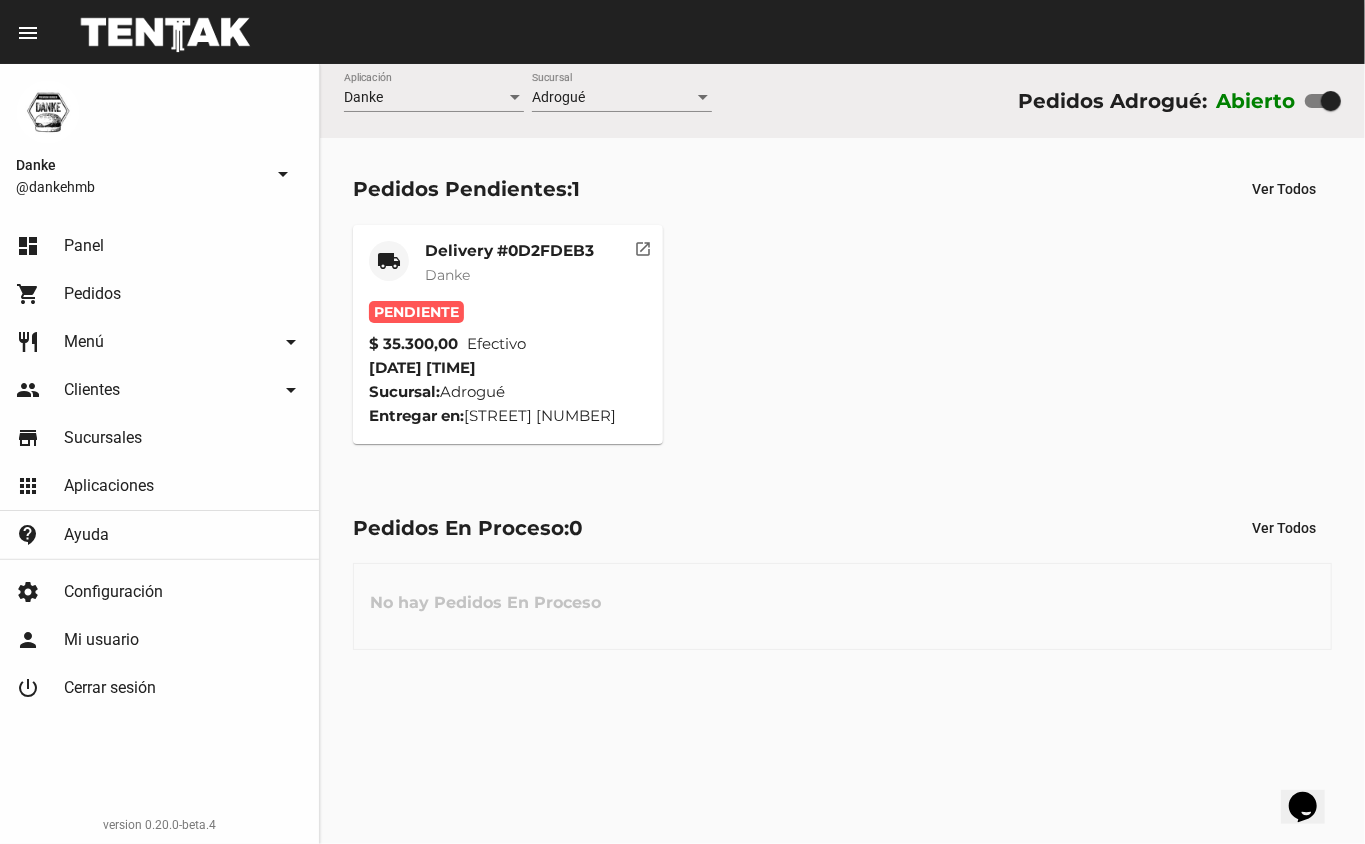 click on "Delivery #0D2FDEB3" 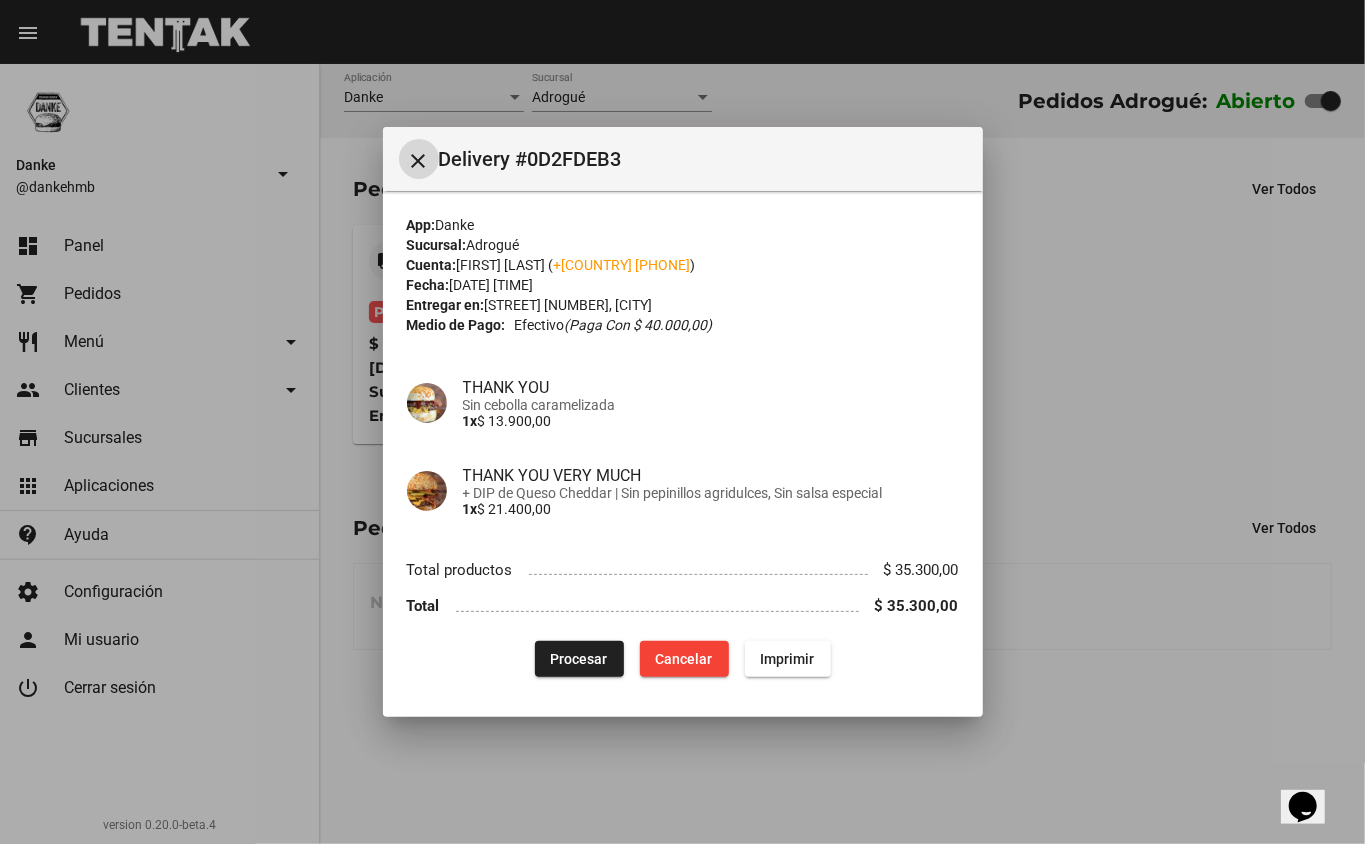 type 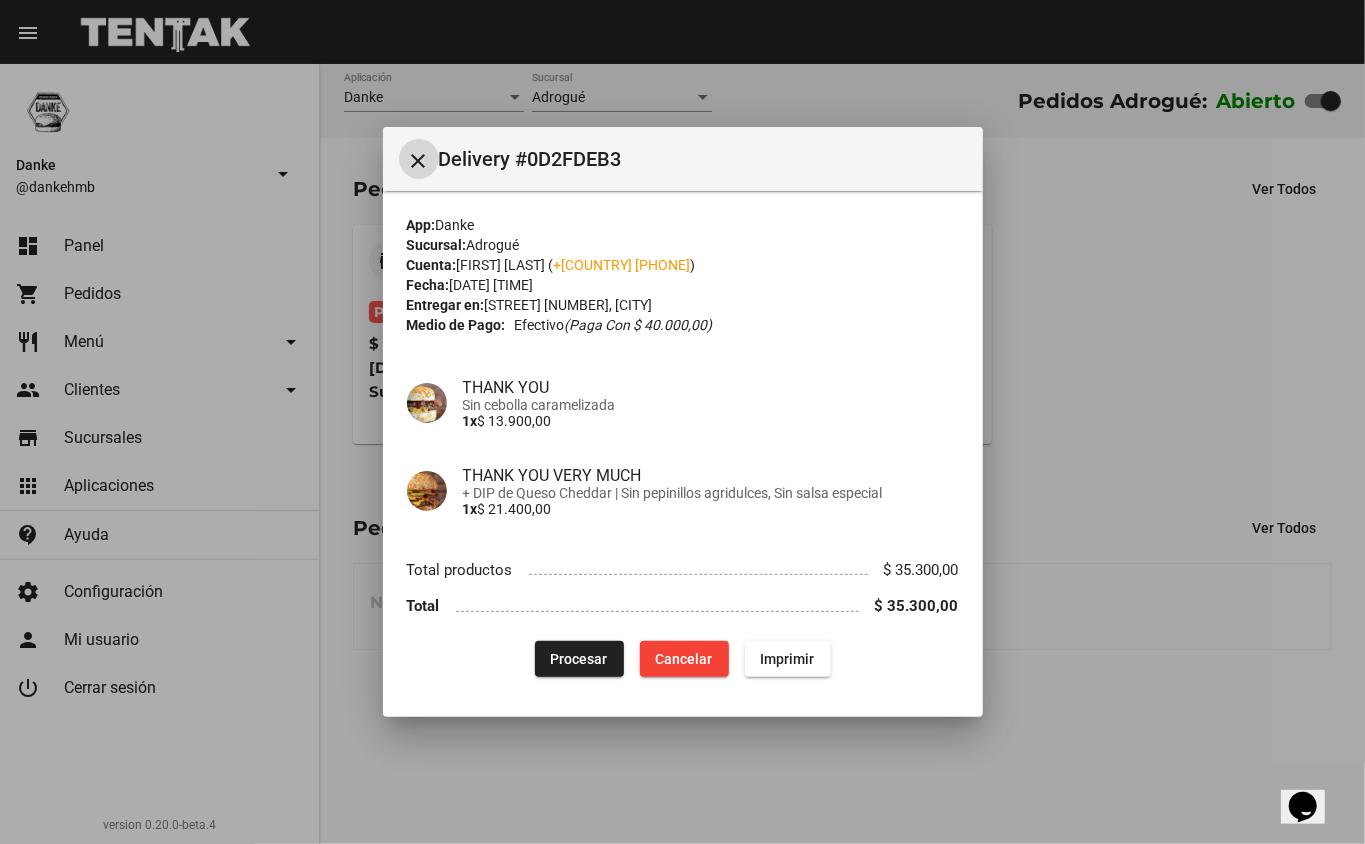 click on "1x  $ 13.900,00" 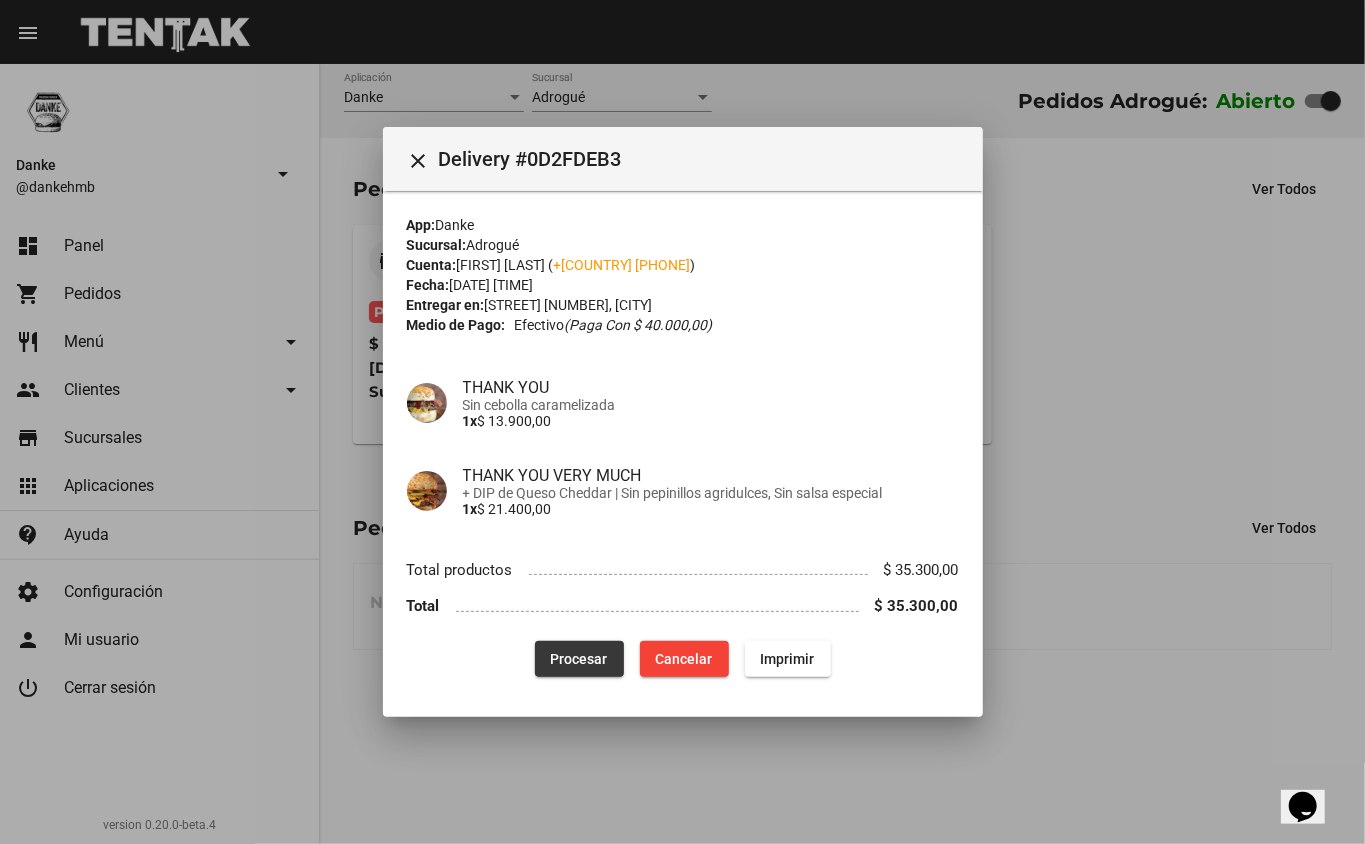 click on "Procesar" 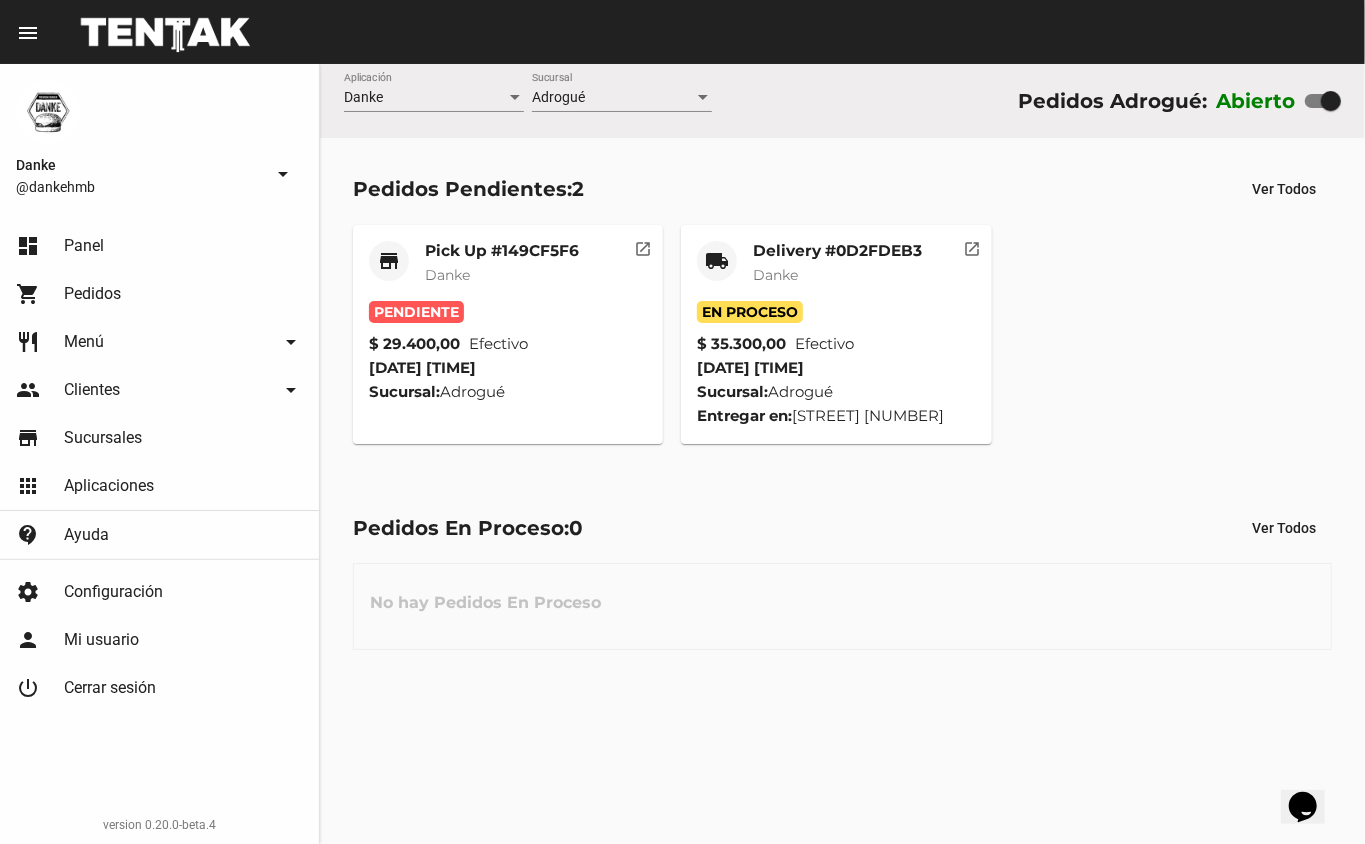click on "Pick Up #149CF5F6" 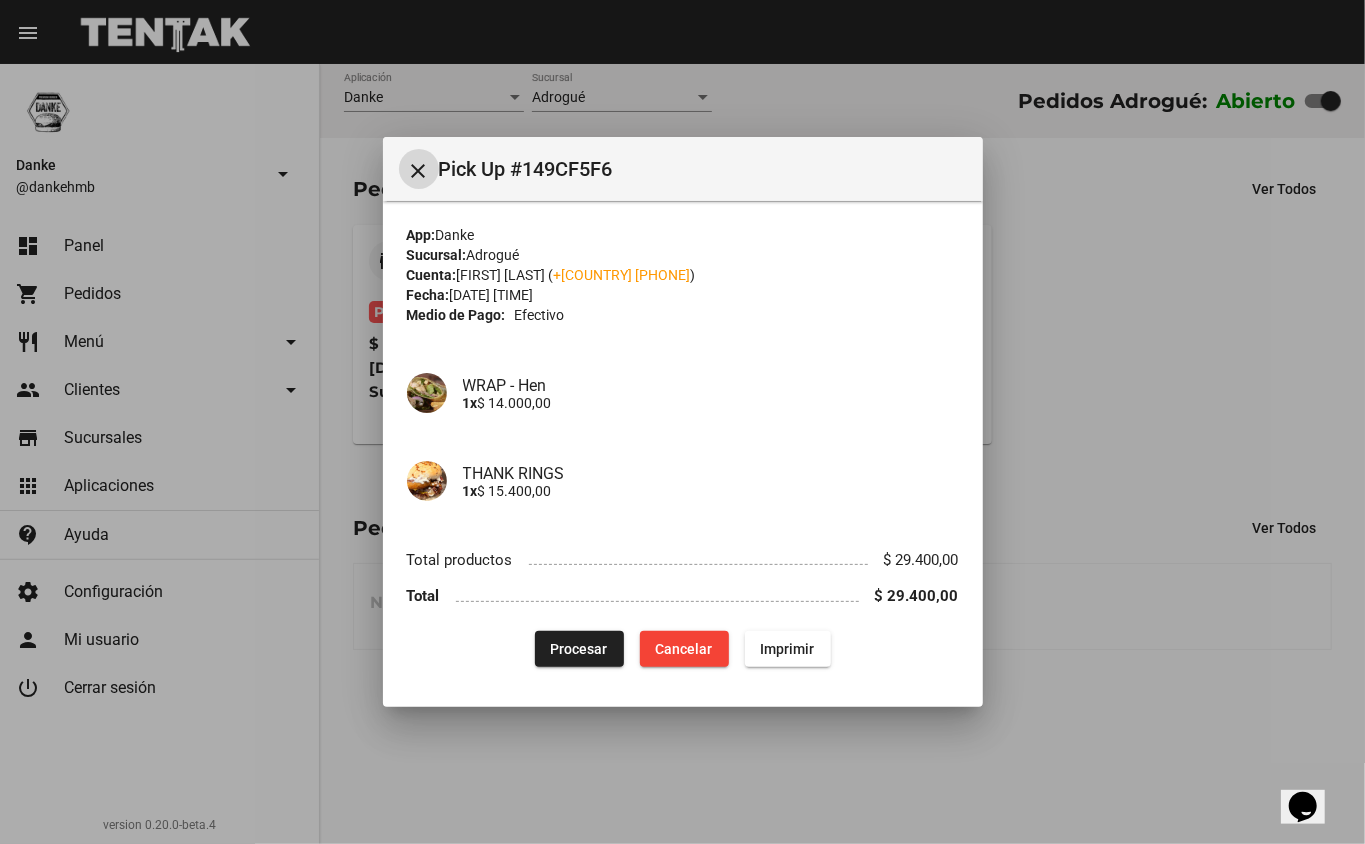 click on "WRAP - Hen 1x  $ 14.000,00" 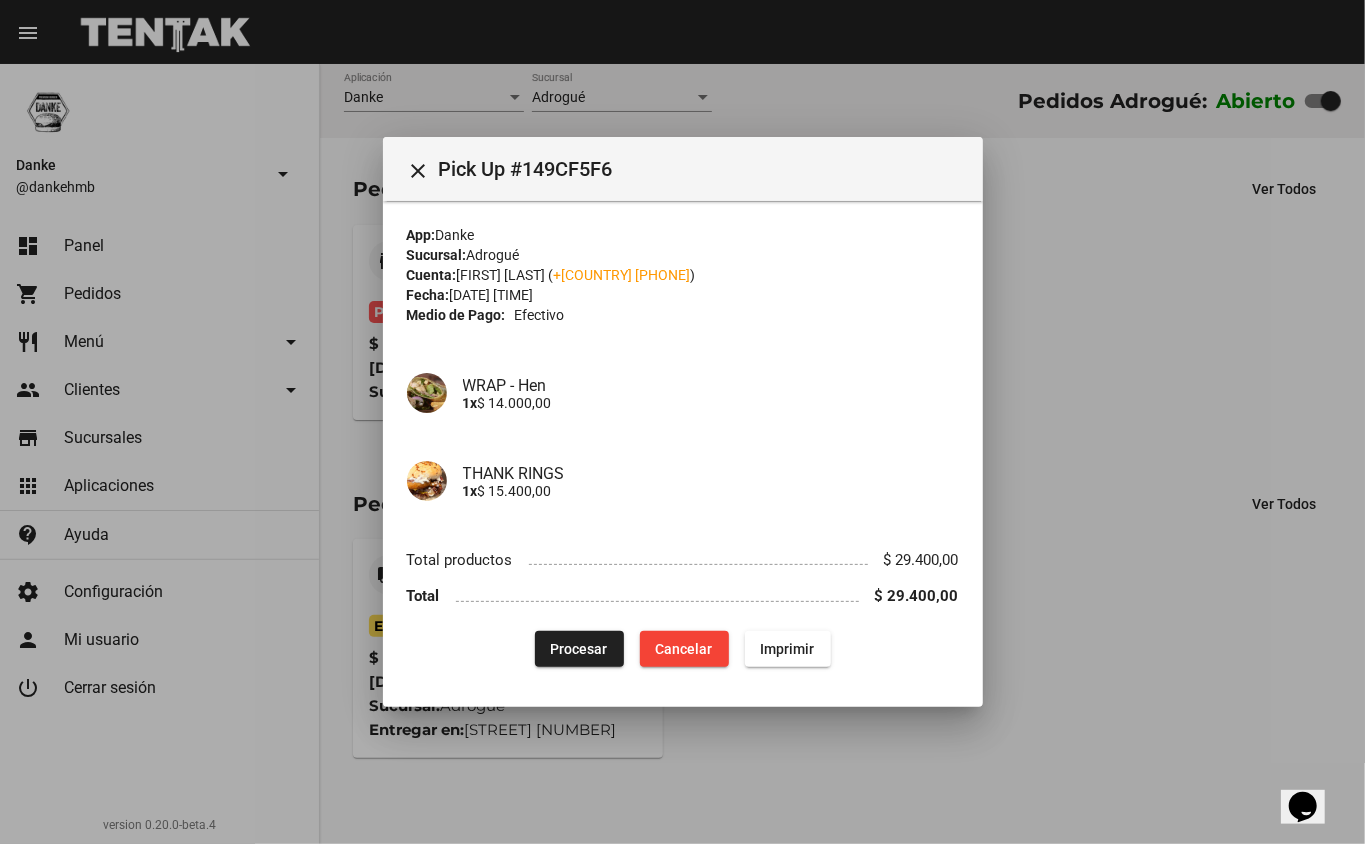 click on "Procesar" 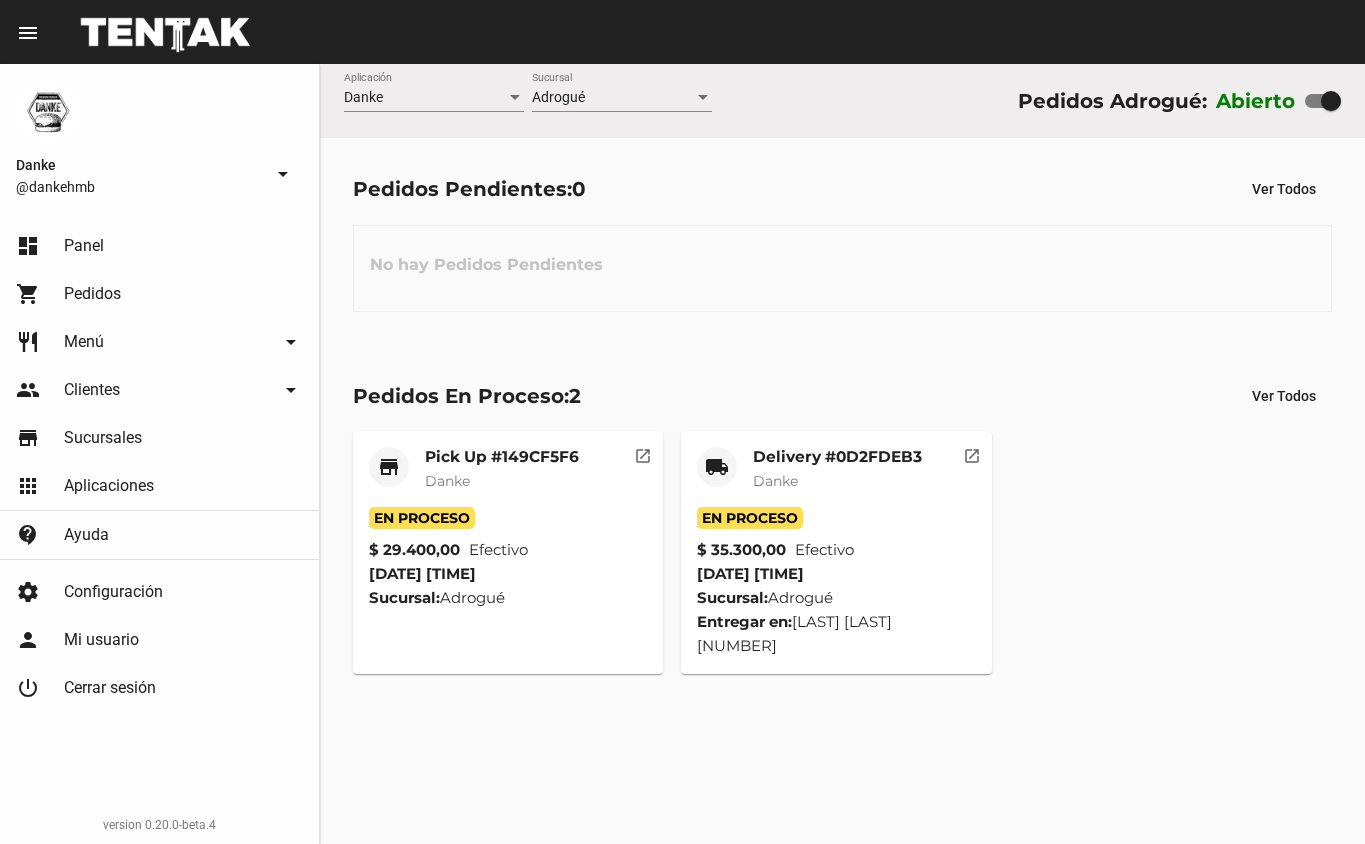 scroll, scrollTop: 0, scrollLeft: 0, axis: both 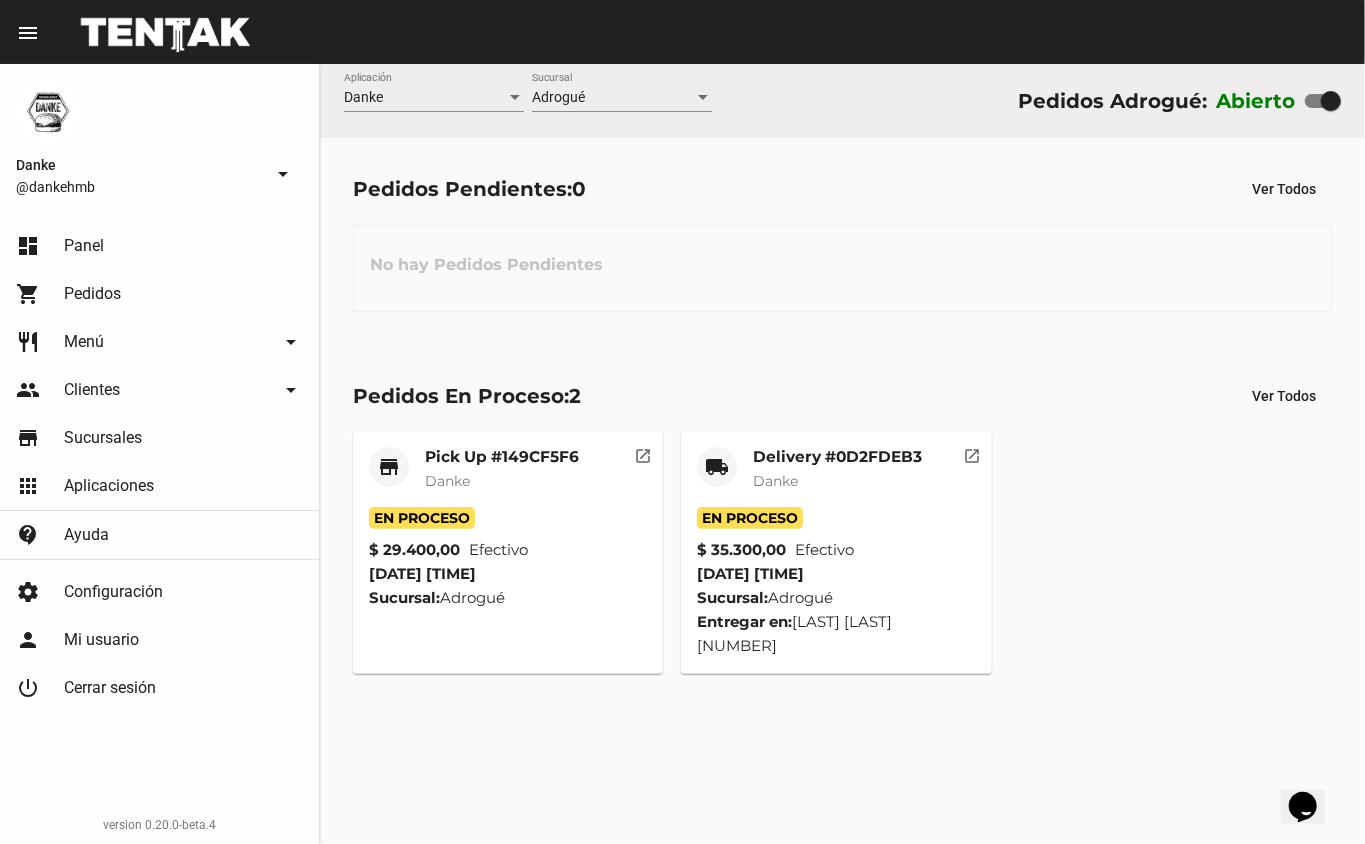 click on "En Proceso $ 35.300,00 Efectivo  3/8/25 19:40 Sucursal:  Adrogué  Entregar en:  José Manuel Estrada 17" 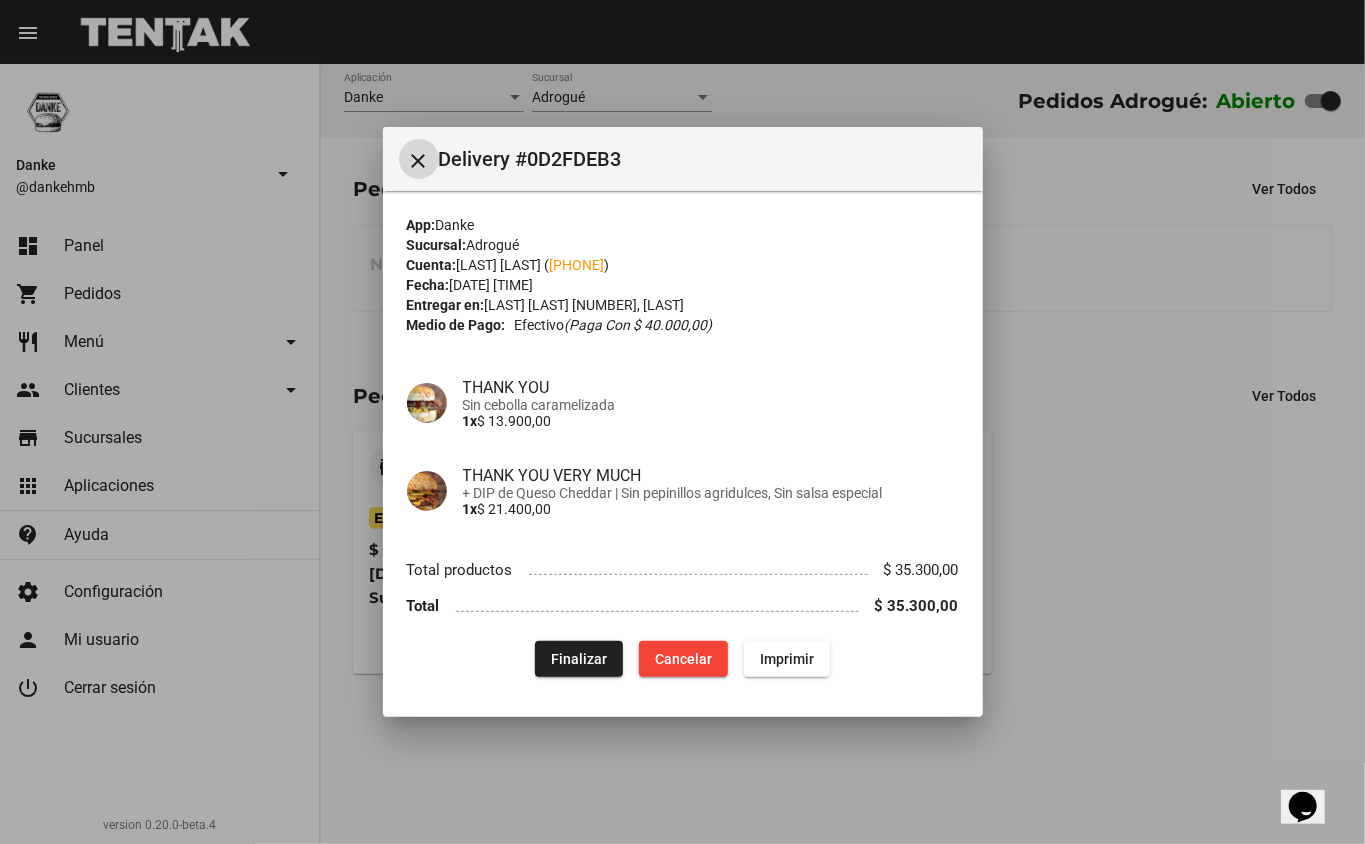 click on "Finalizar" 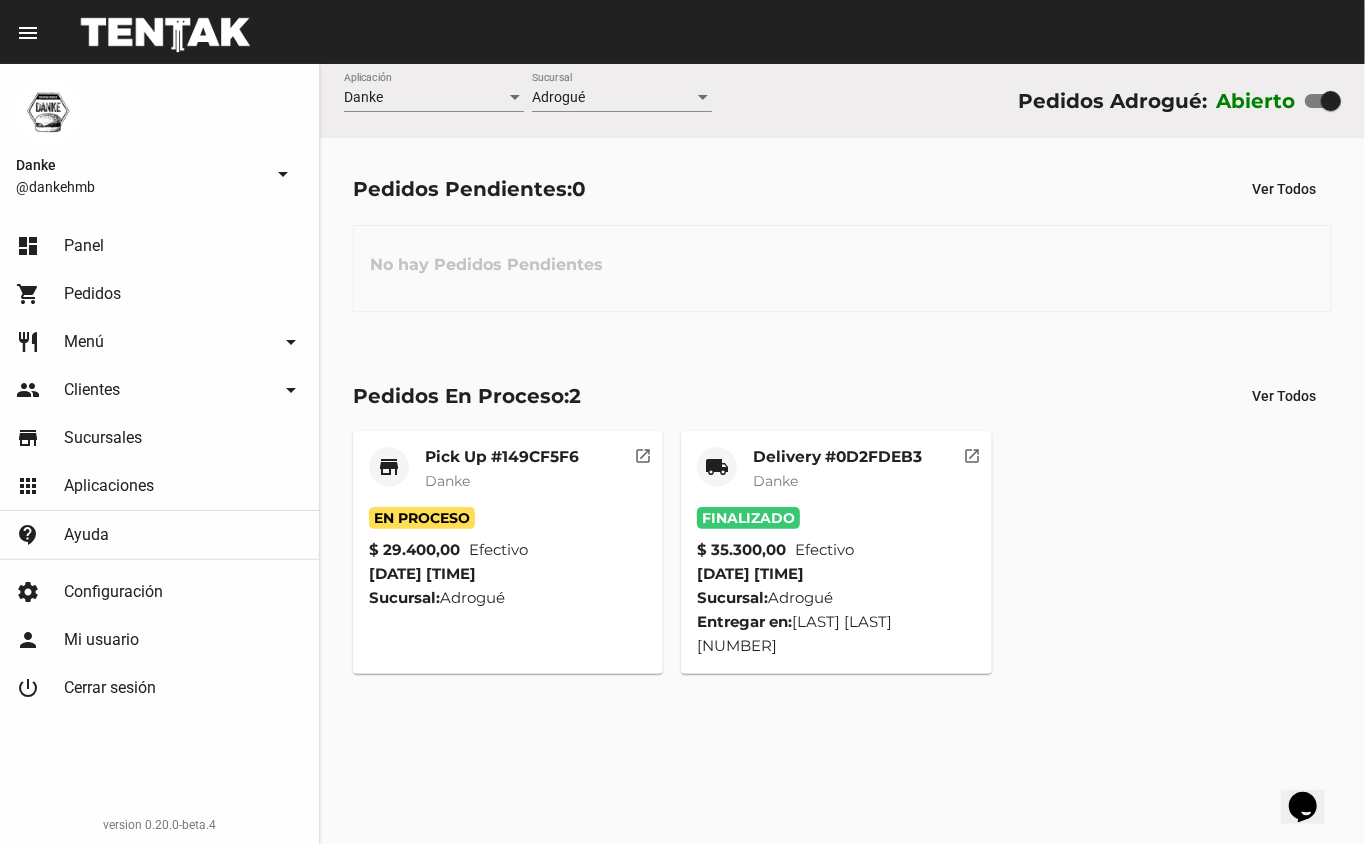 click on "Pick Up #149CF5F6" 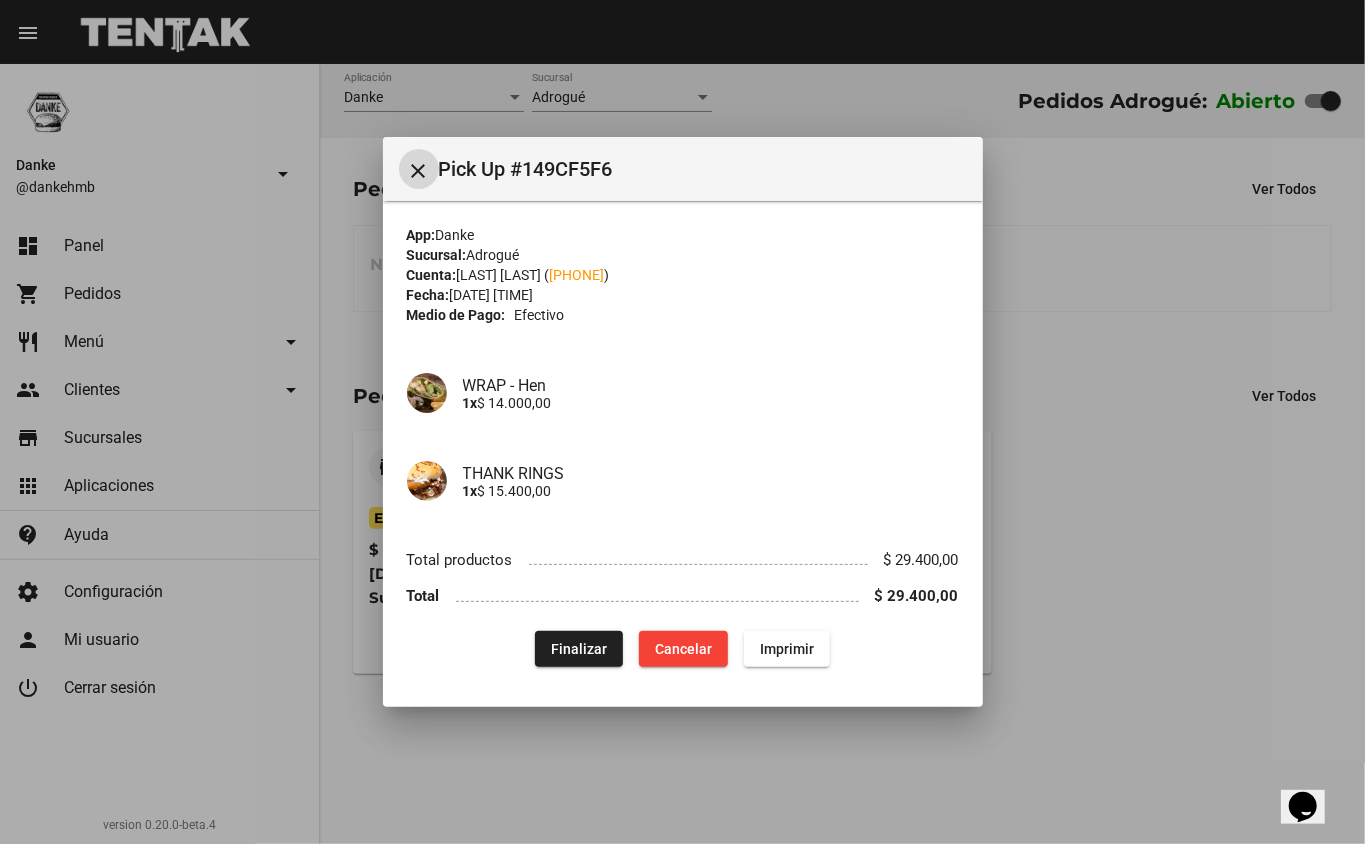 type 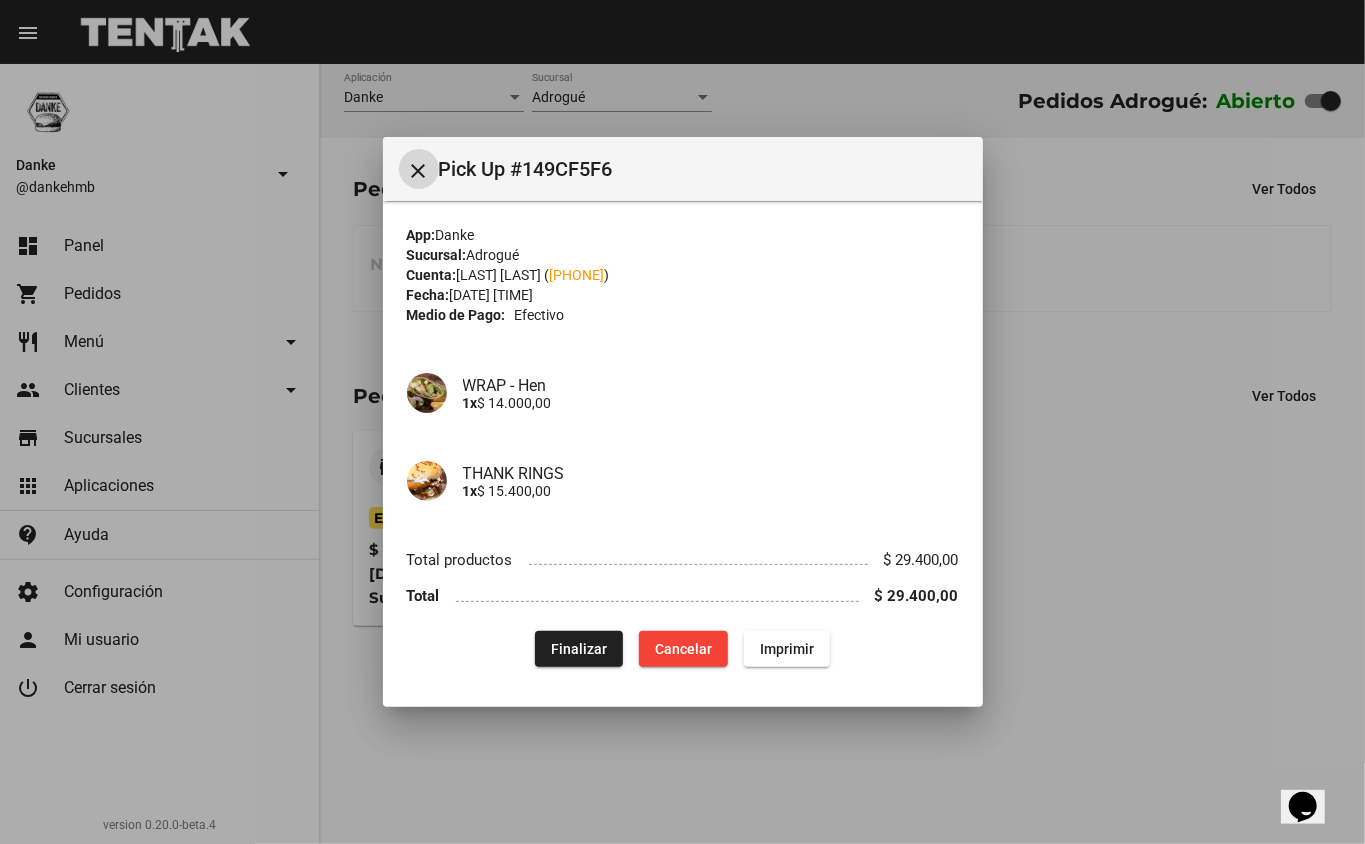 click on "Finalizar" 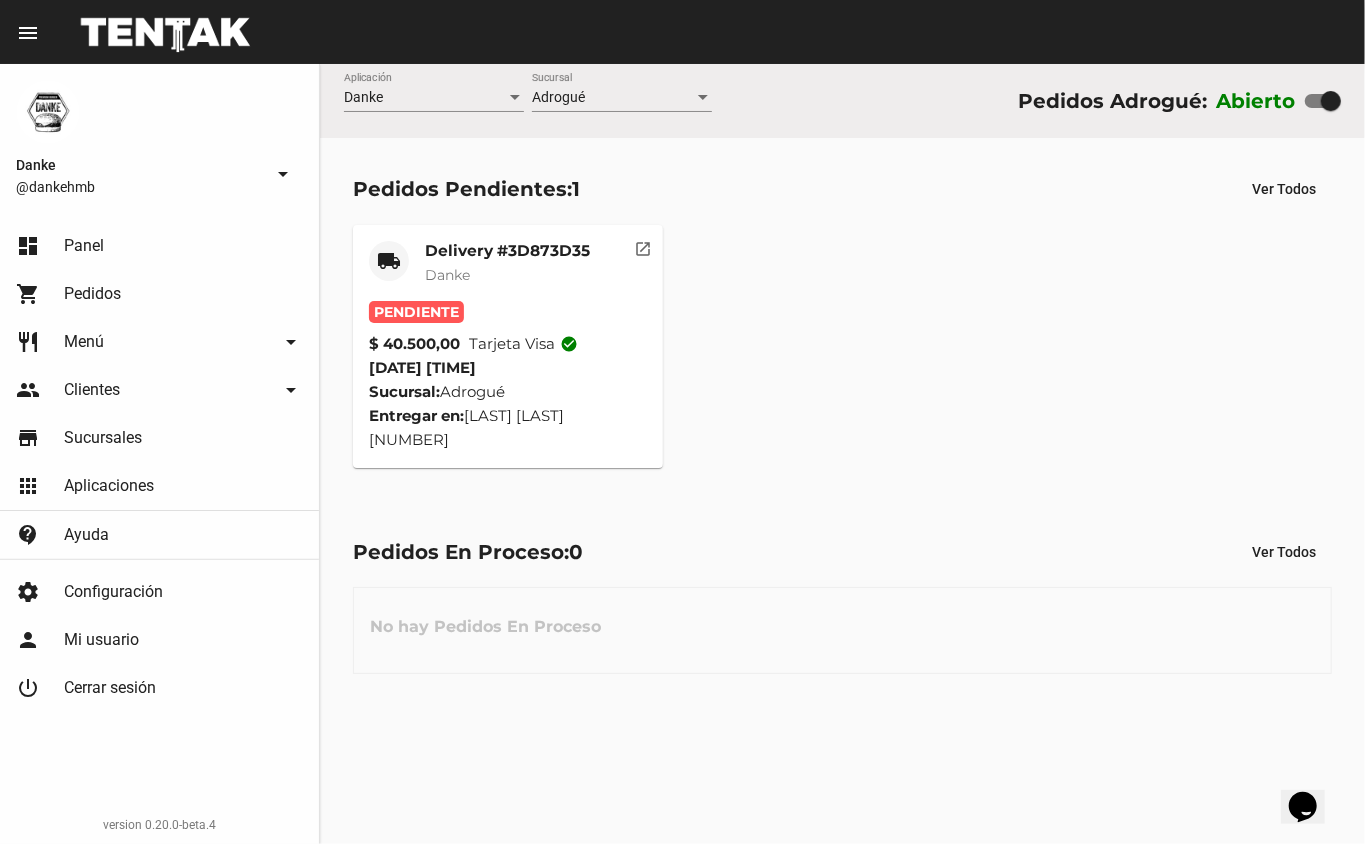 click on "Danke" 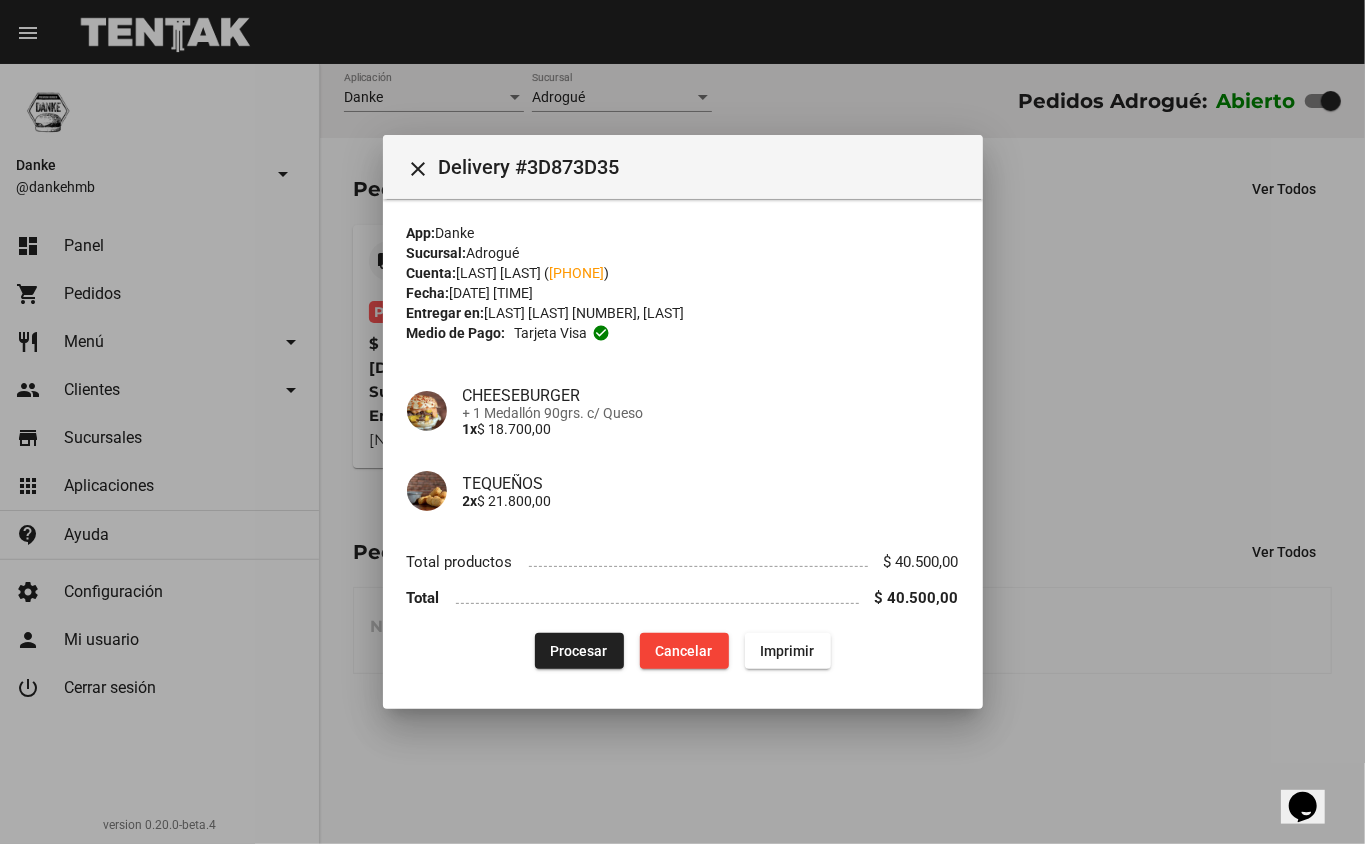 type 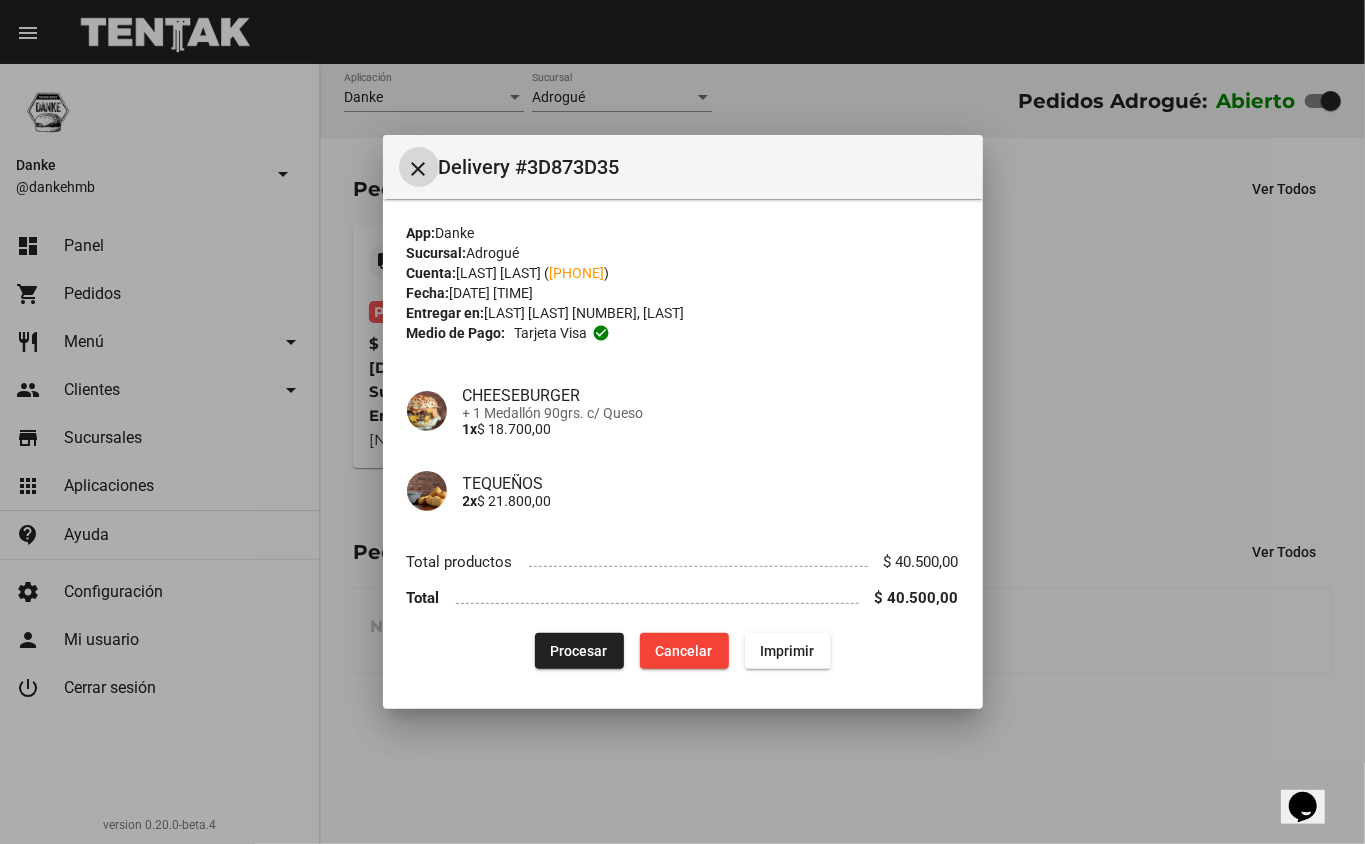 click on "Procesar" 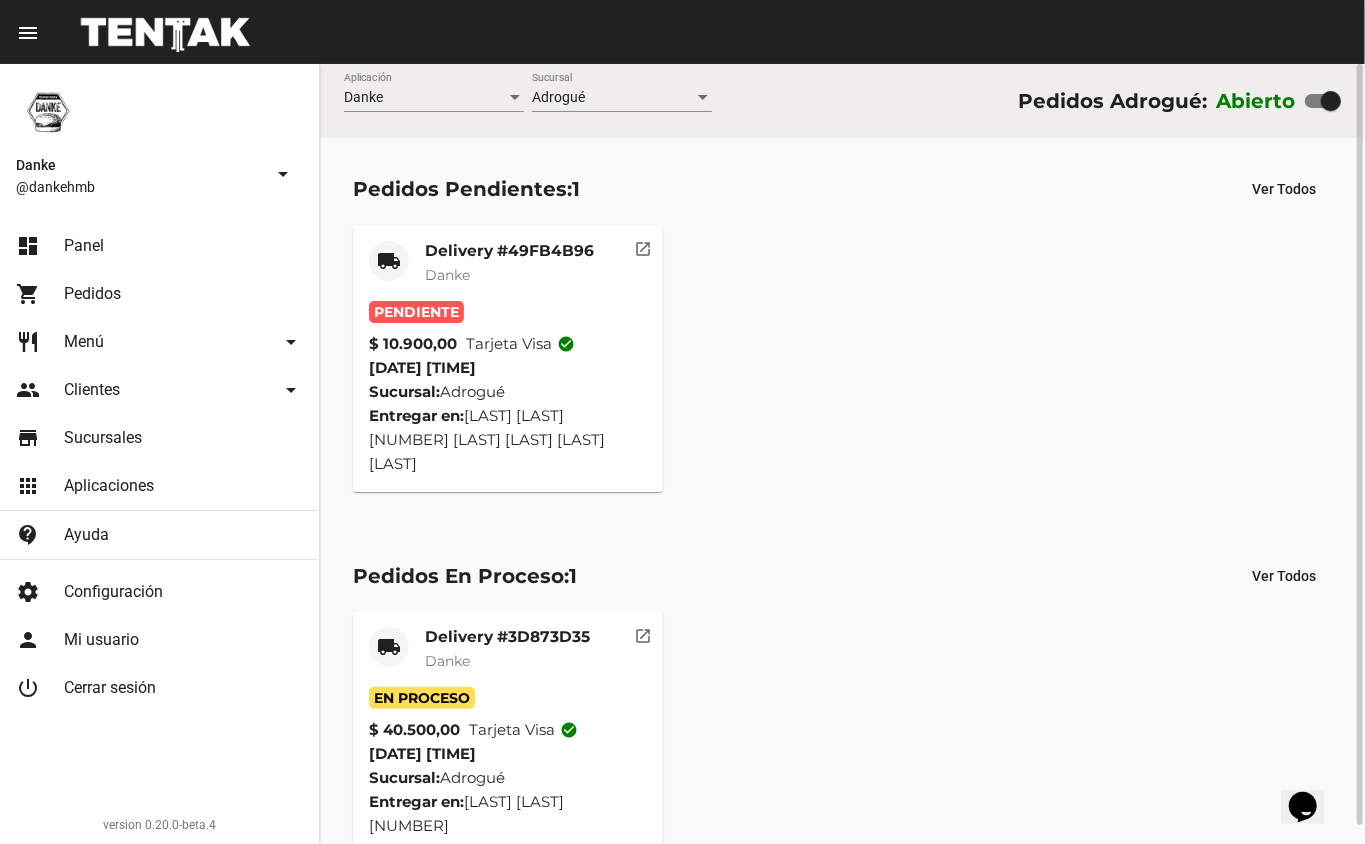 click on "Danke" 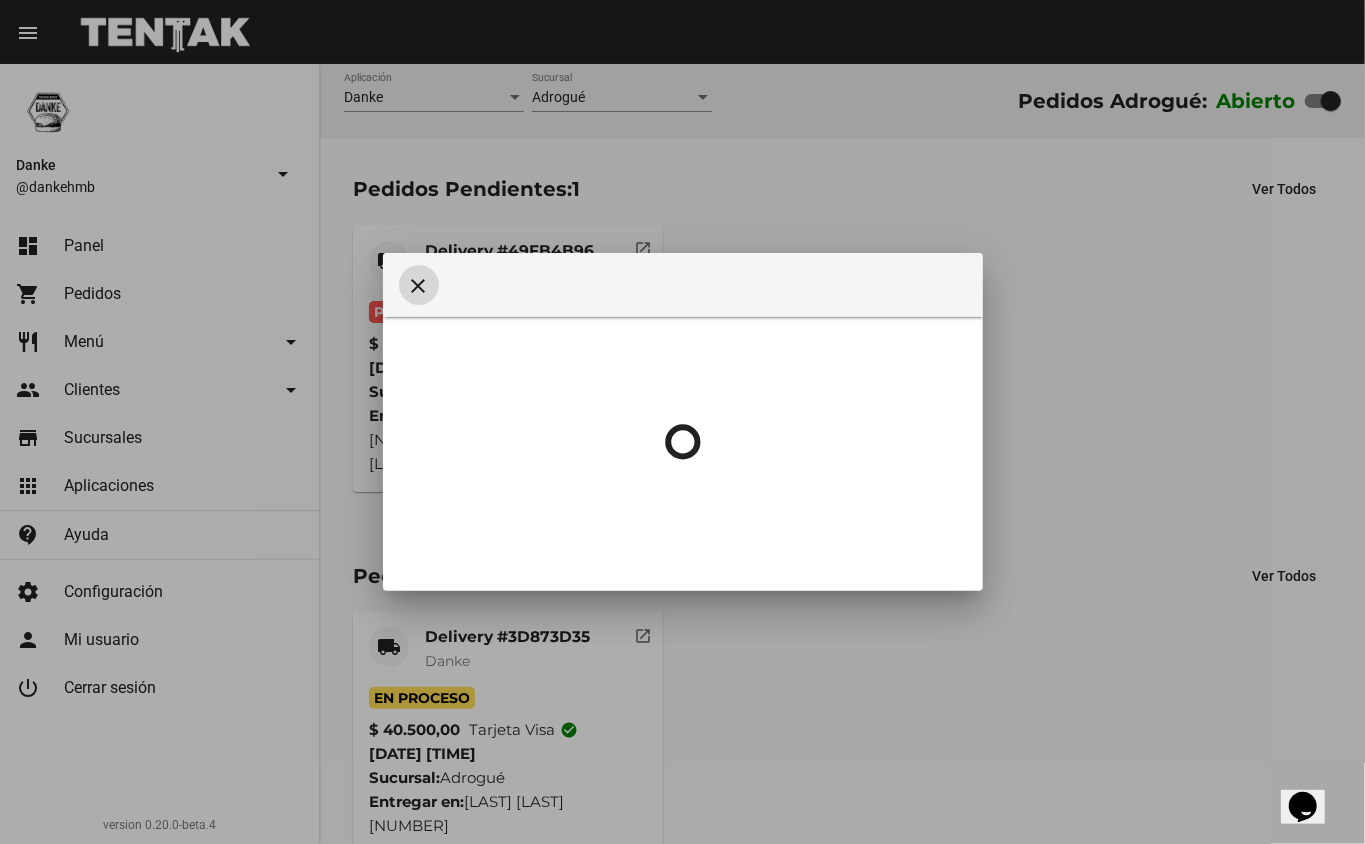 type 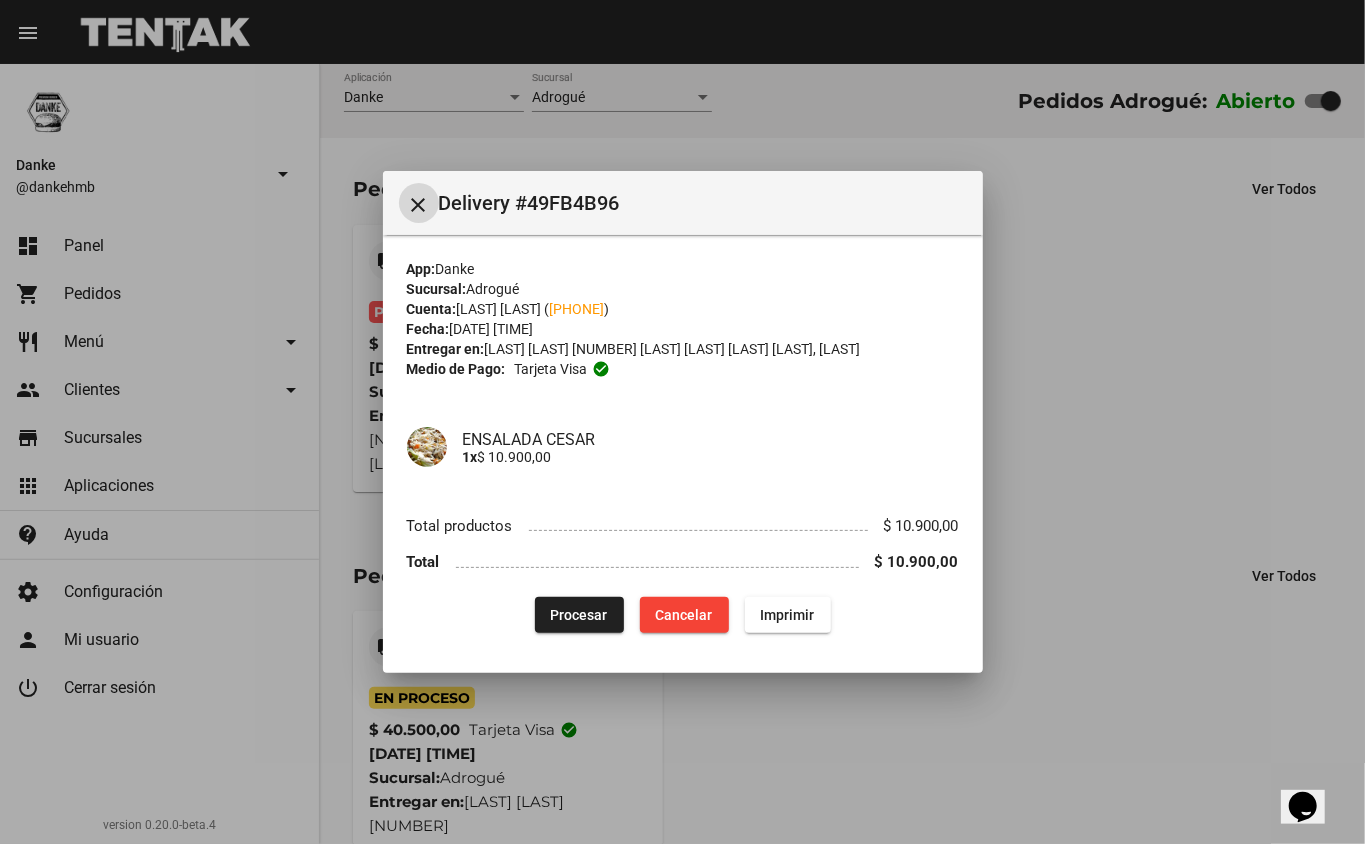click on "Procesar" 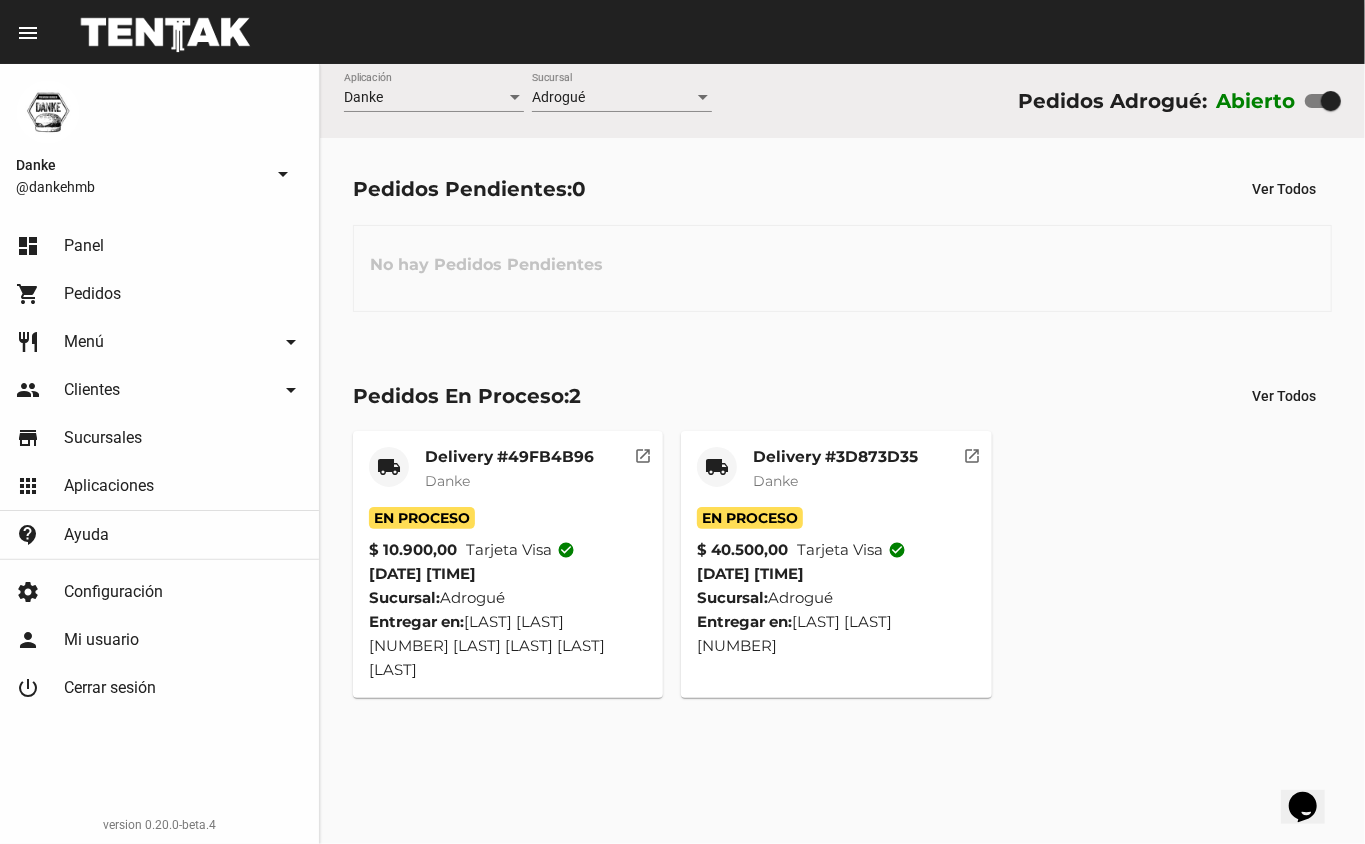 click on "Delivery #3D873D35 Danke" 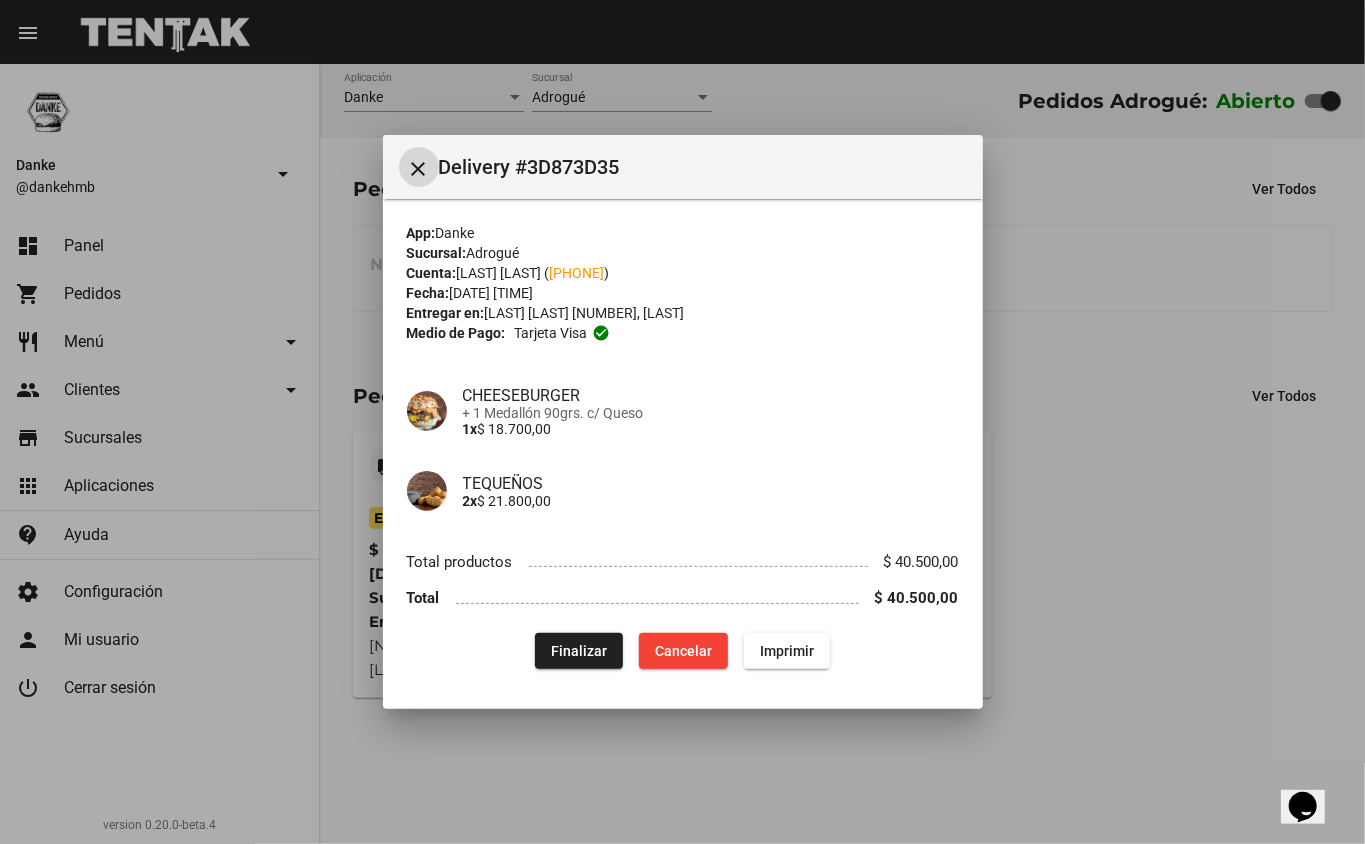 click on "Finalizar" 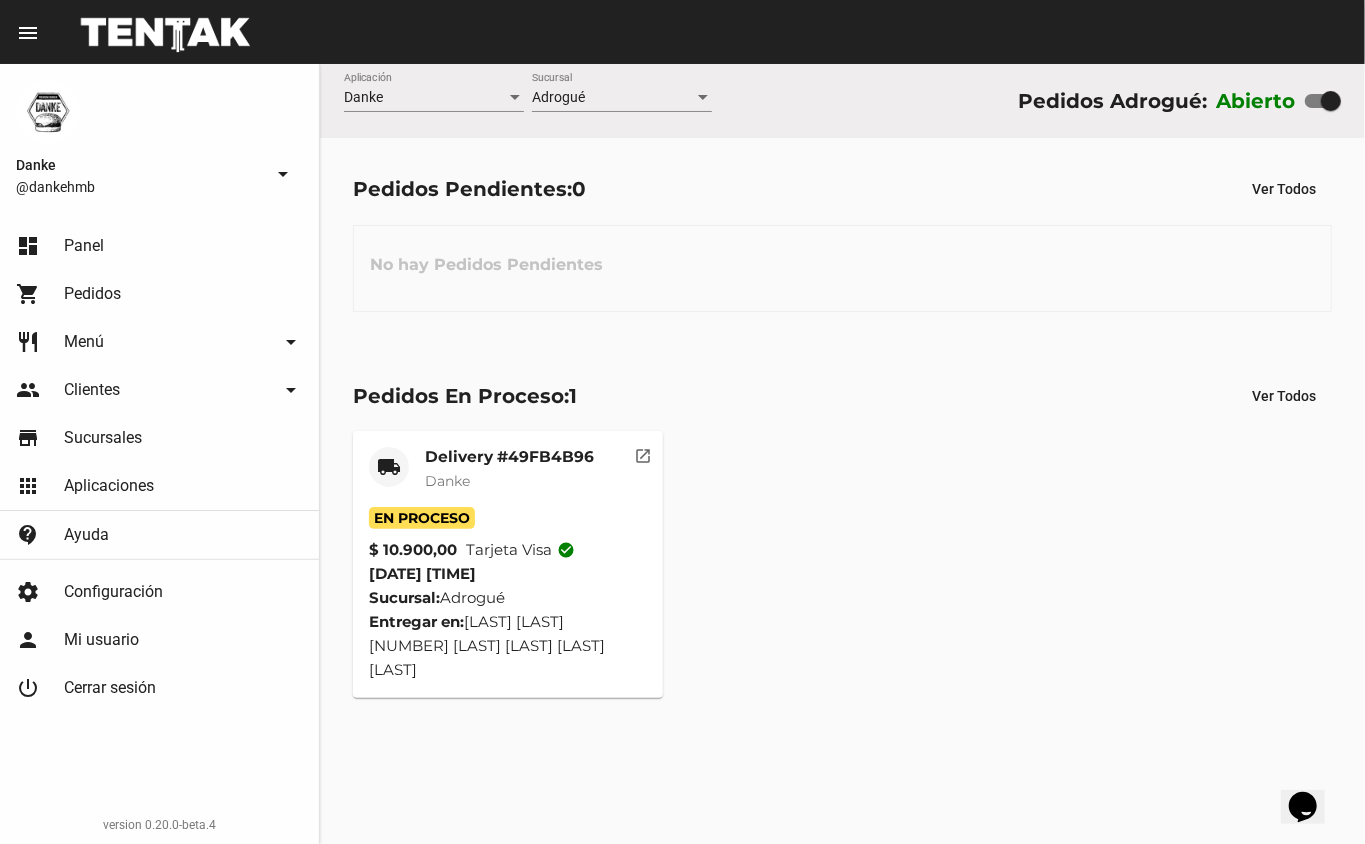 click on "Danke" 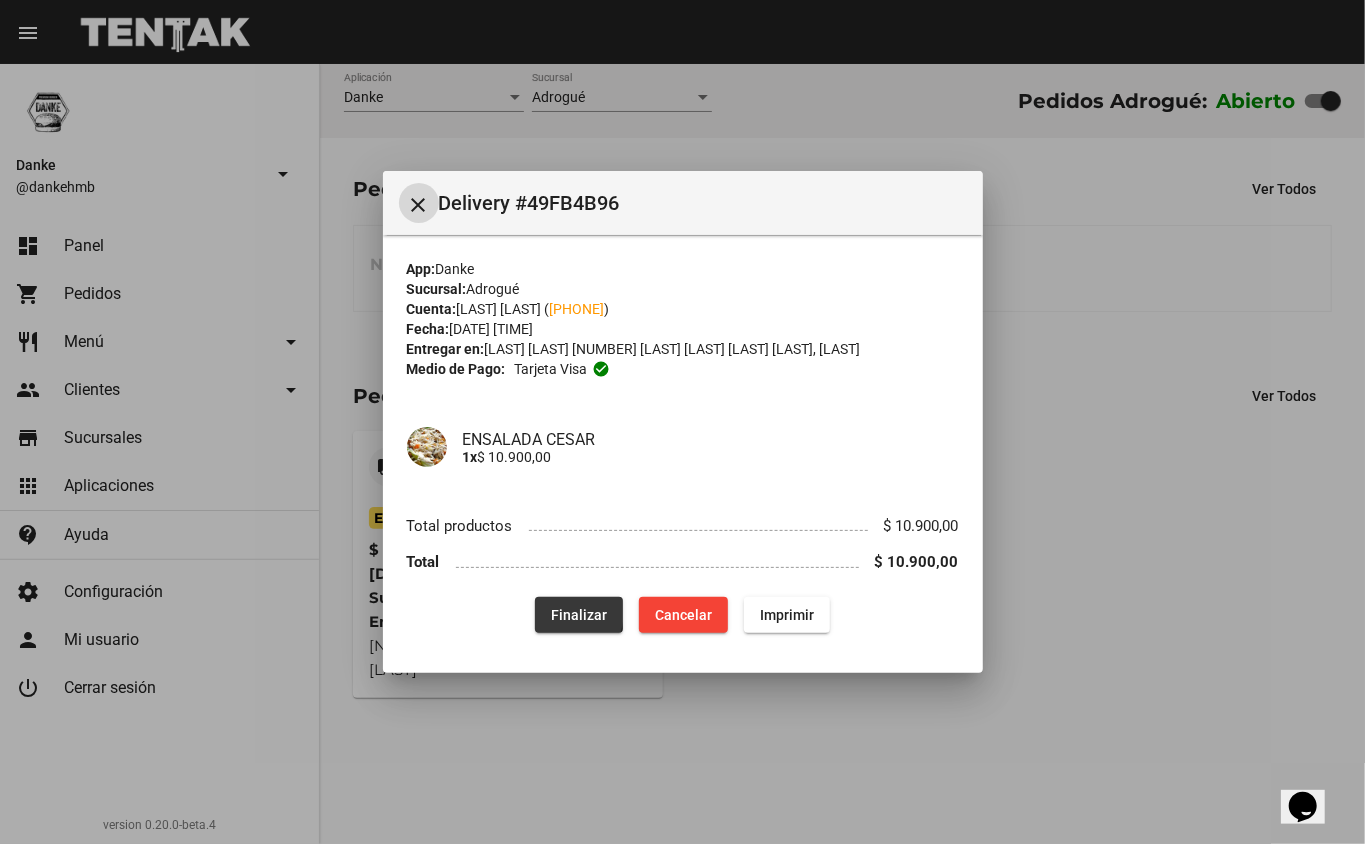 click on "Finalizar" 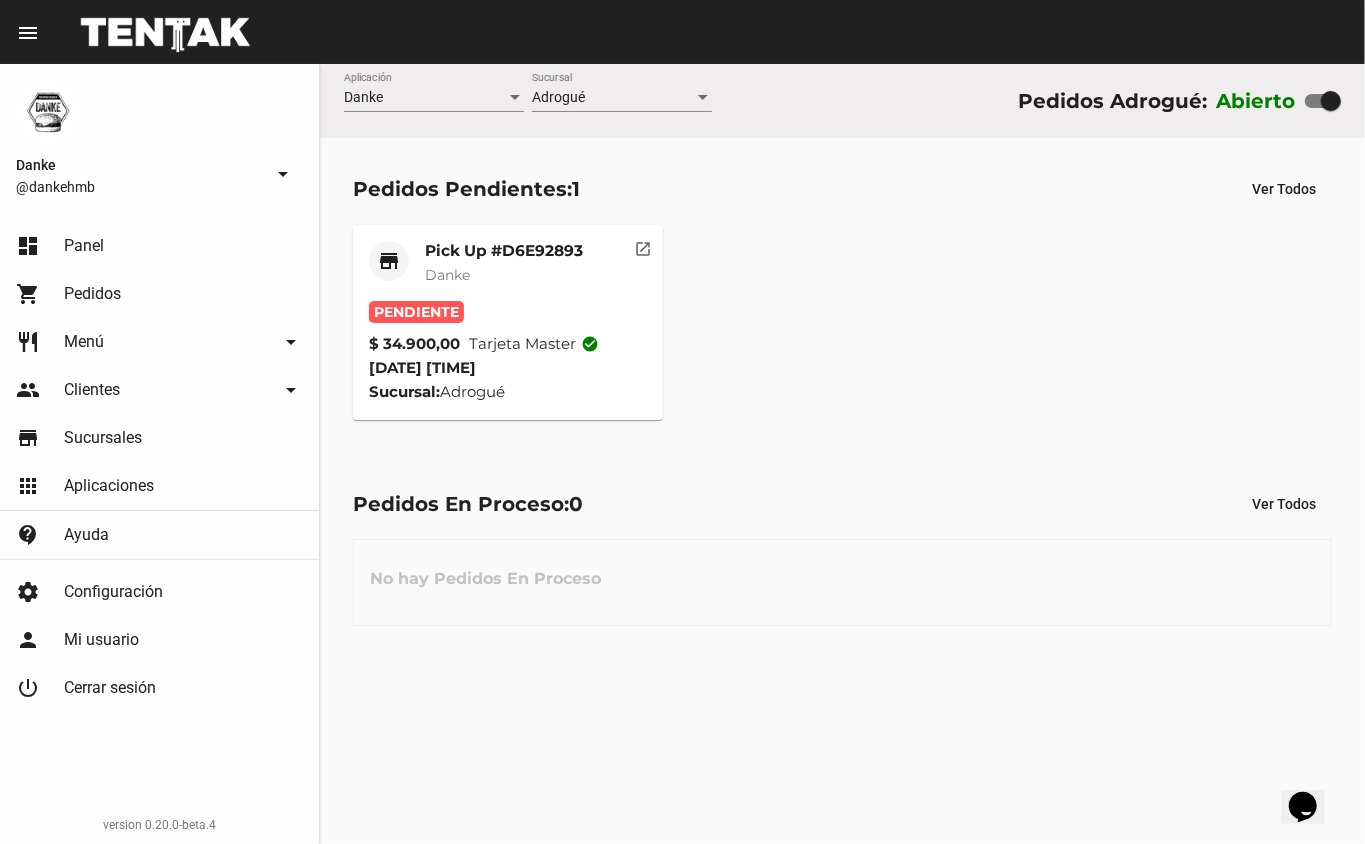 click on "store Pick Up #D6E92893 Danke Pendiente $ 34.900,00 Tarjeta master check_circle 3/8/25 20:31 Sucursal:  Adrogué  open_in_new" 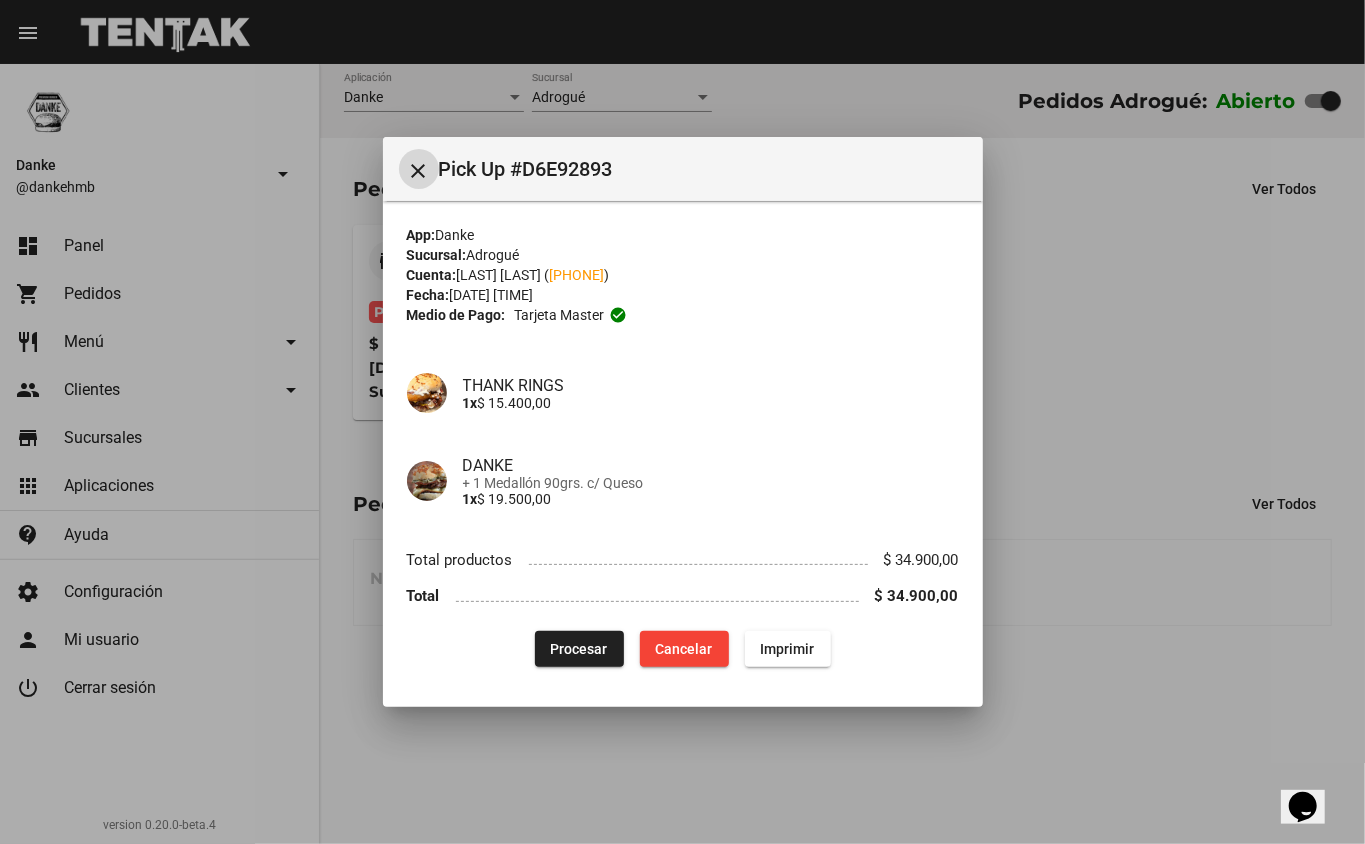 type 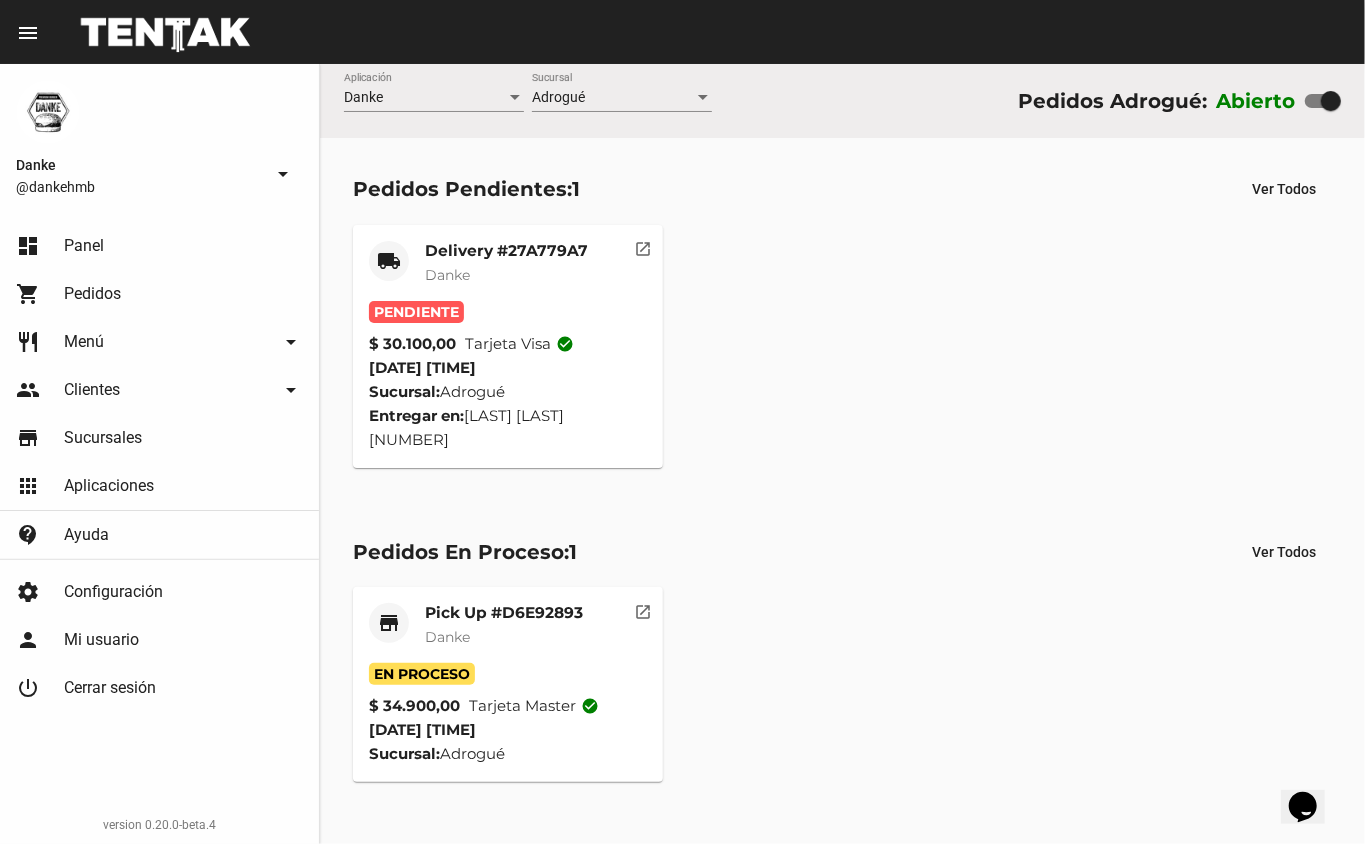 click on "store Pick Up #D6E92893 Danke" 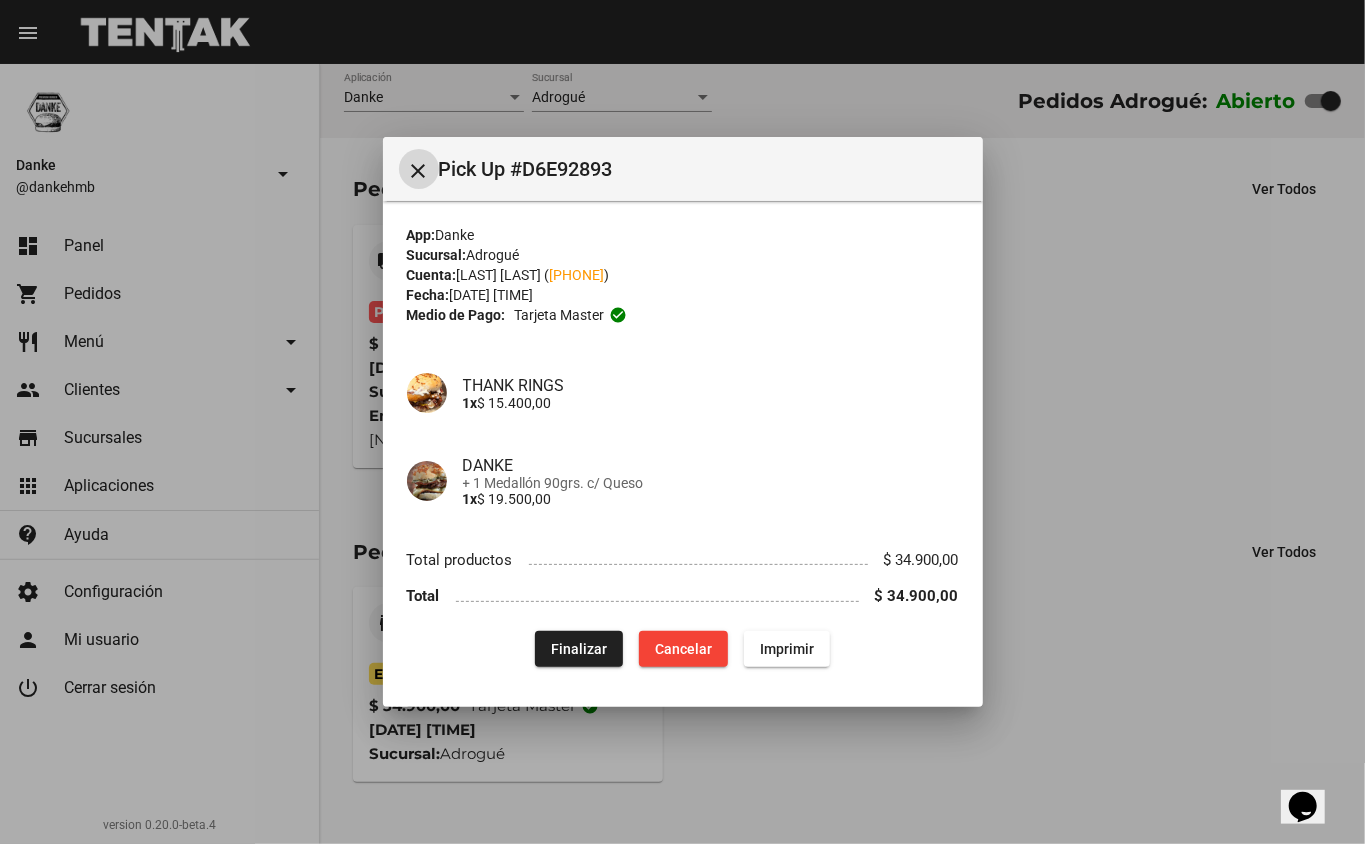 click at bounding box center [682, 422] 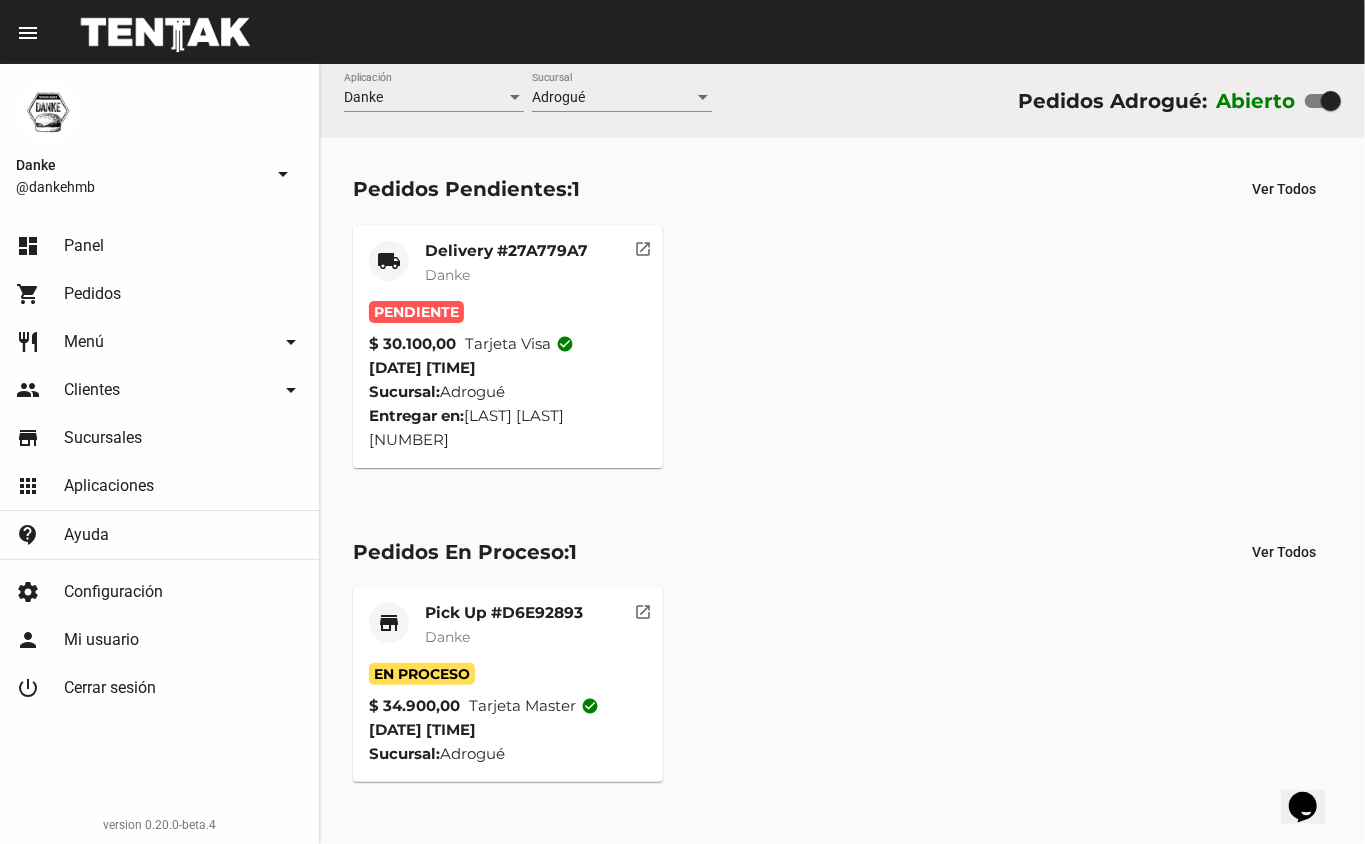 click on "Danke" 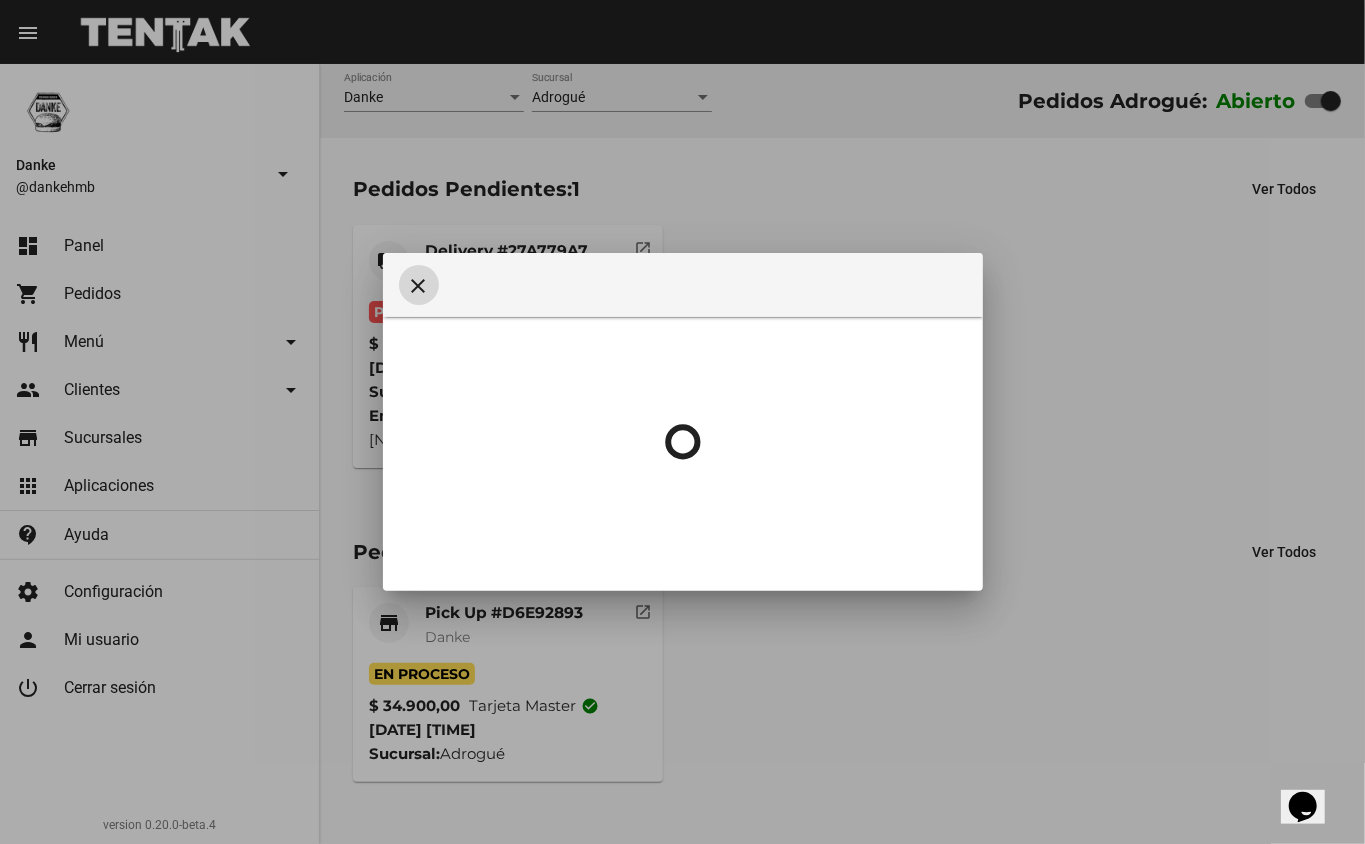 type 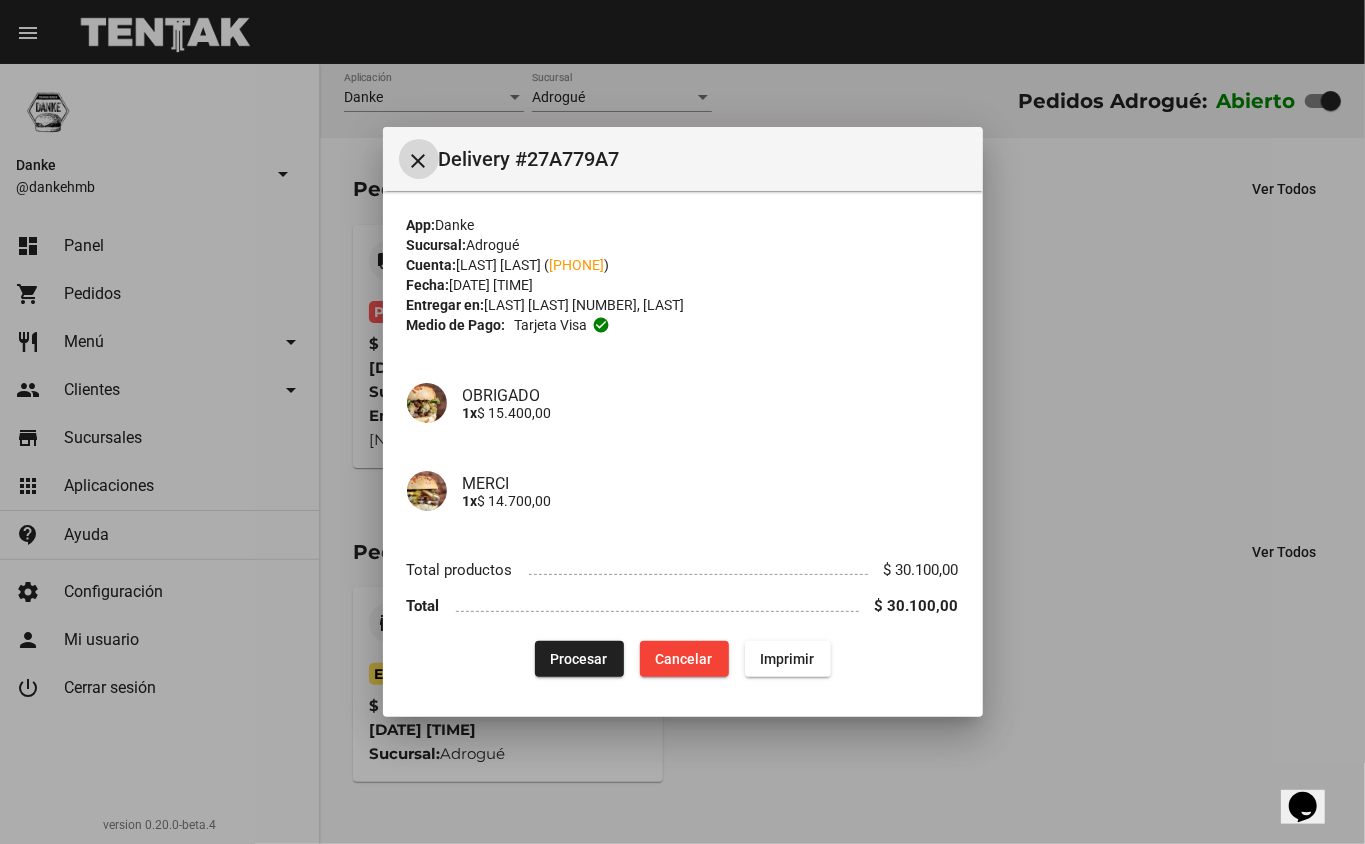 click on "Procesar" 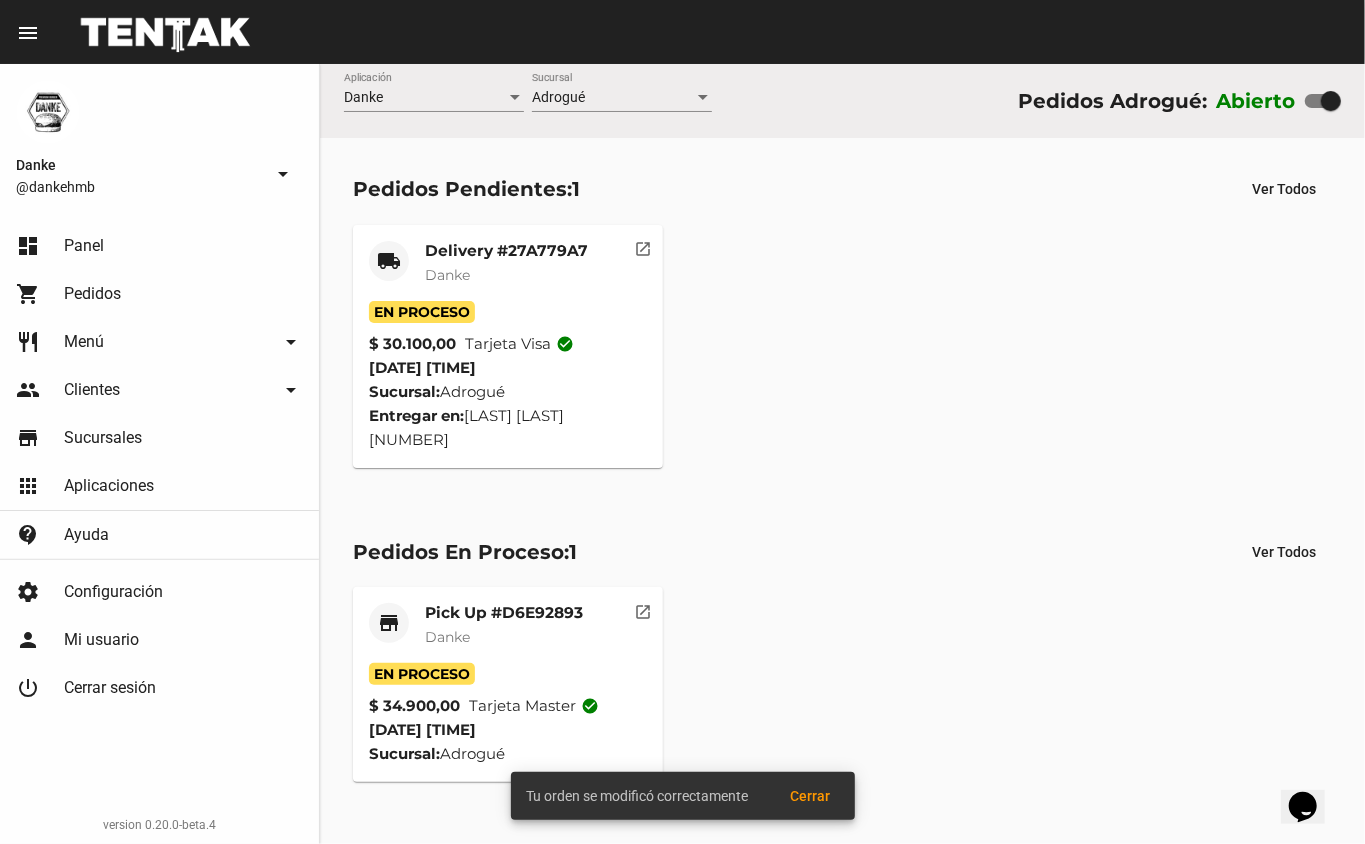 click on "Pick Up #D6E92893" 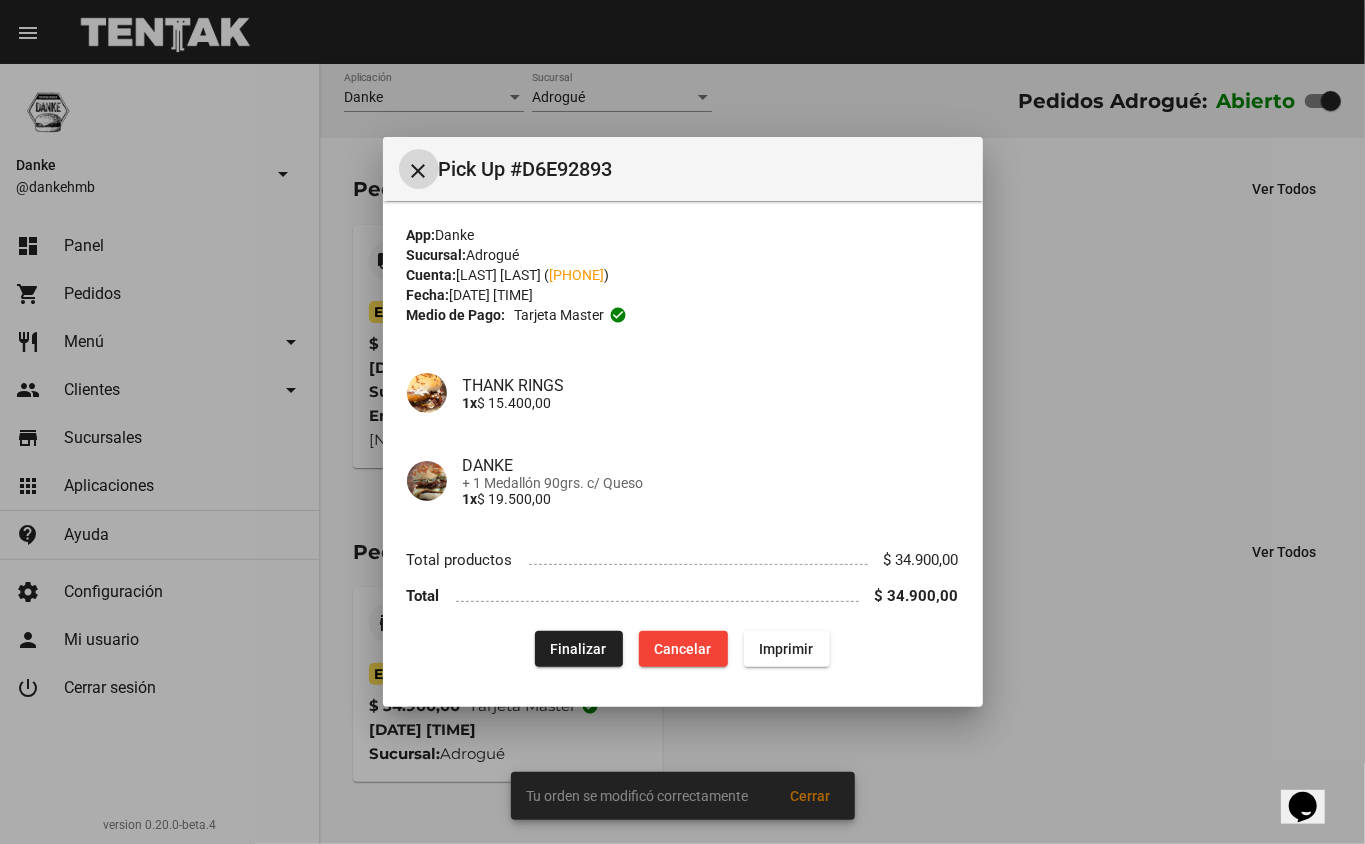 click on "Finalizar" 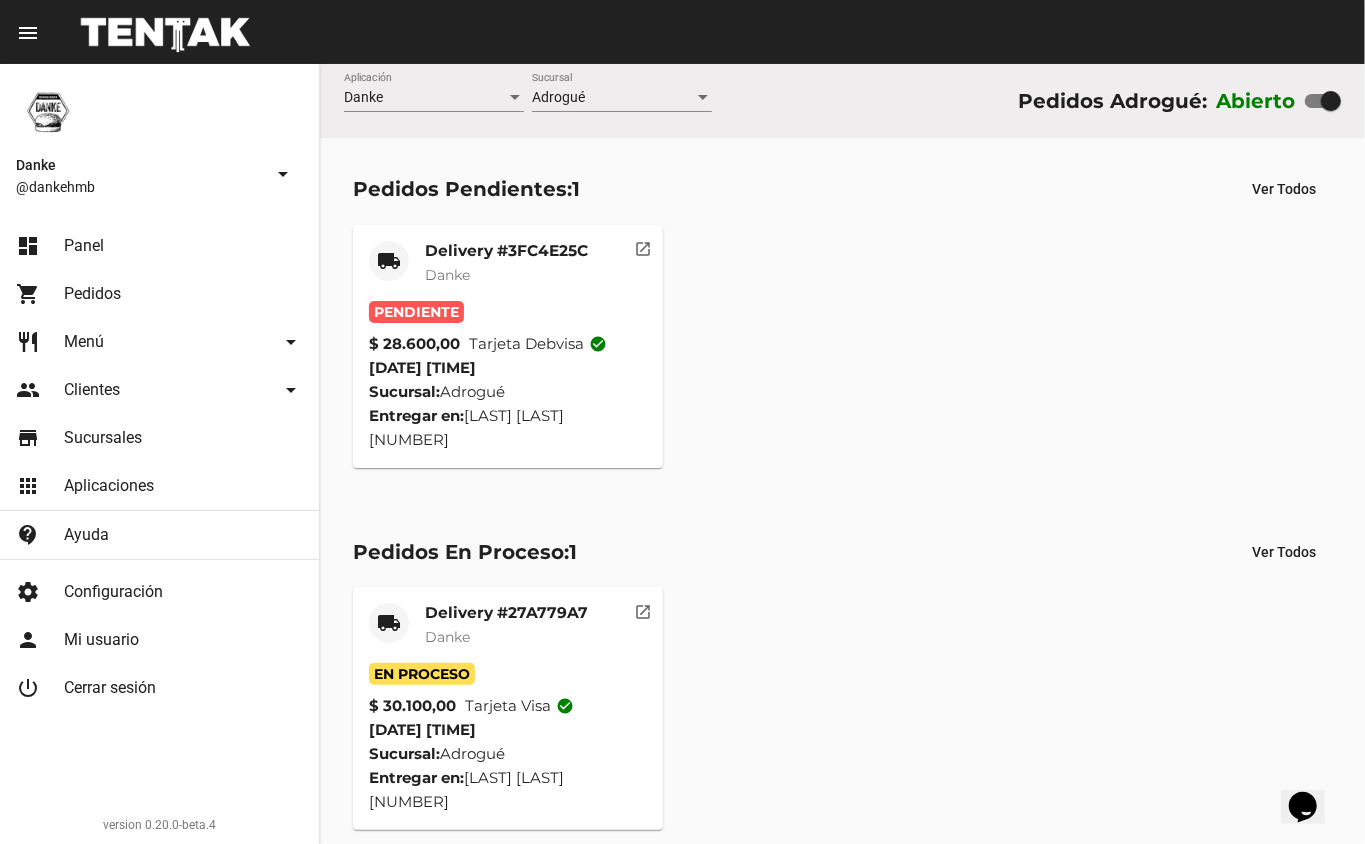 click on "Danke" 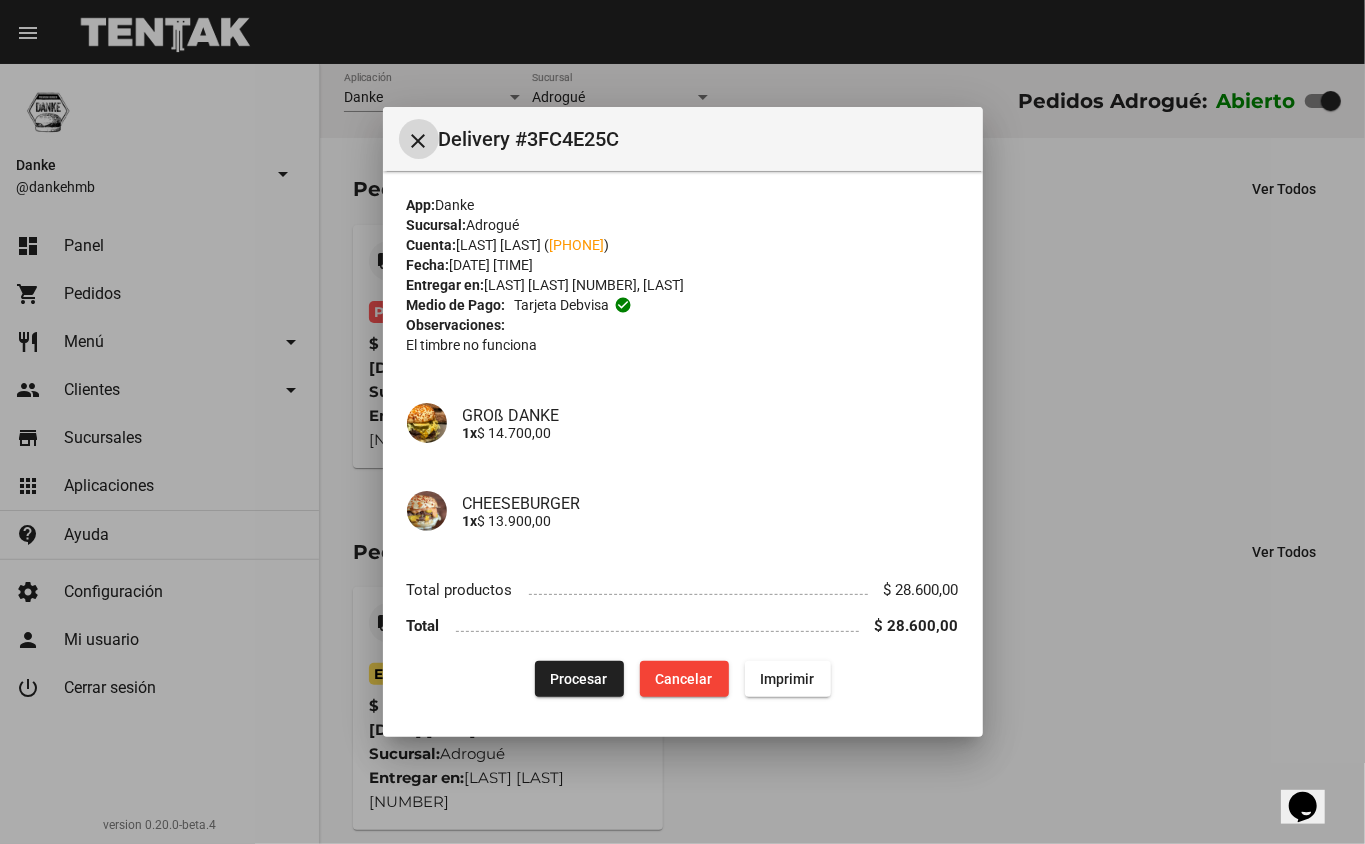 type 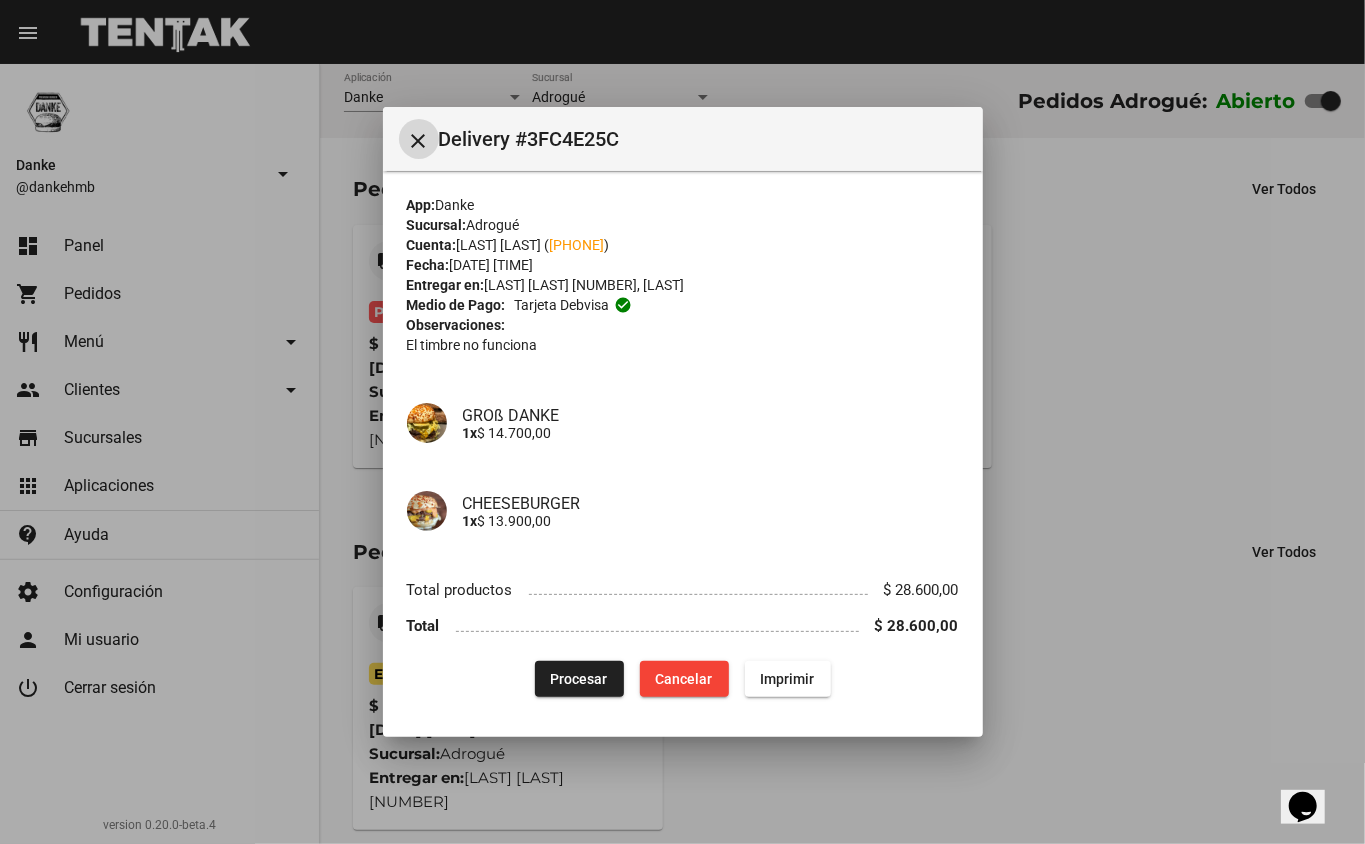 click on "Procesar" 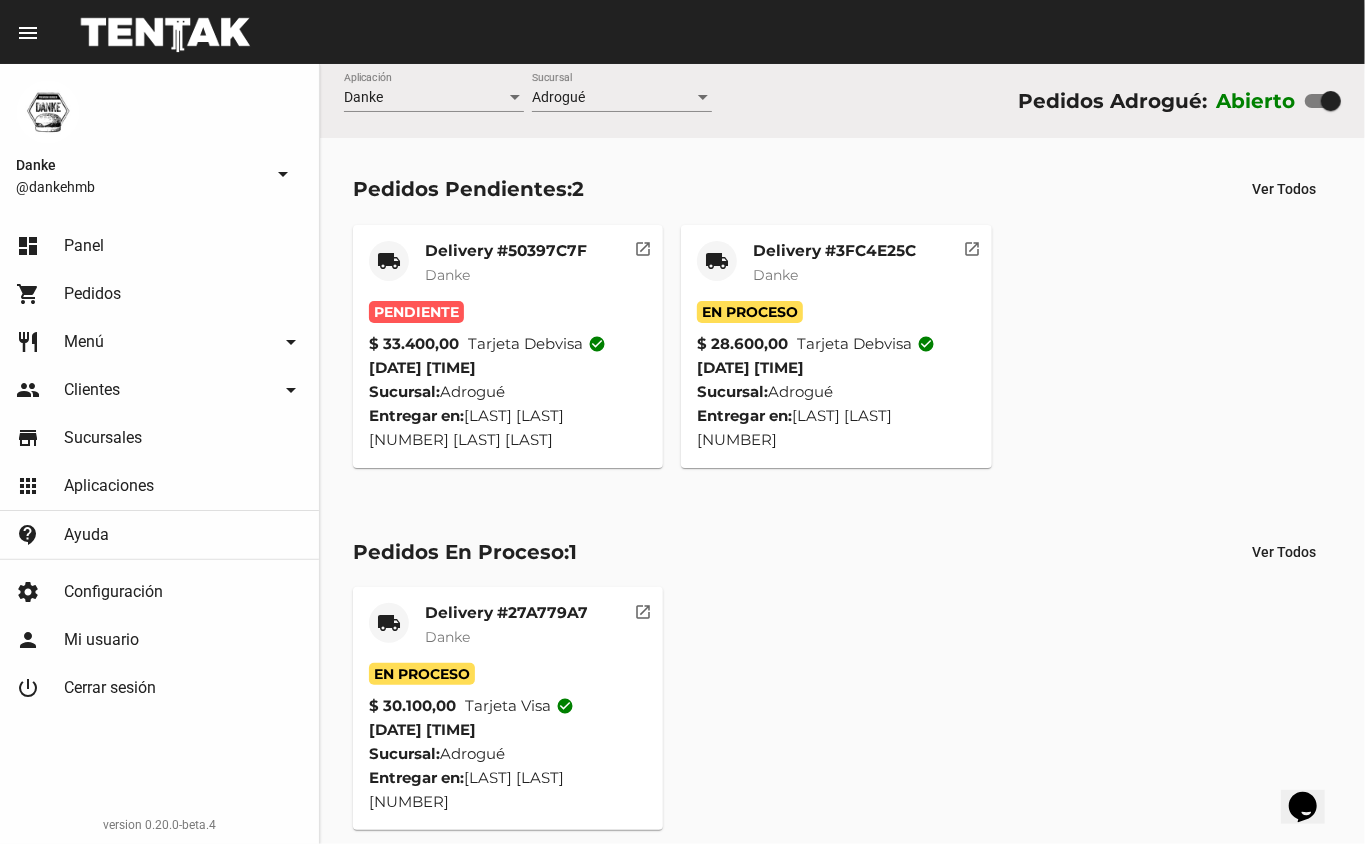 click on "Danke" 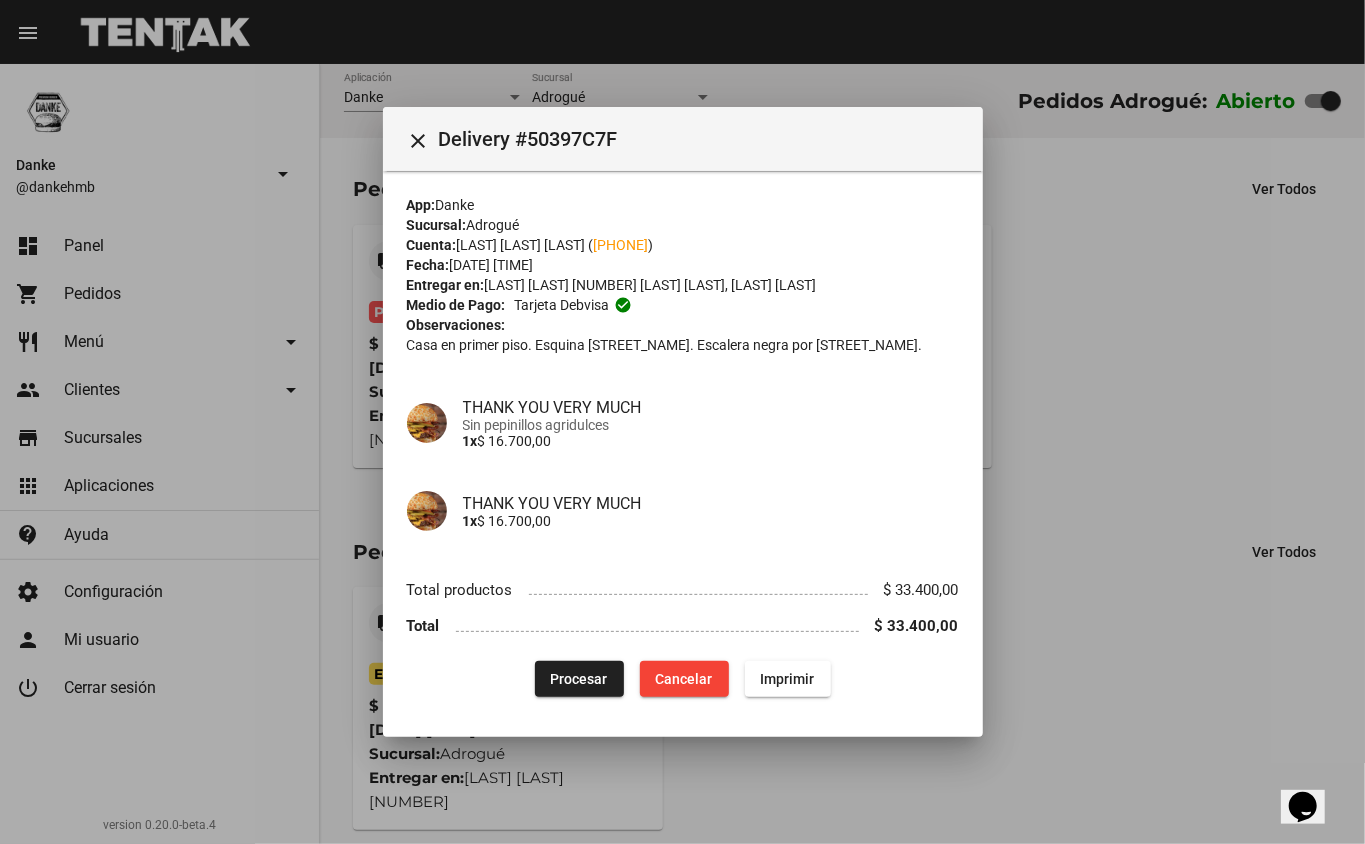 type 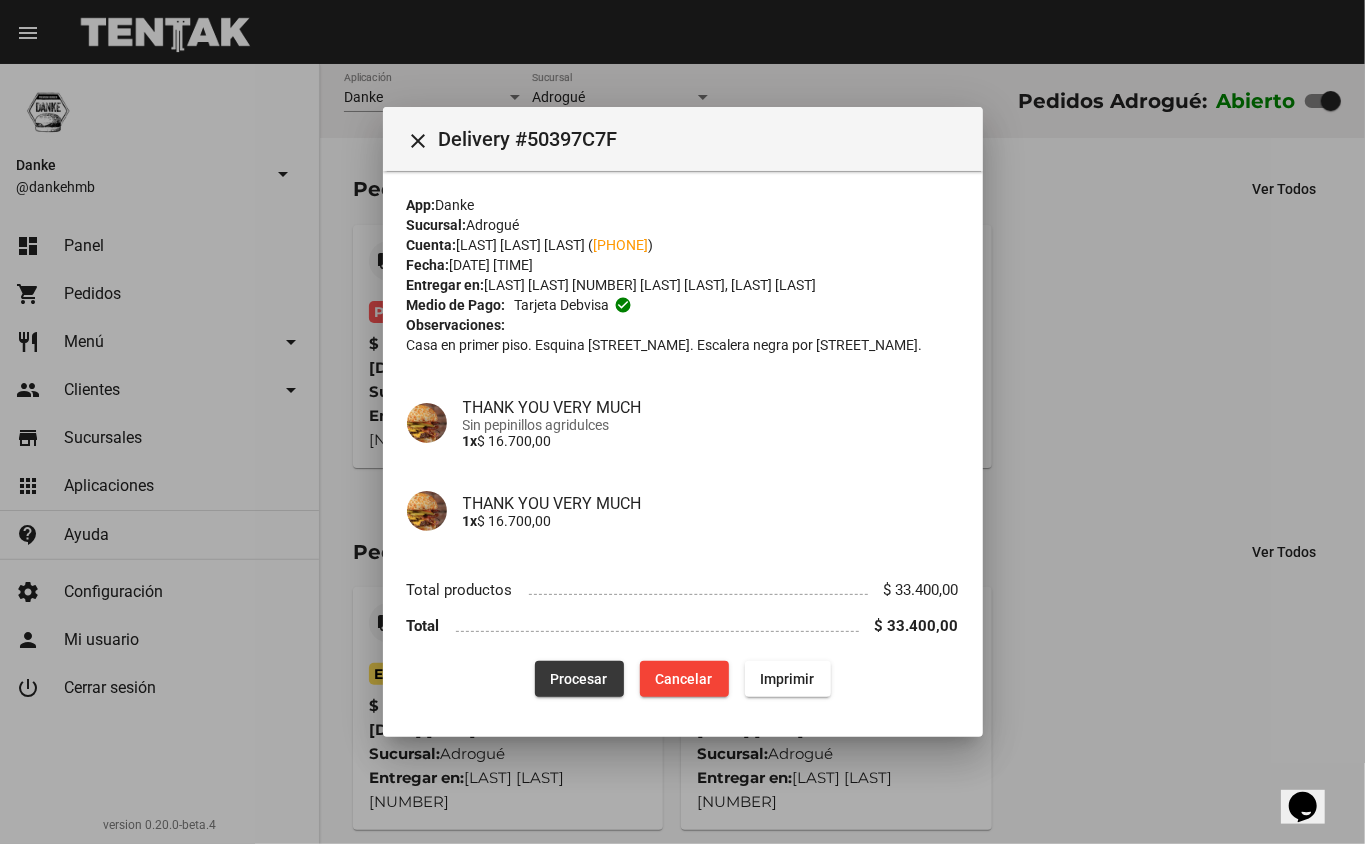 click on "Procesar" 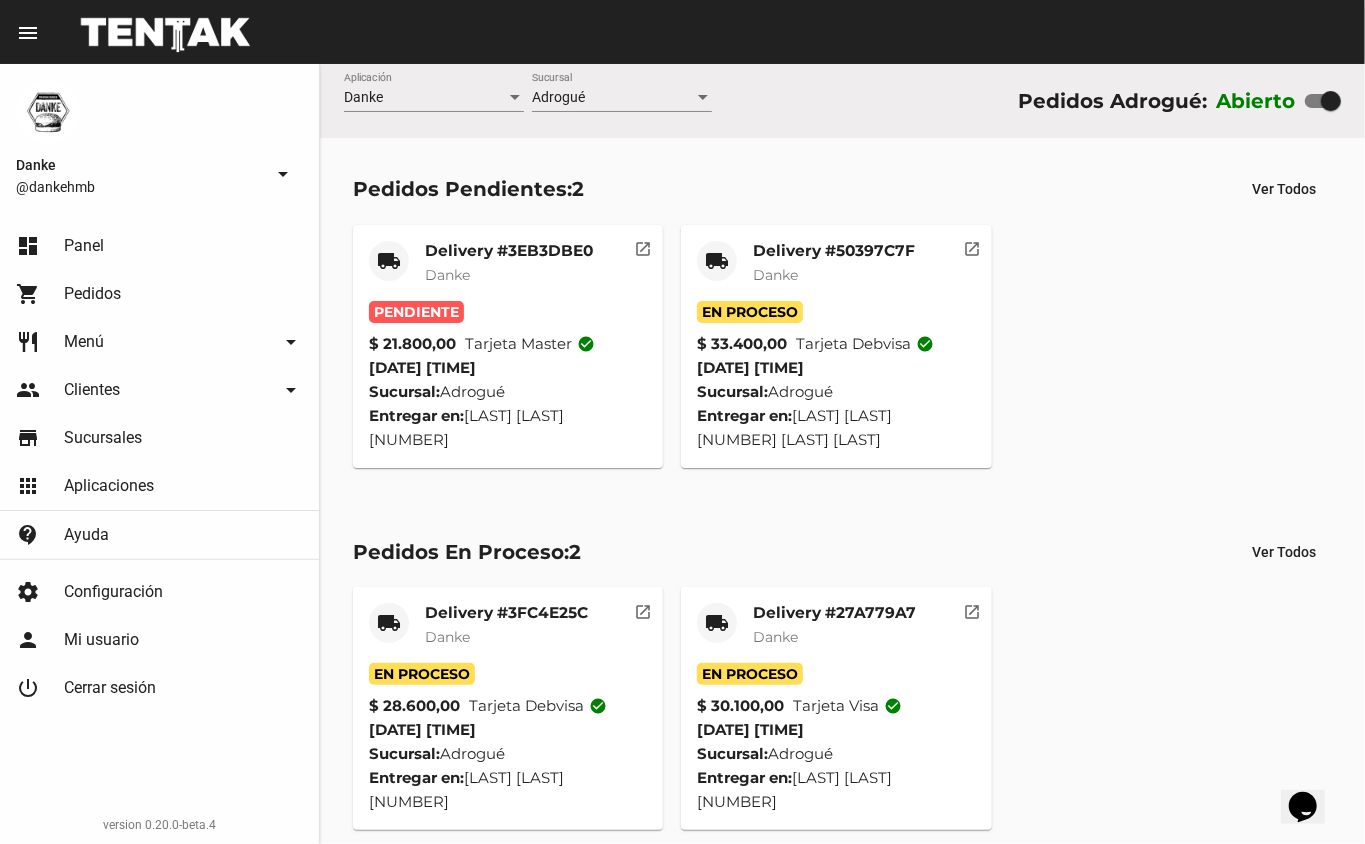 click on "Pendiente" 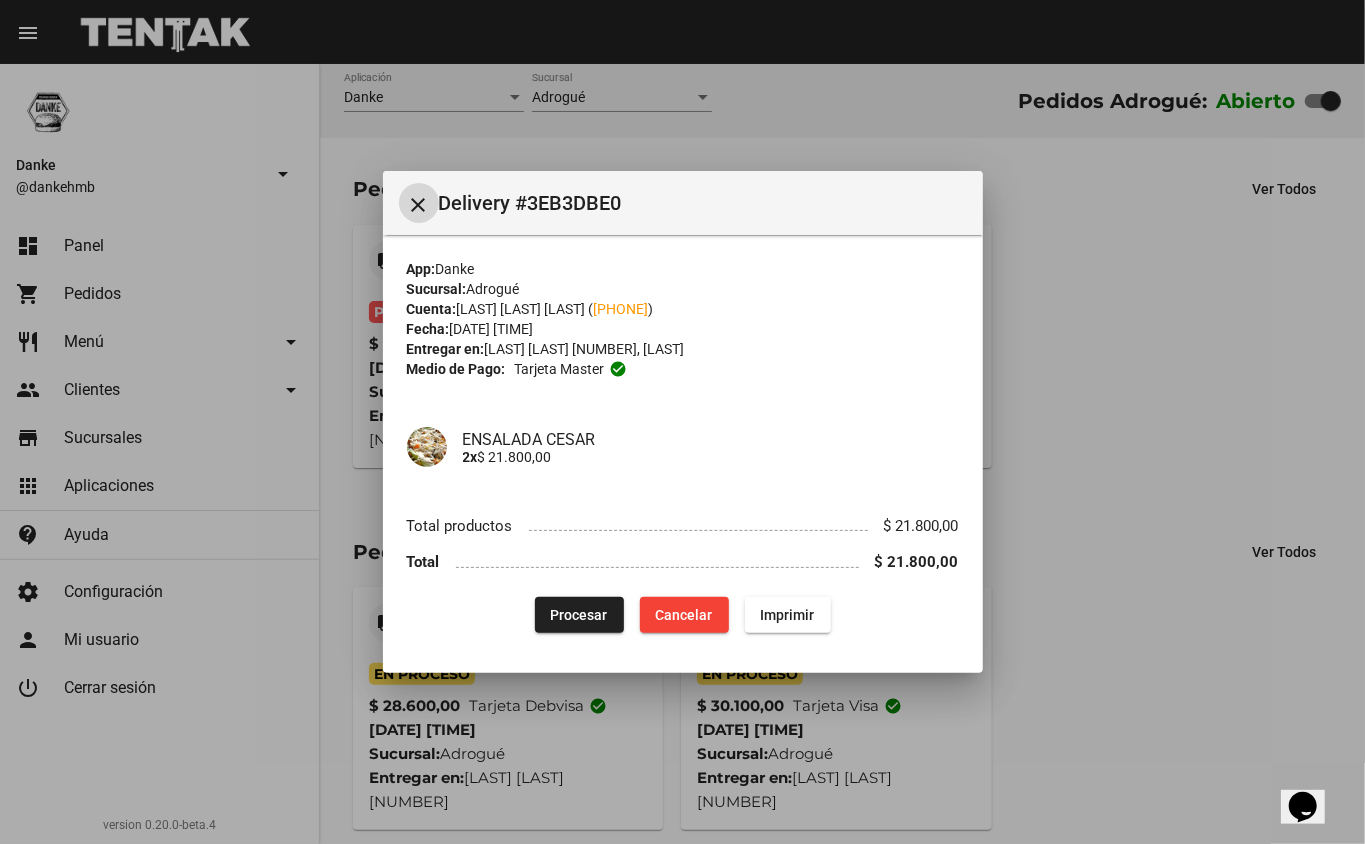 type 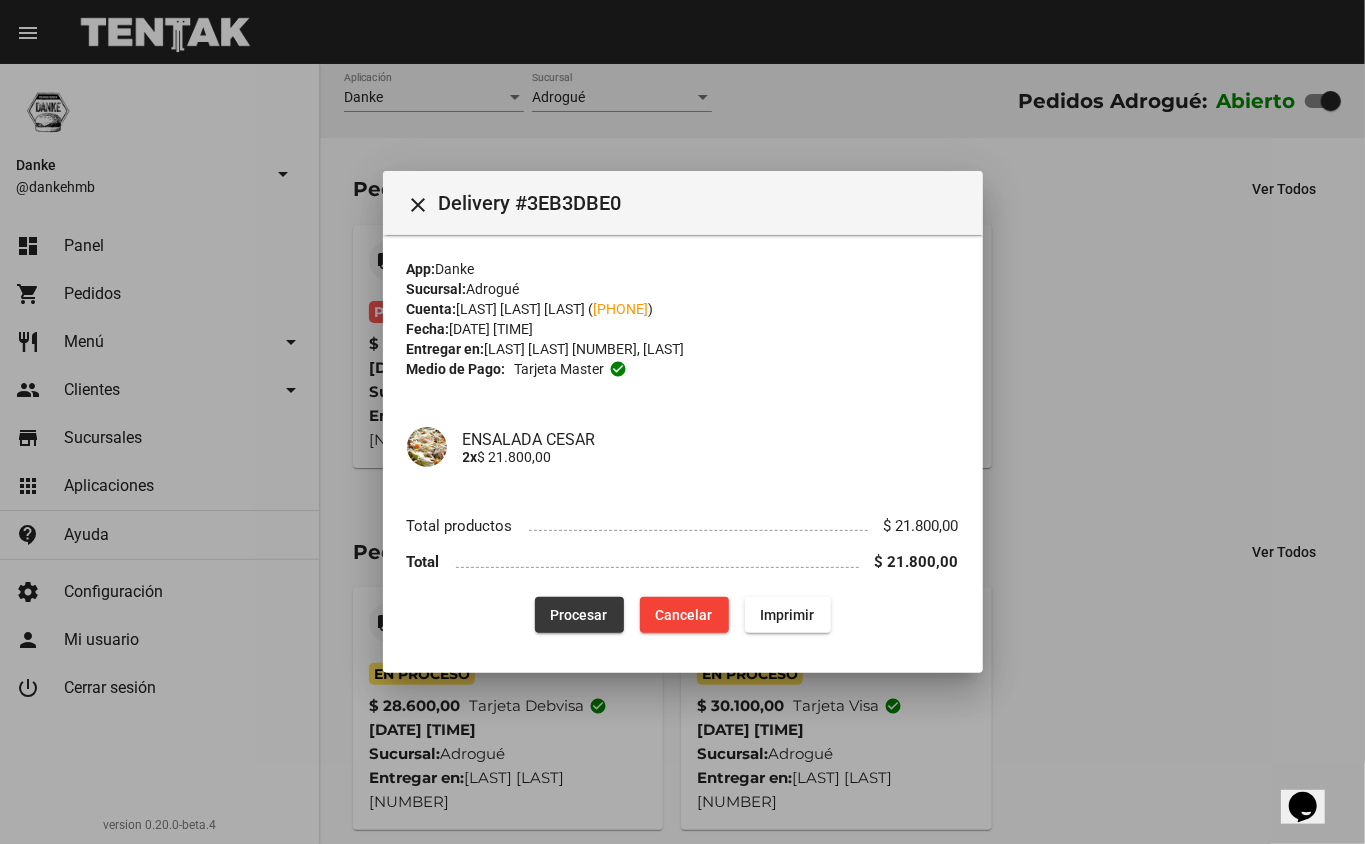 click on "Procesar" 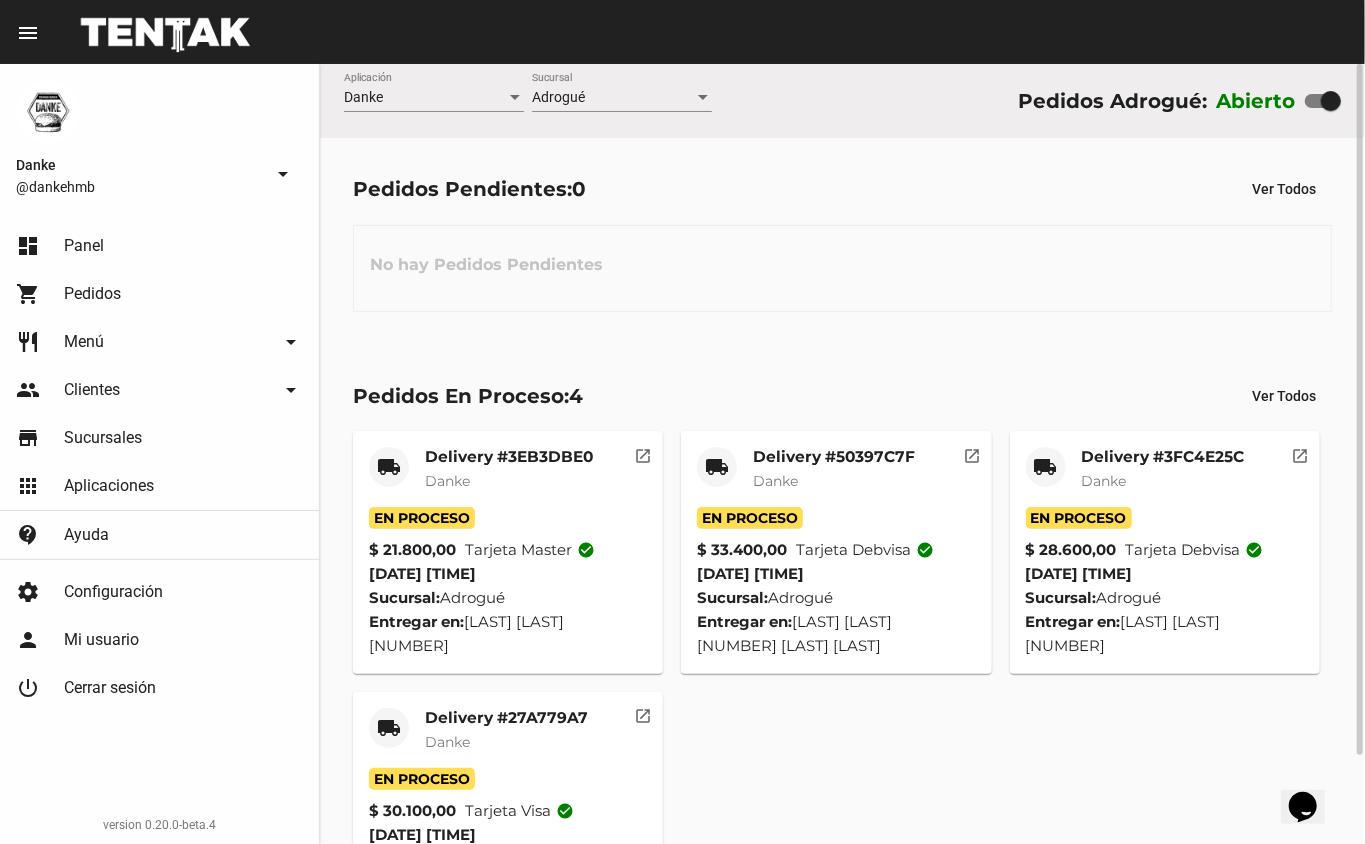 click on "No hay Pedidos Pendientes" 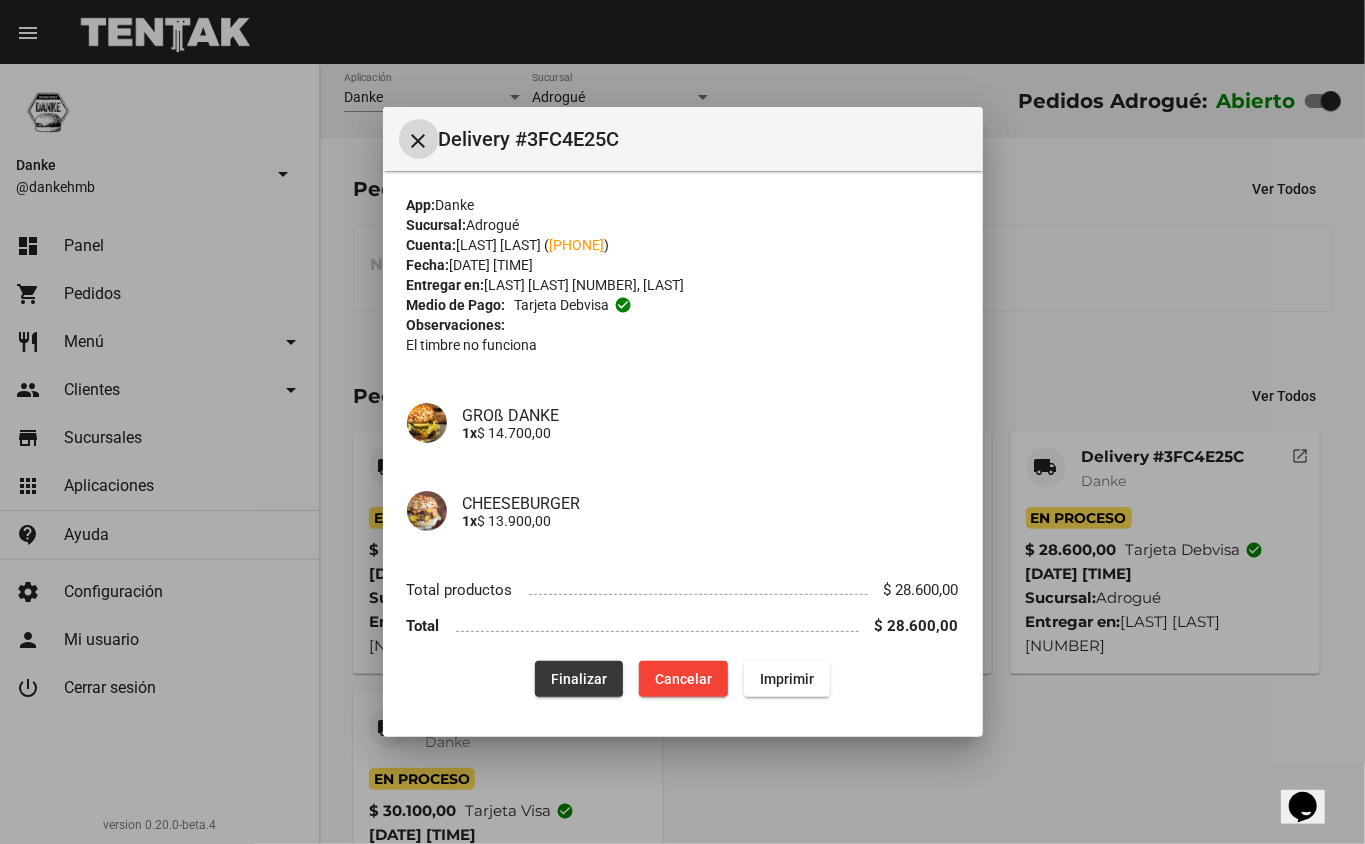 click on "Finalizar" 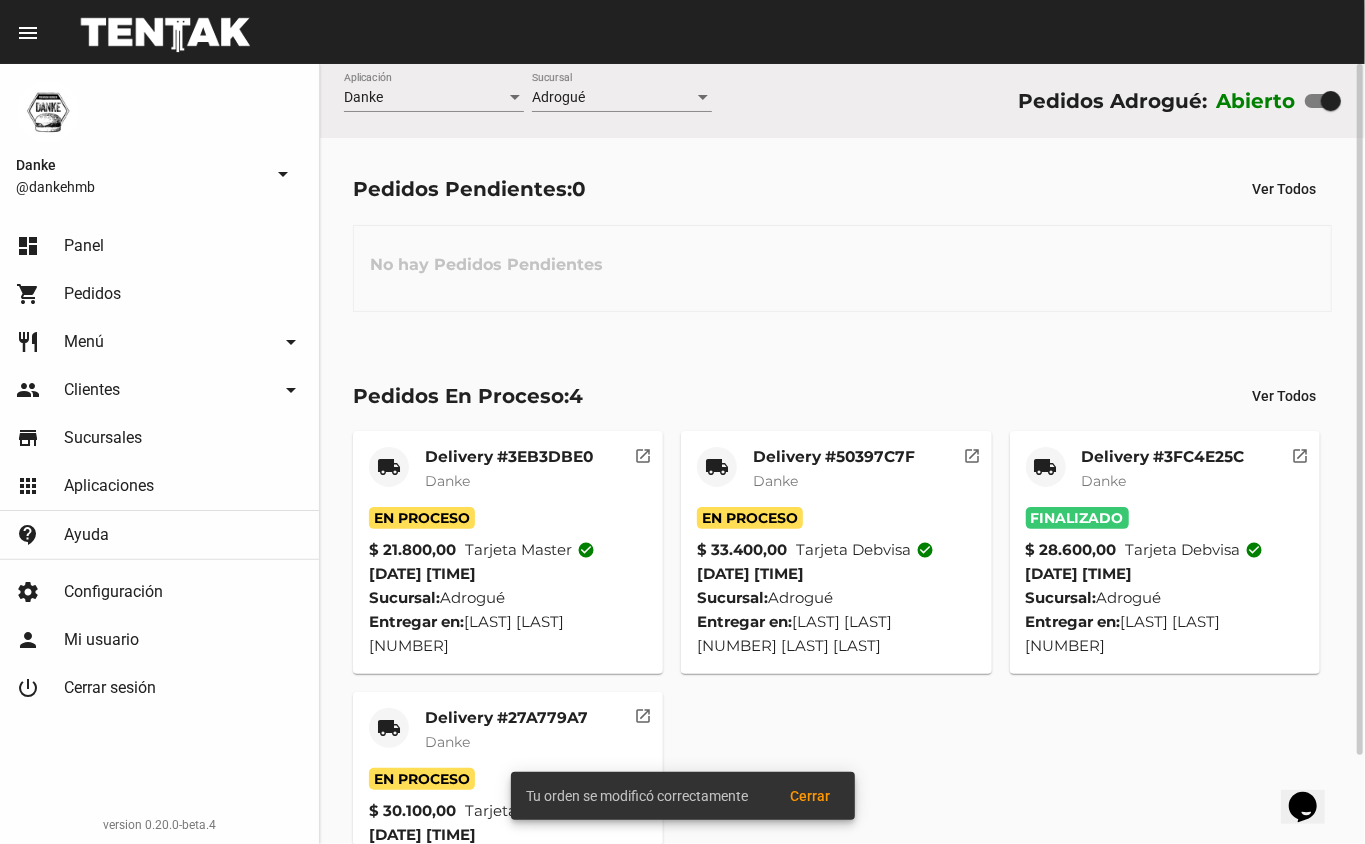 click on "local_shipping Delivery #3EB3DBE0 Danke En Proceso $ 21.800,00 Tarjeta master check_circle 3/8/25 20:46 Sucursal:  Adrogué  Entregar en:  Jorge Santiago Bynnon 1869   open_in_new local_shipping Delivery #50397C7F Danke En Proceso $ 33.400,00 Tarjeta debvisa check_circle 3/8/25 20:45 Sucursal:  Adrogué  Entregar en:  Avenida San Martín 2105 1er piso  open_in_new local_shipping Delivery #3FC4E25C Danke Finalizado $ 28.600,00 Tarjeta debvisa check_circle 3/8/25 20:44 Sucursal:  Adrogué  Entregar en:  Esteban Adrogué 1261   open_in_new local_shipping Delivery #27A779A7 Danke En Proceso $ 30.100,00 Tarjeta visa check_circle 3/8/25 20:41 Sucursal:  Adrogué  Entregar en:  Bartolomé Cerretti 1492   open_in_new" 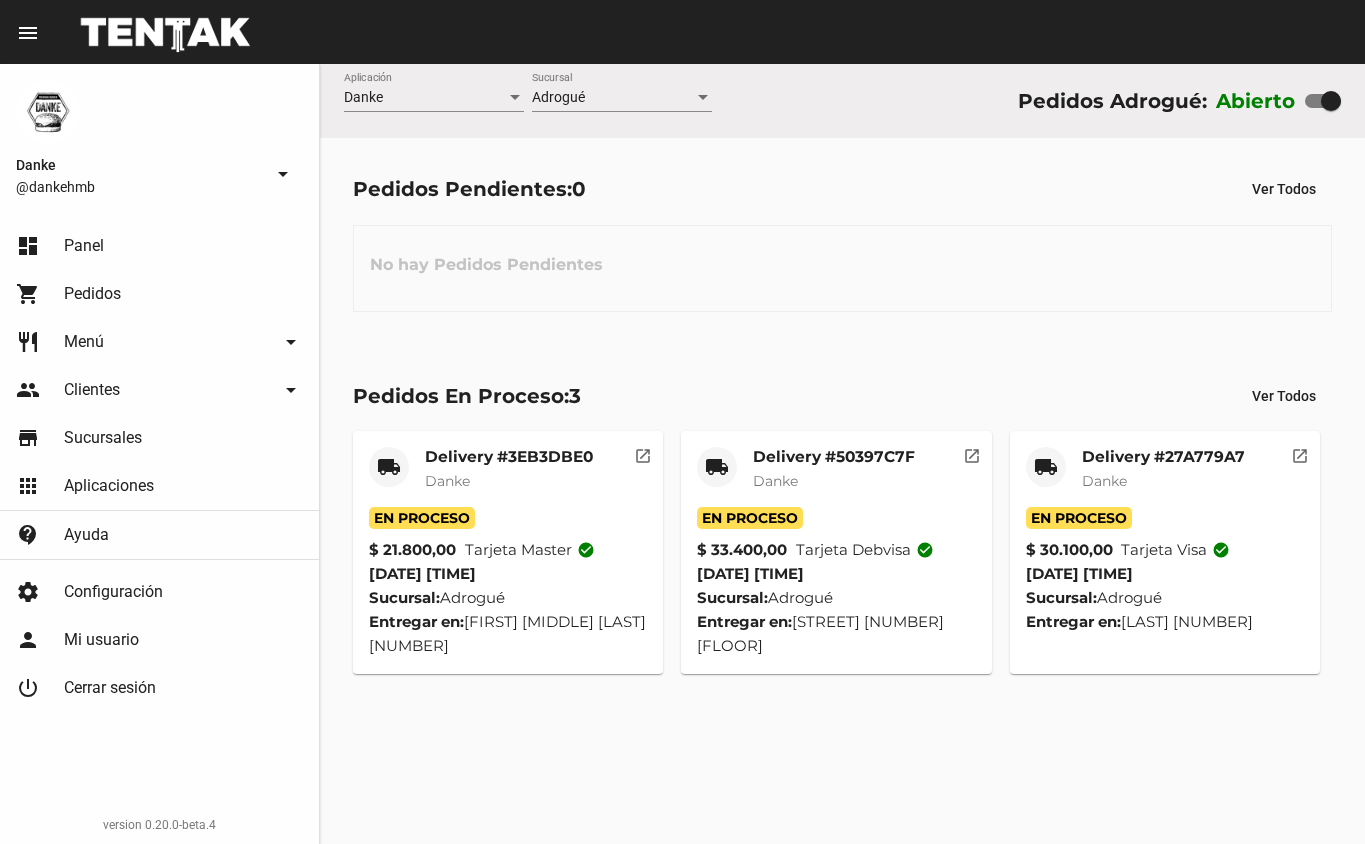 scroll, scrollTop: 0, scrollLeft: 0, axis: both 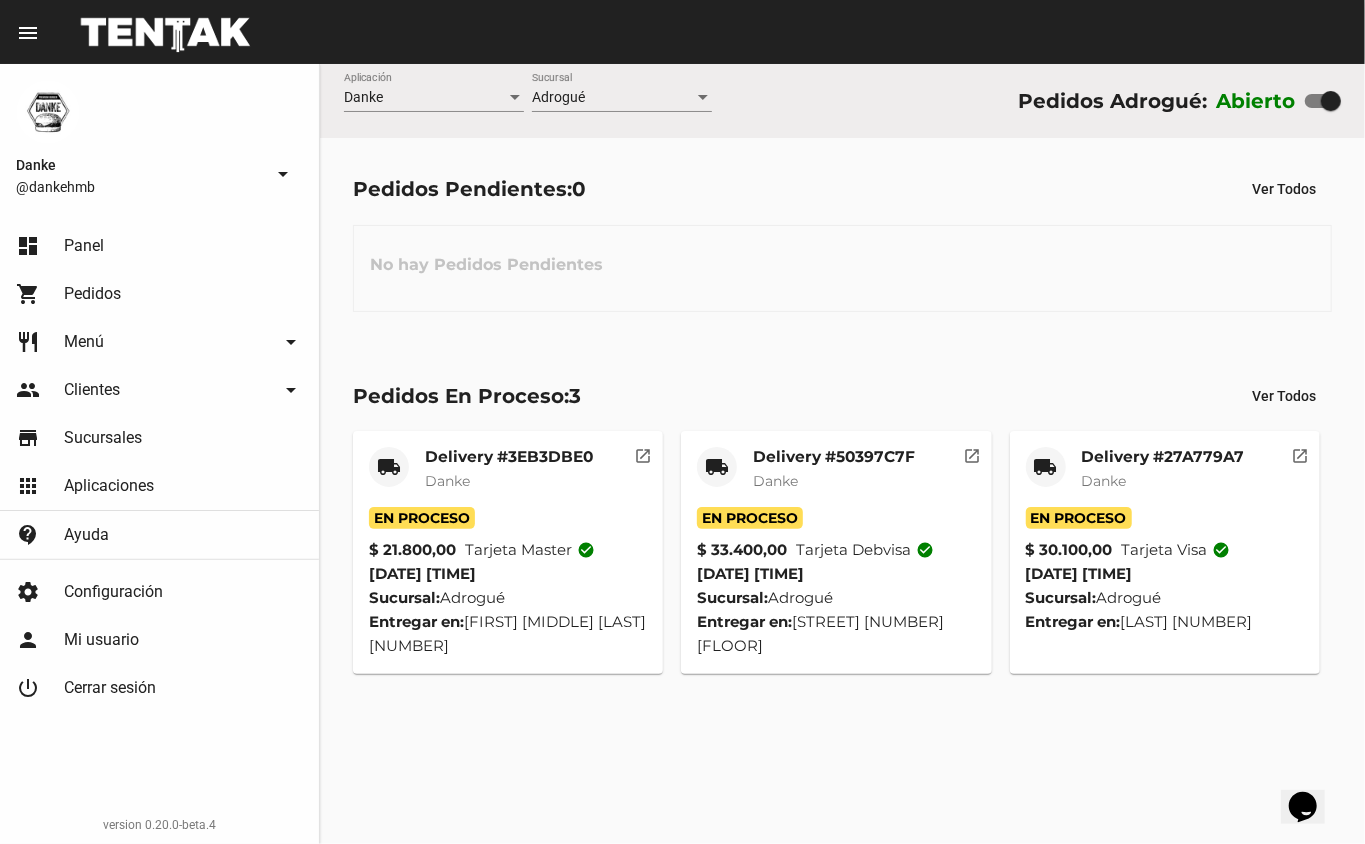 click on "Delivery #27A779A7" 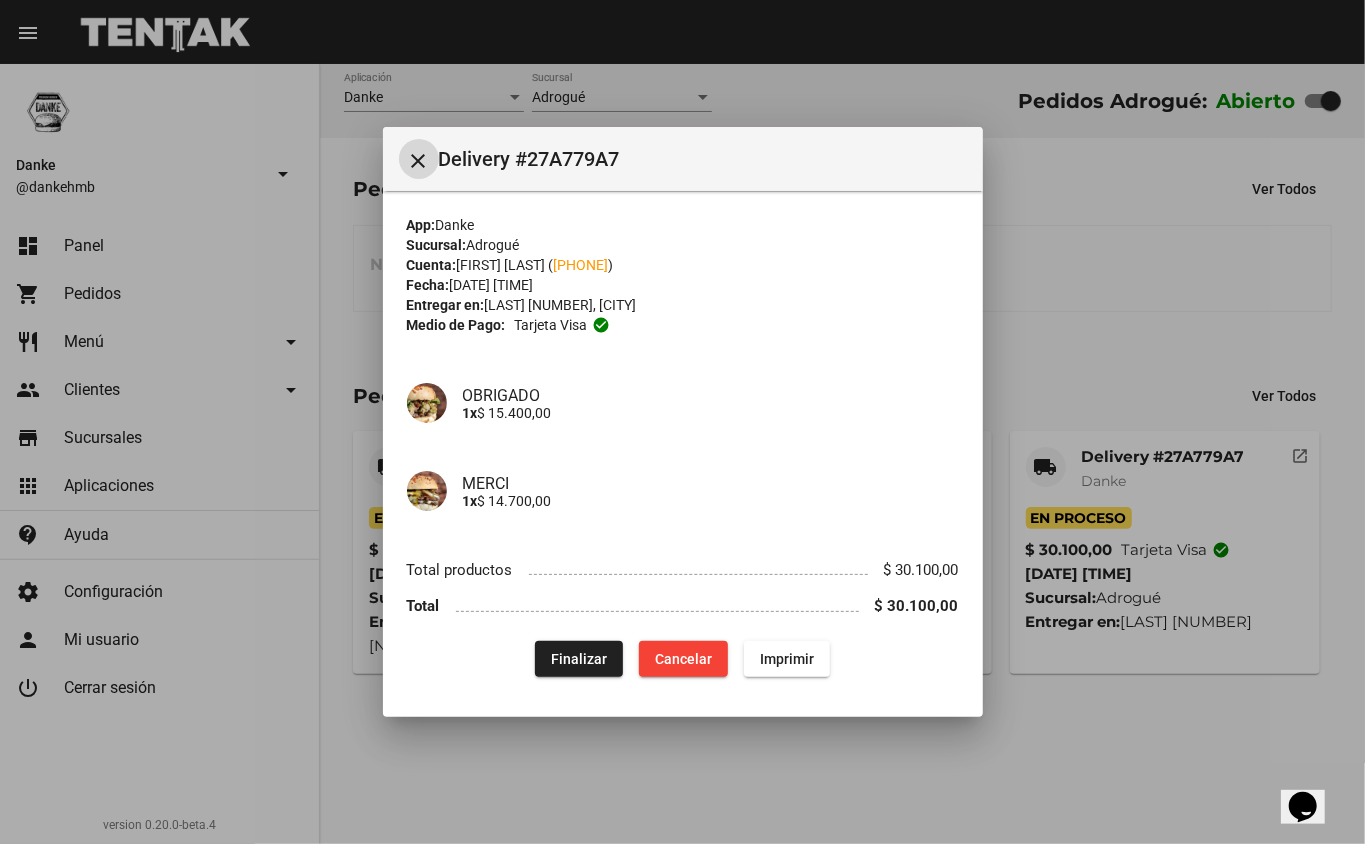 click on "Finalizar" 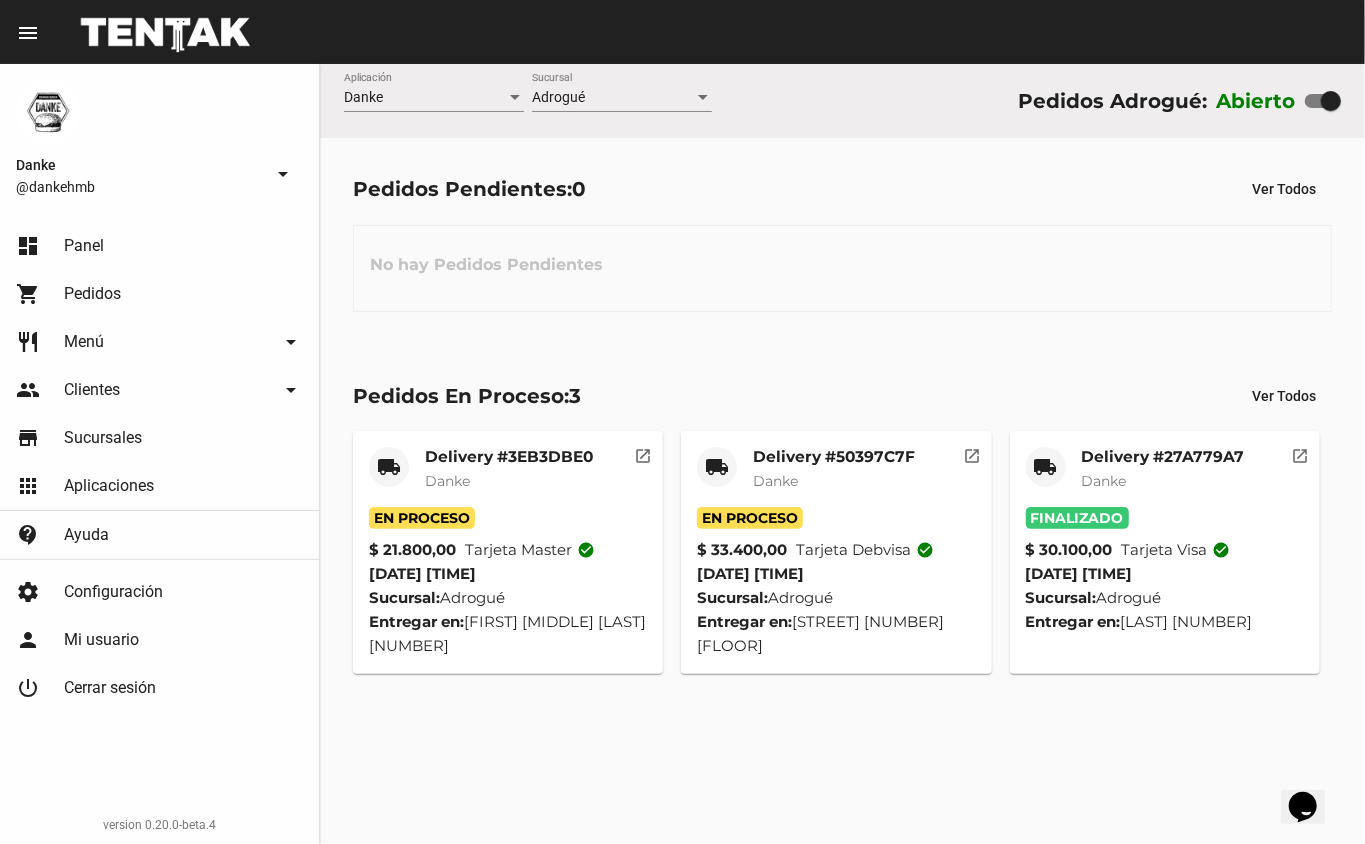 click on "Delivery #50397C7F" 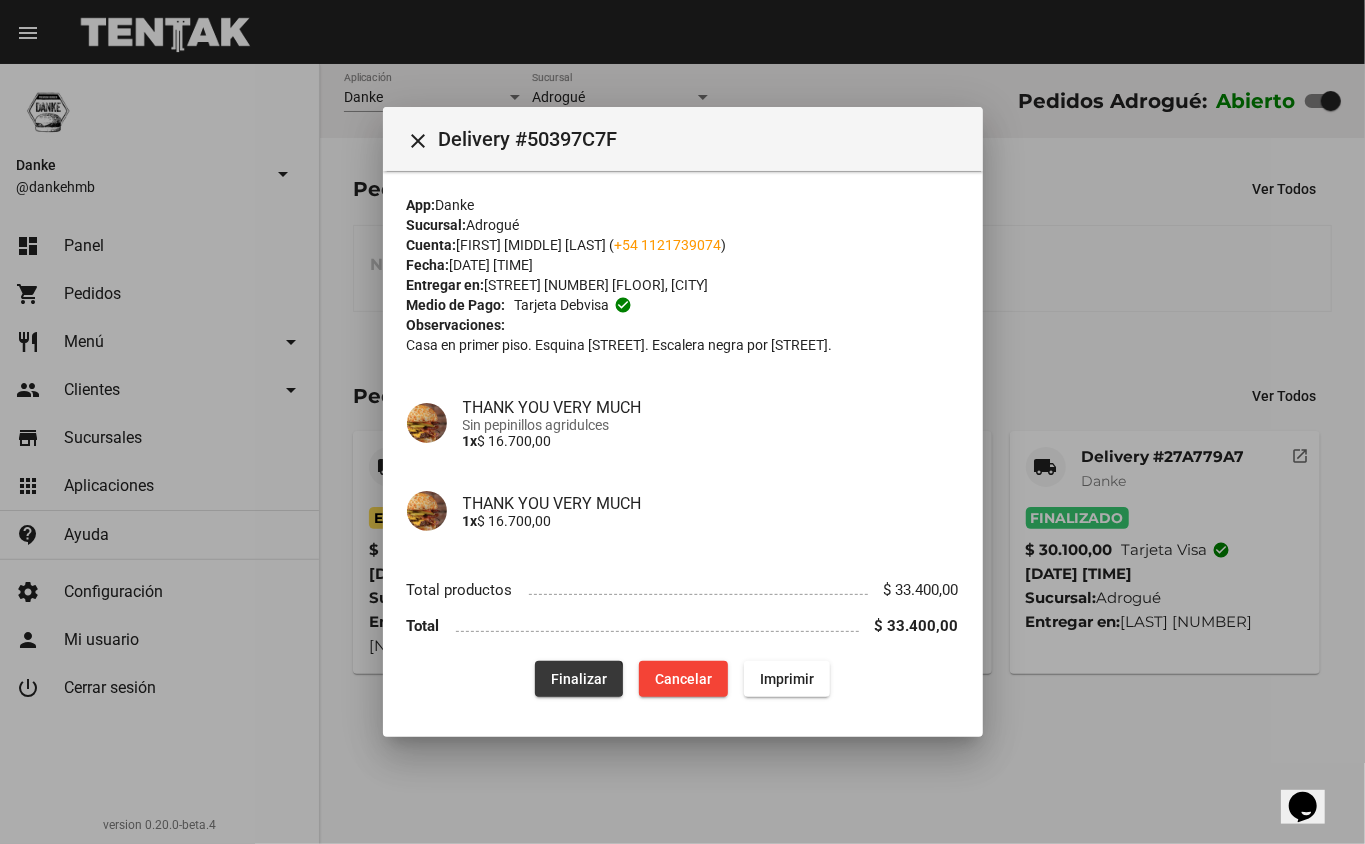 click on "Finalizar" 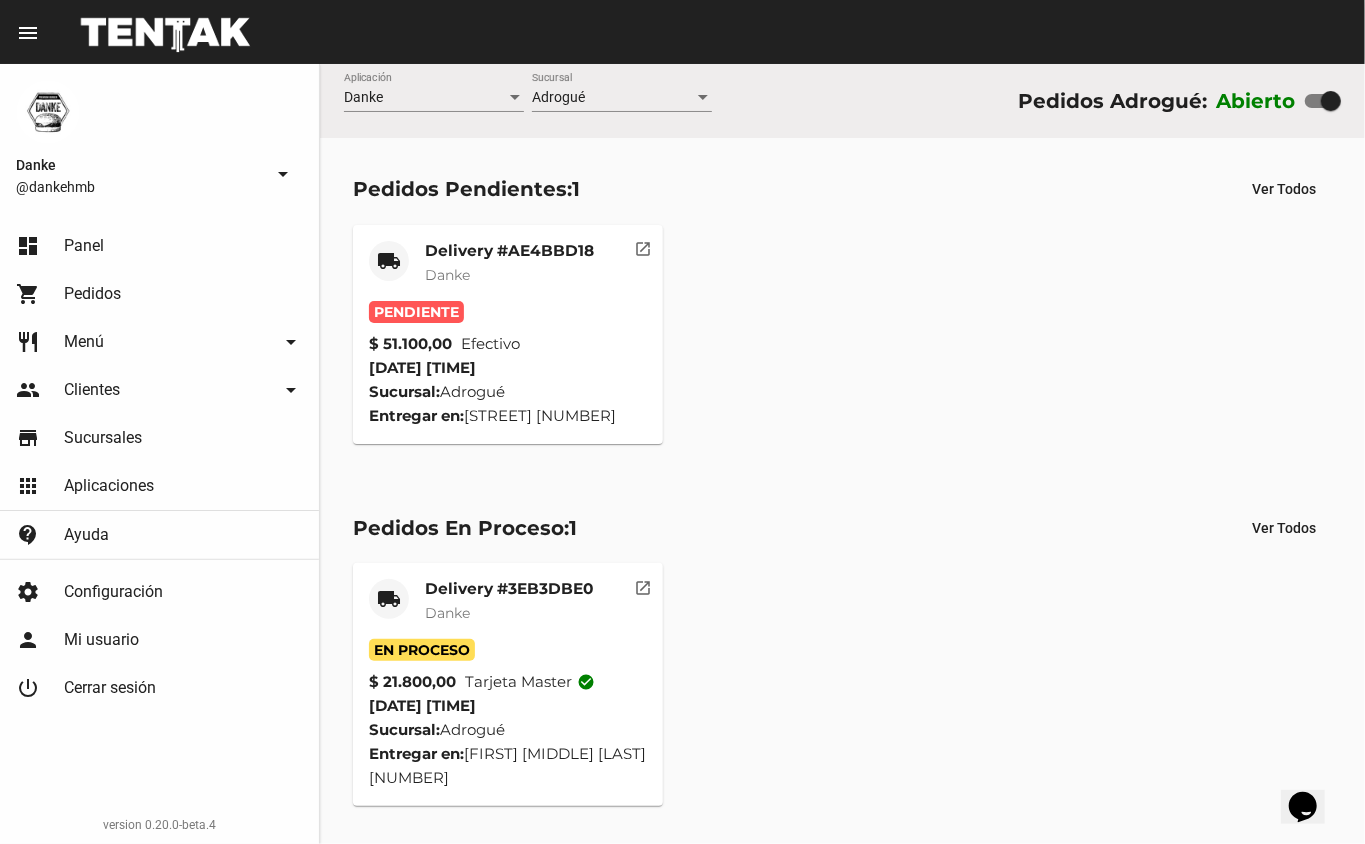 click on "Delivery #AE4BBD18" 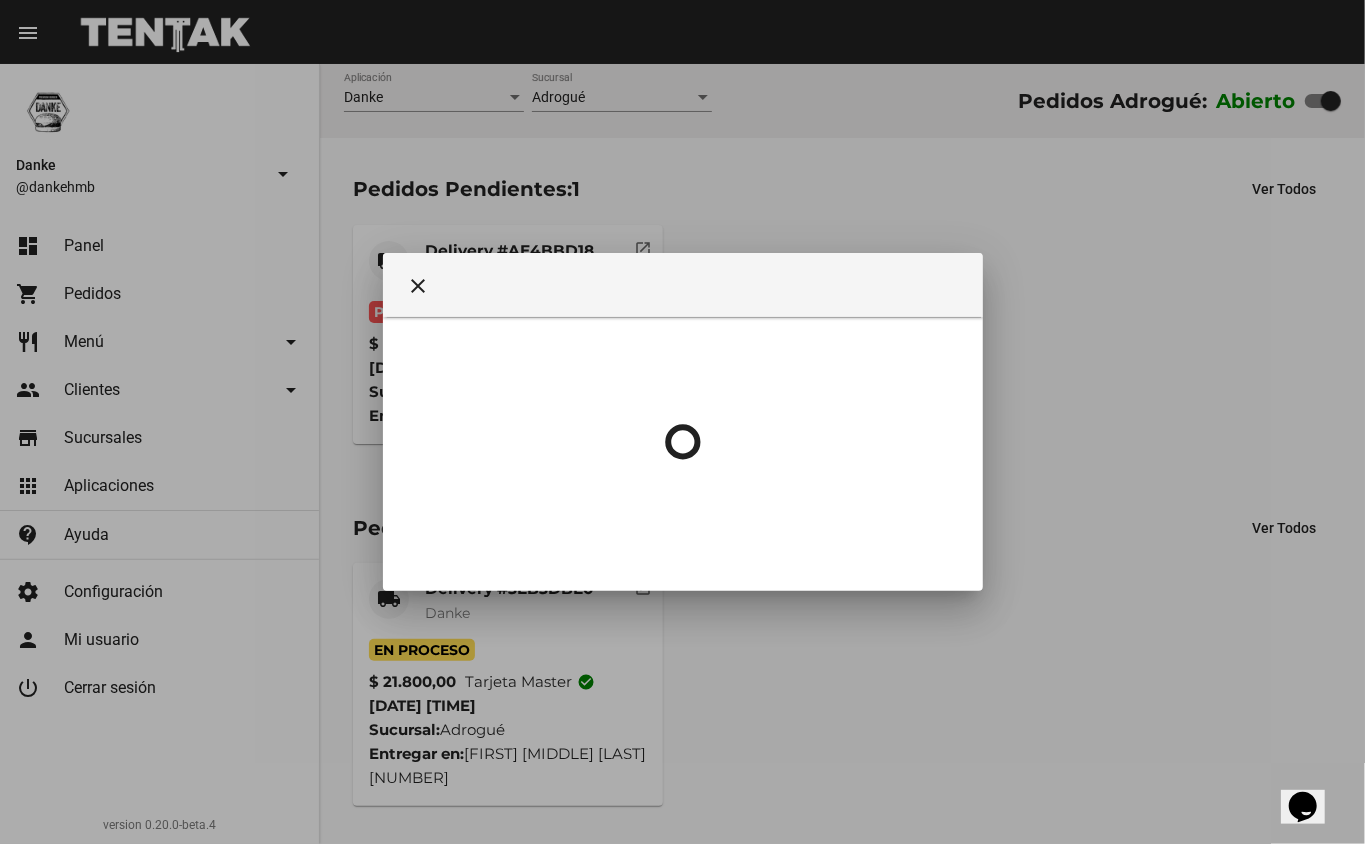 type 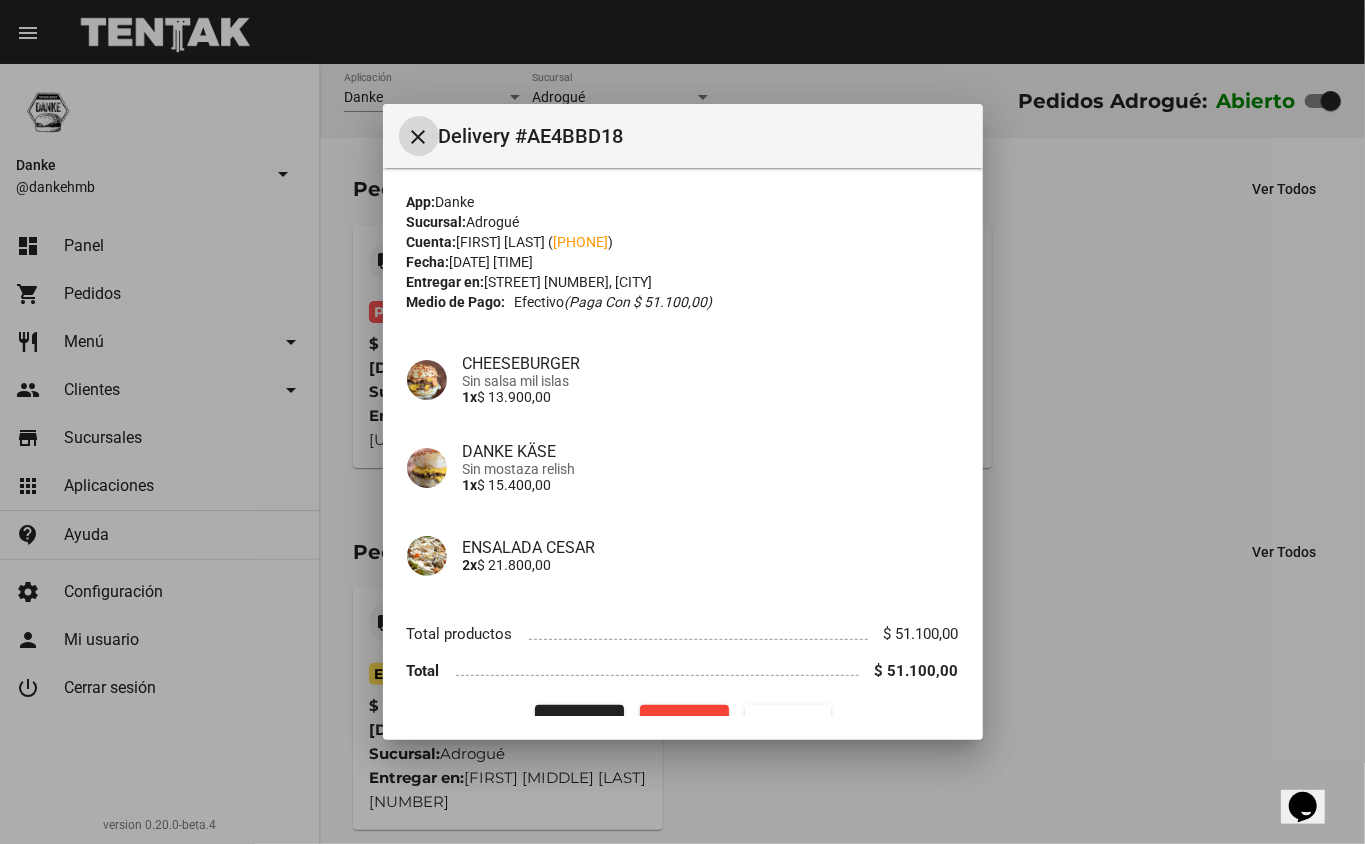 scroll, scrollTop: 41, scrollLeft: 0, axis: vertical 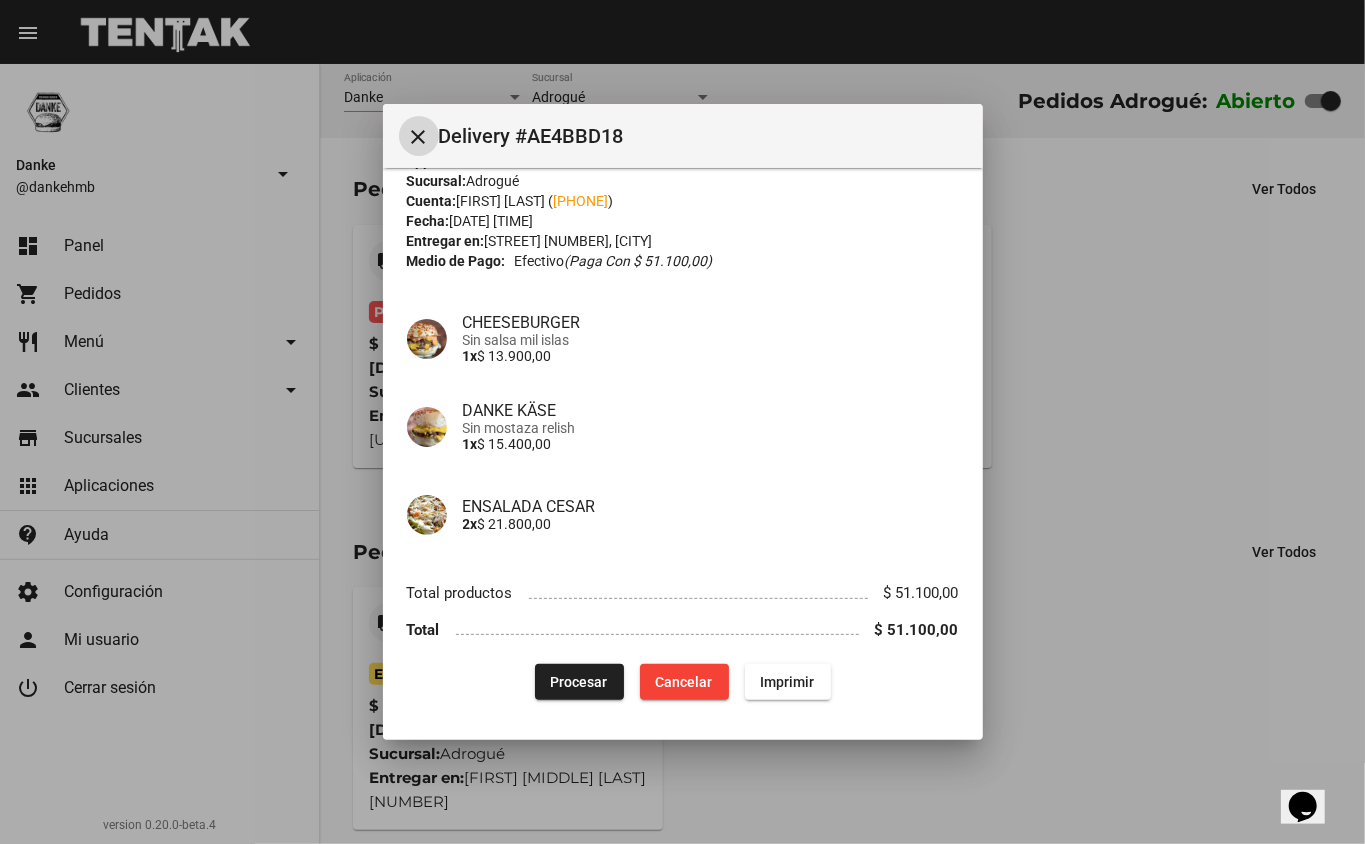 click on "Procesar" 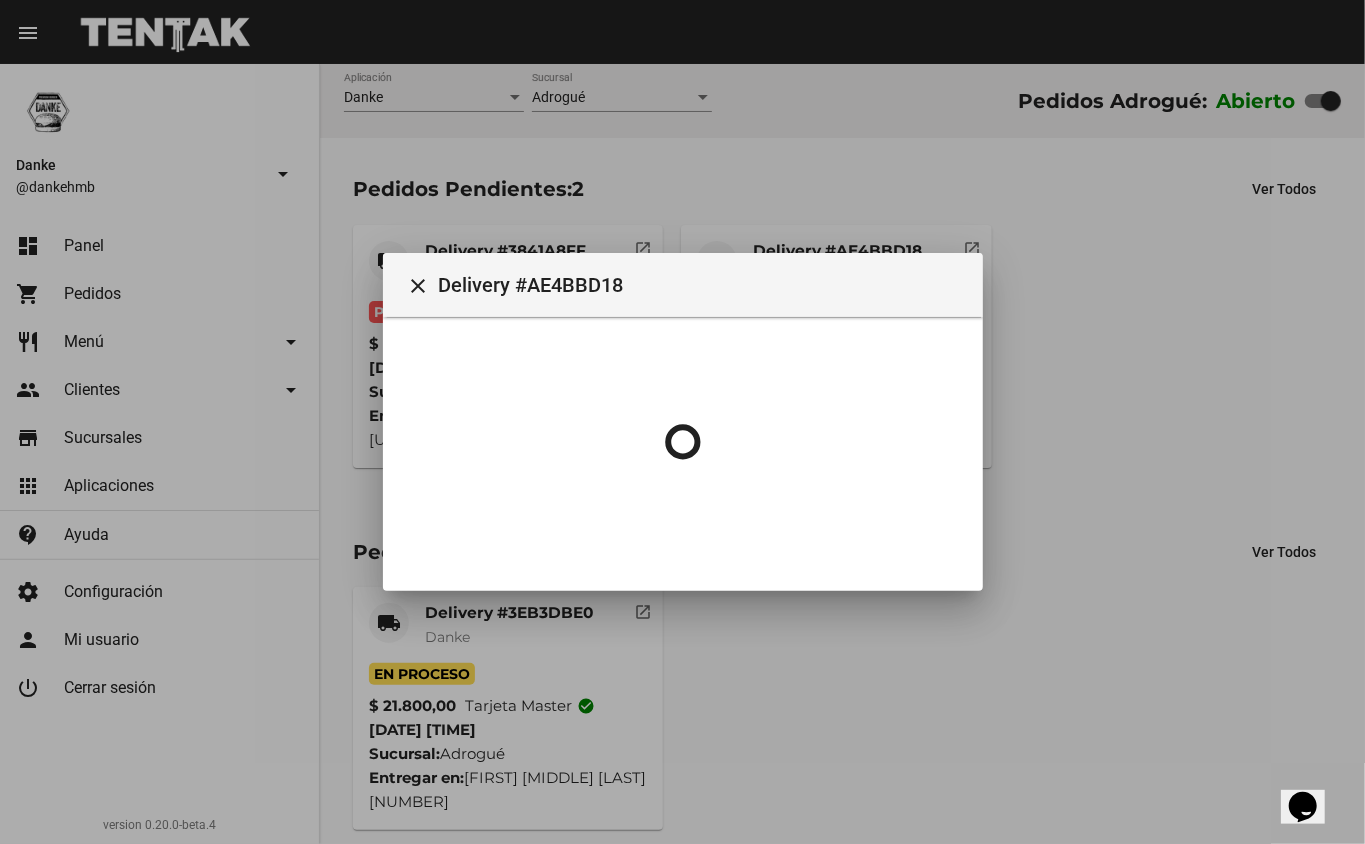 scroll, scrollTop: 0, scrollLeft: 0, axis: both 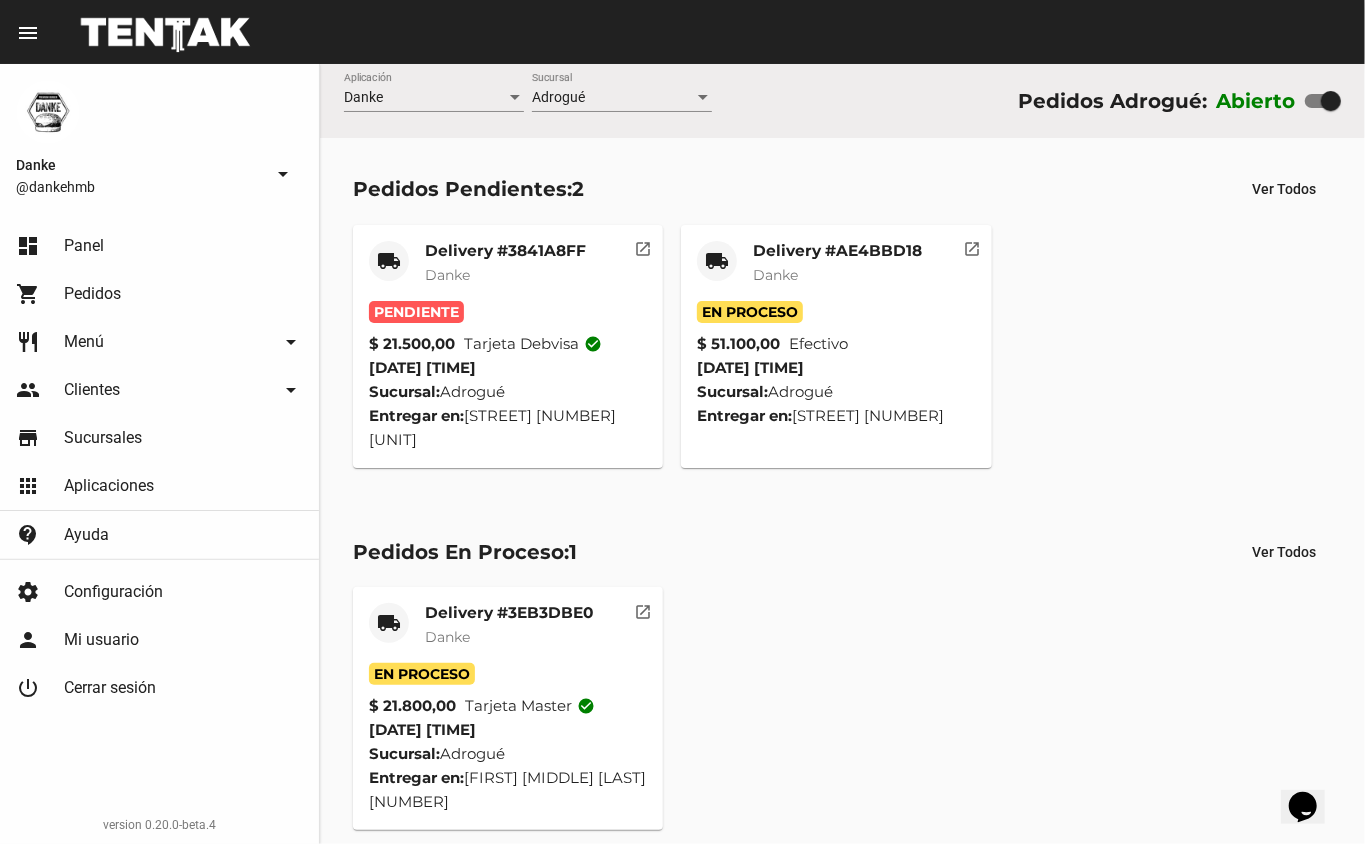 click on "Delivery #3EB3DBE0 Danke" 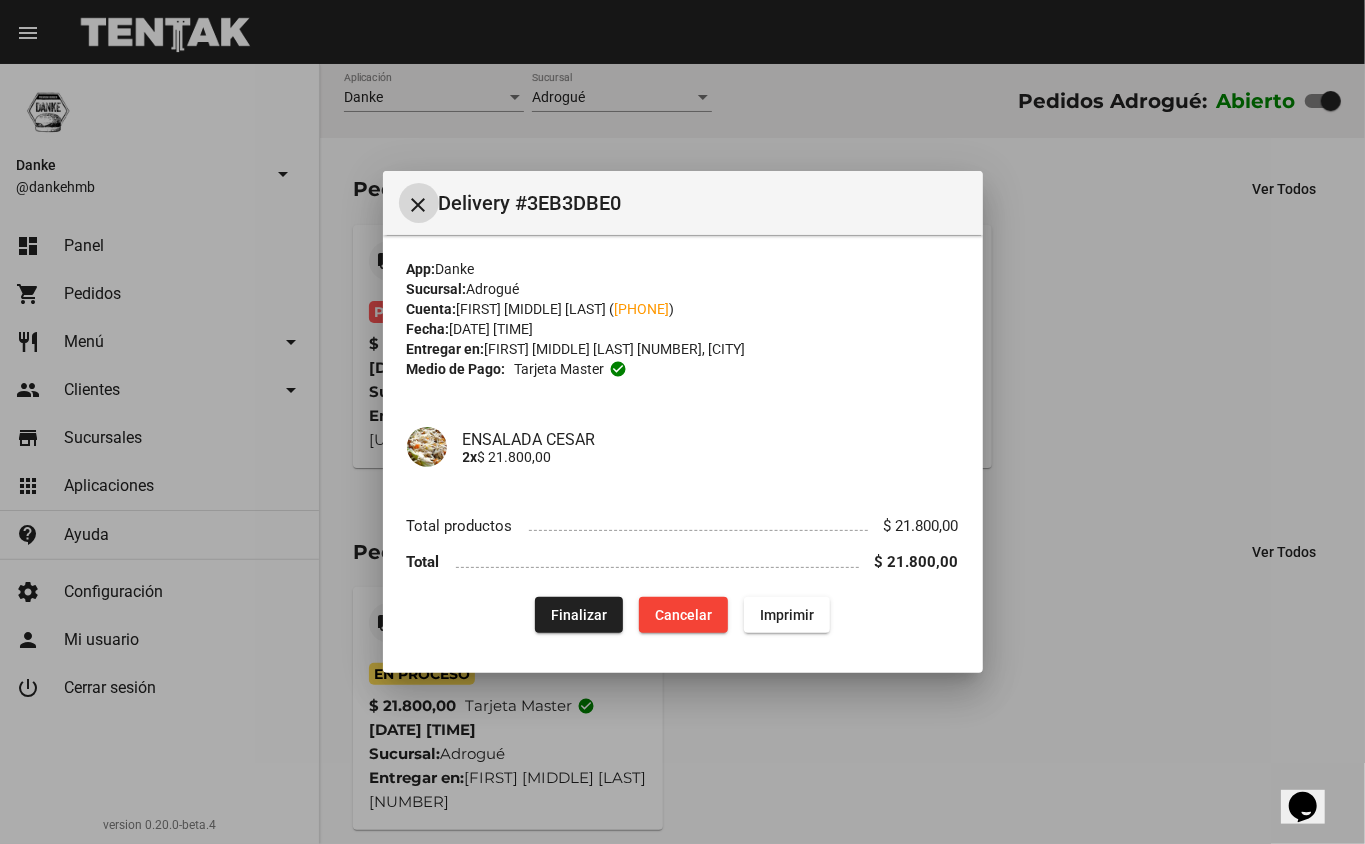 click on "Finalizar" 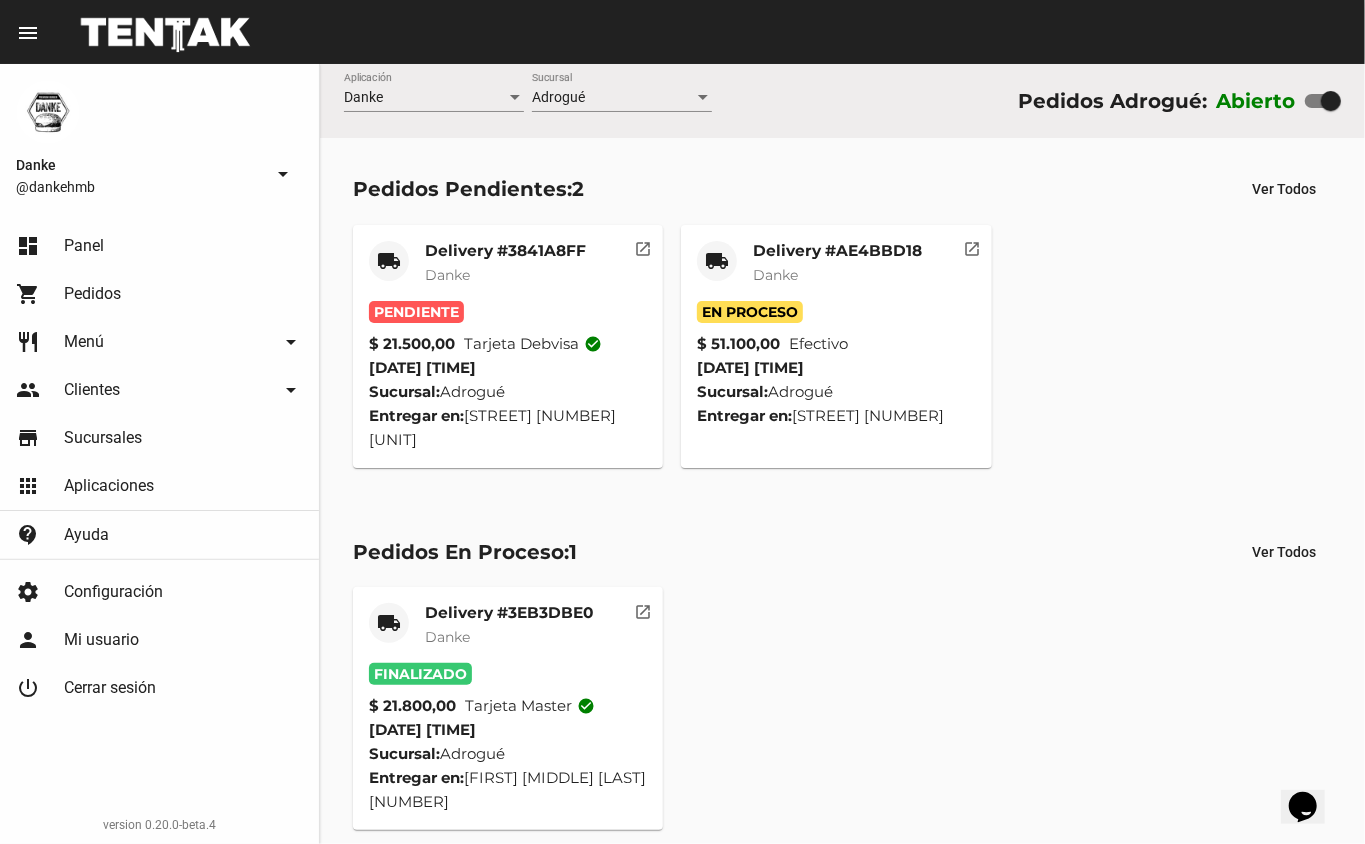 click on "Delivery #3841A8FF" 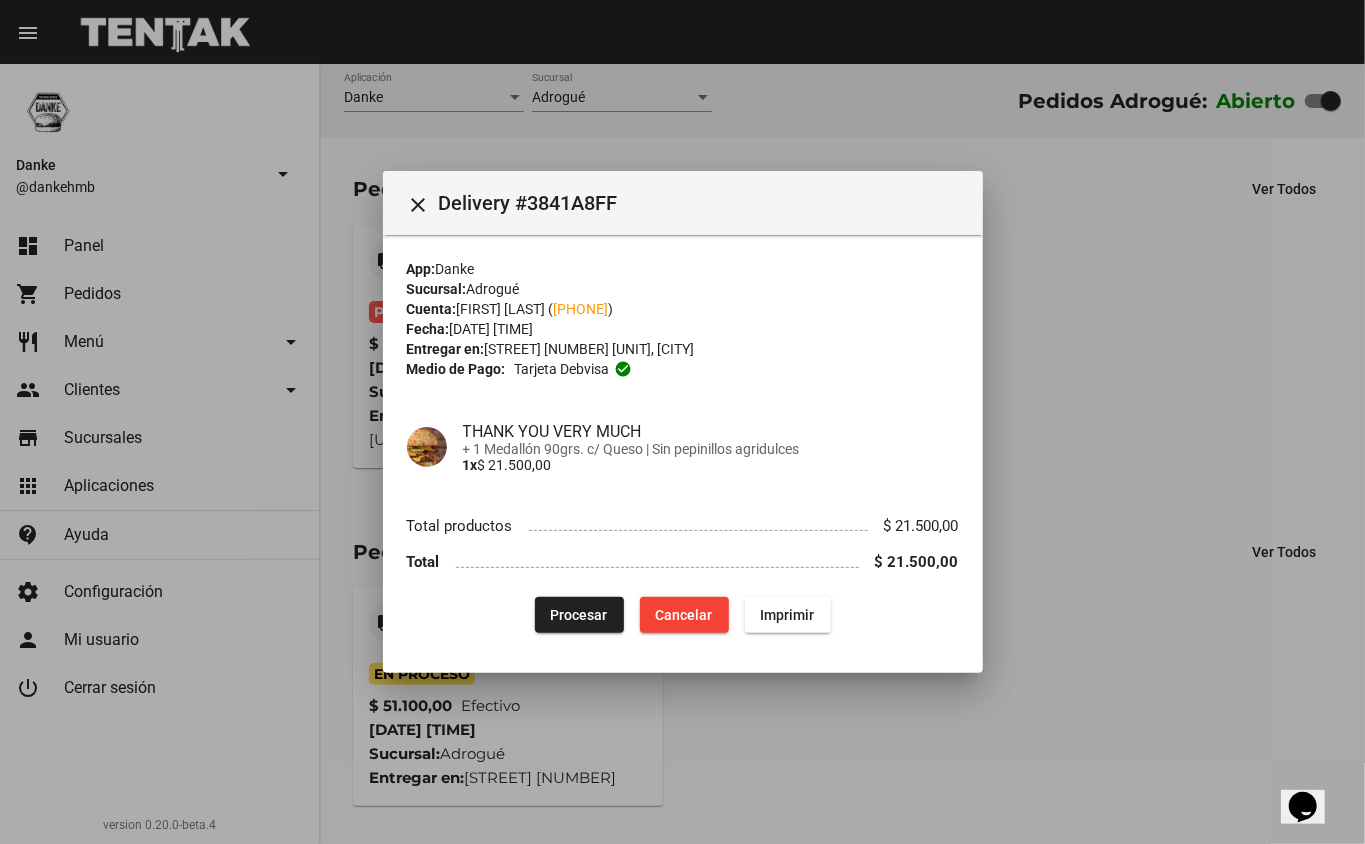 type 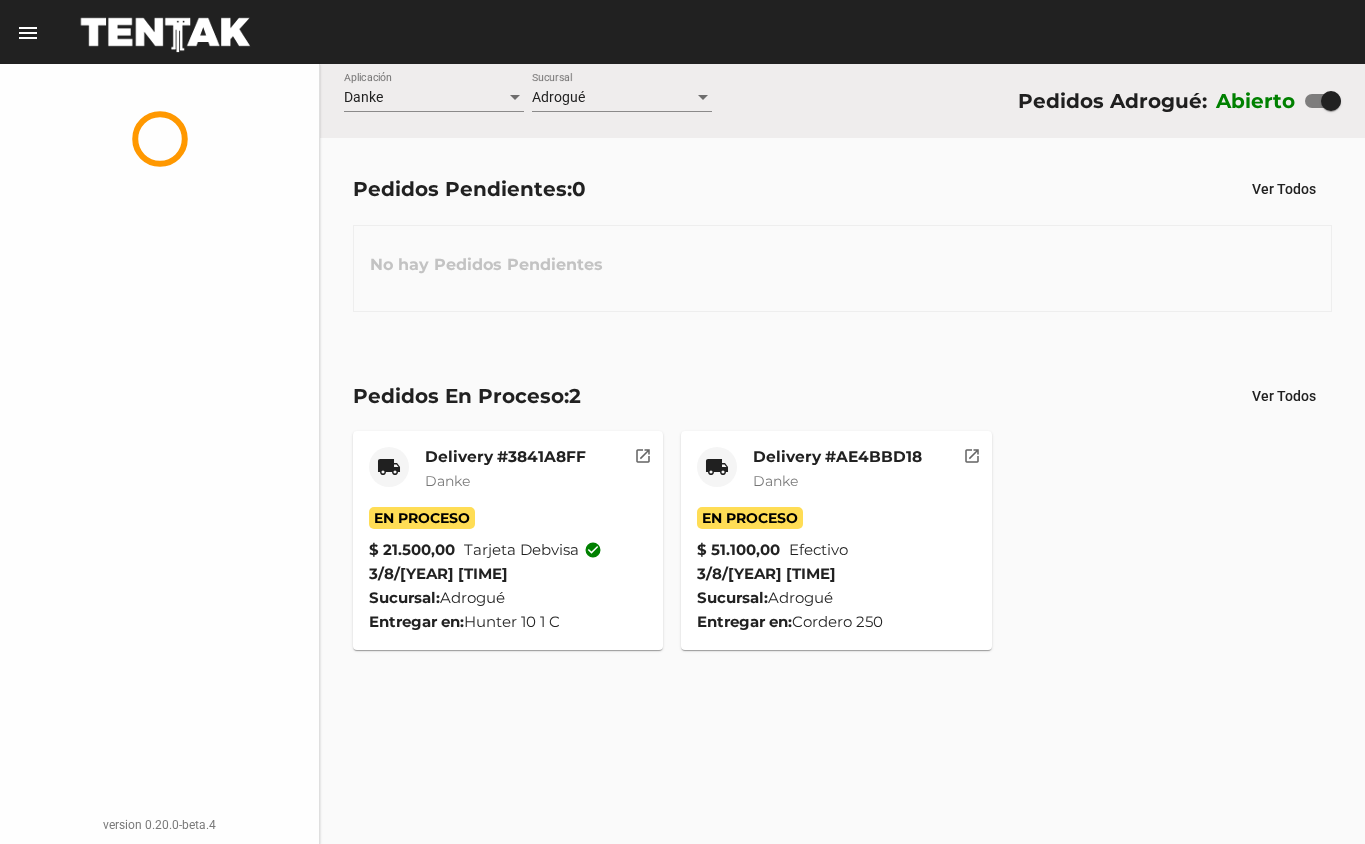 scroll, scrollTop: 0, scrollLeft: 0, axis: both 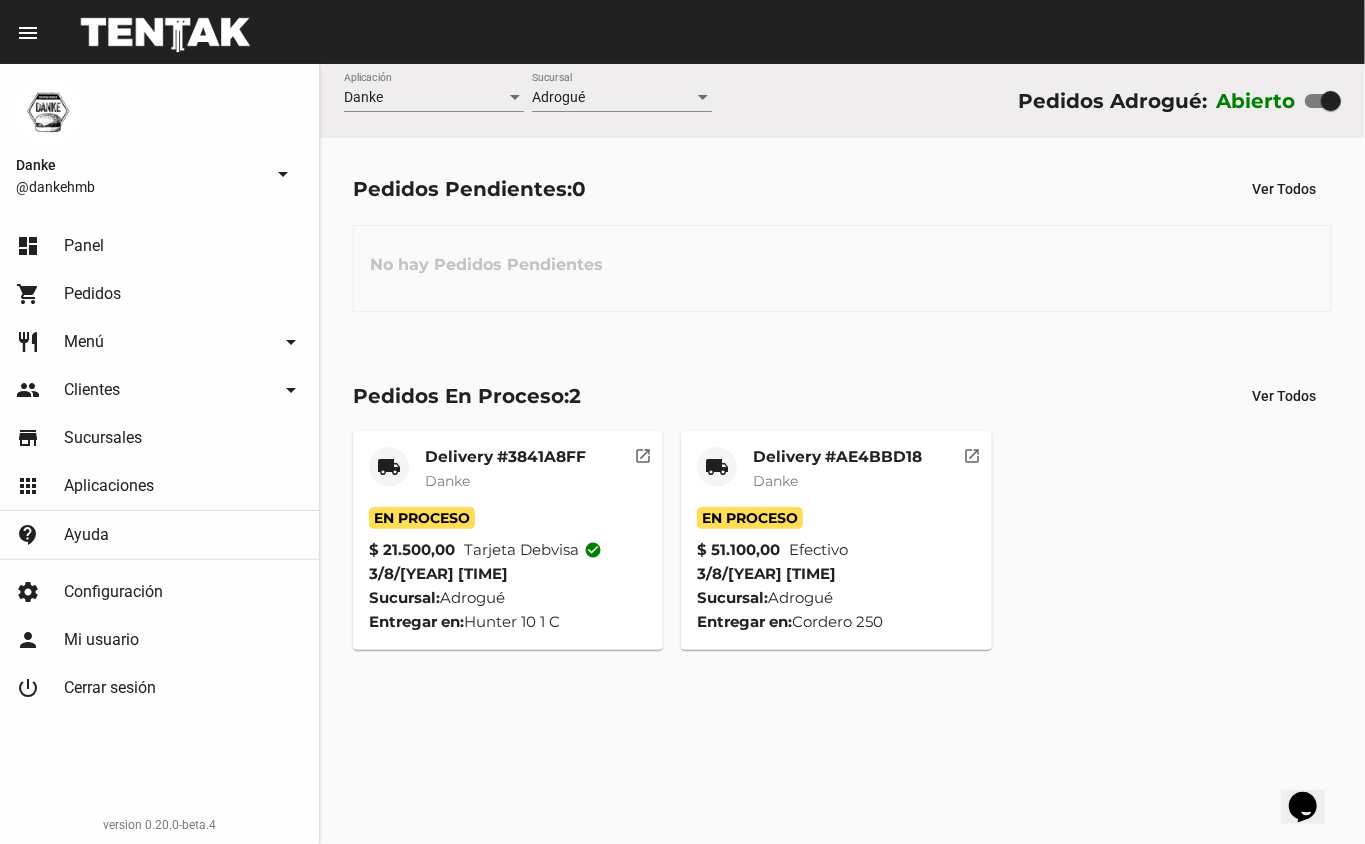 click on "Danke" 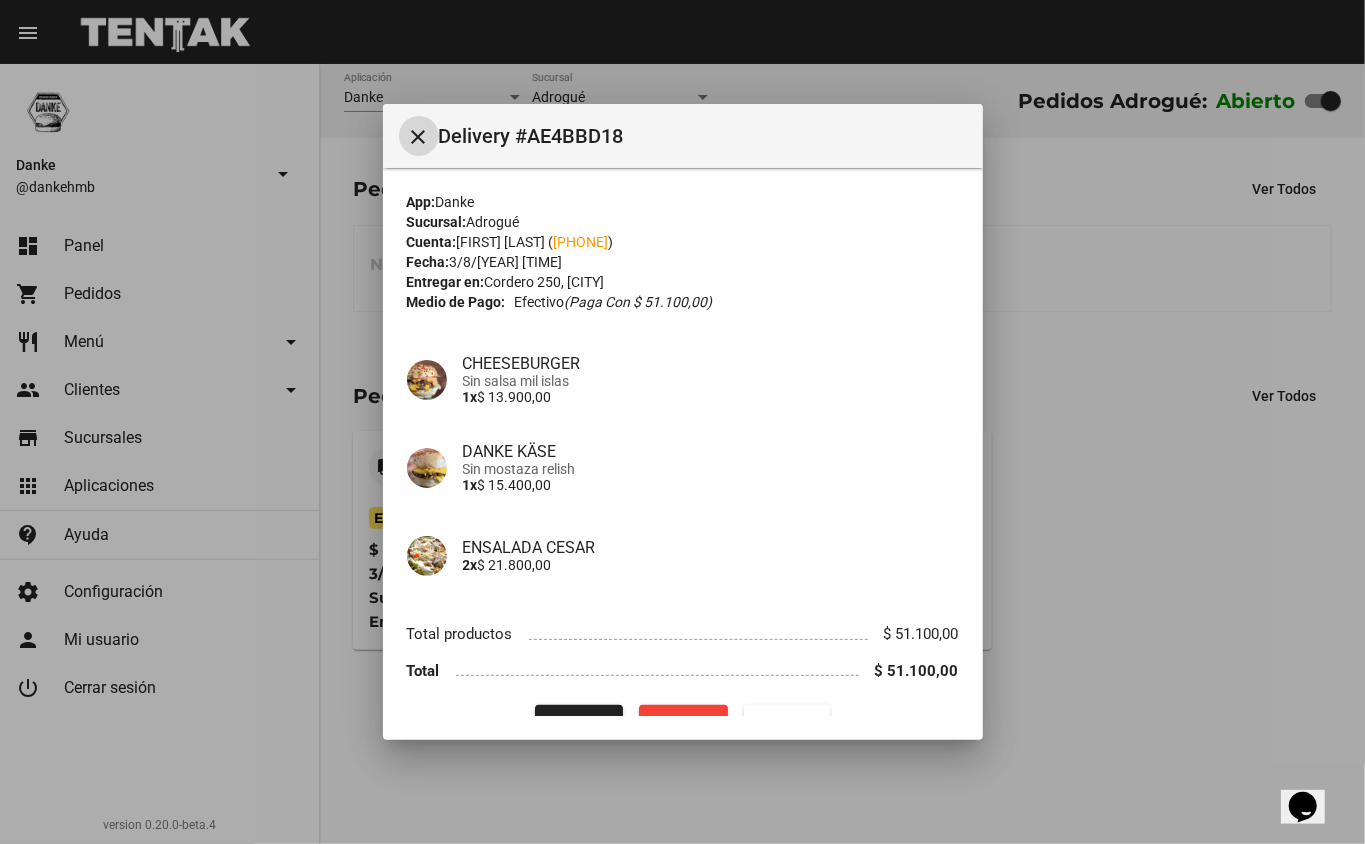 click on "close Delivery #AE4BBD18 App: Danke Sucursal: [CITY] Cuenta: [FIRST] [LAST] ( [PHONE] ) Fecha: 3/8/[YEAR] [TIME] Entregar en: Cordero 250, [CITY] Medio de Pago: Efectivo (Paga con $ 51.100,00) CHEESEBURGER Sin salsa mil islas 1x $ 13.900,00 DANKE KÄSE Sin mostaza relish 1x $ 15.400,00 ENSALADA CESAR 2x $ 21.800,00 Total productos $ 51.100,00 Total $ 51.100,00 Finalizar Cancelar Imprimir" at bounding box center (683, 422) 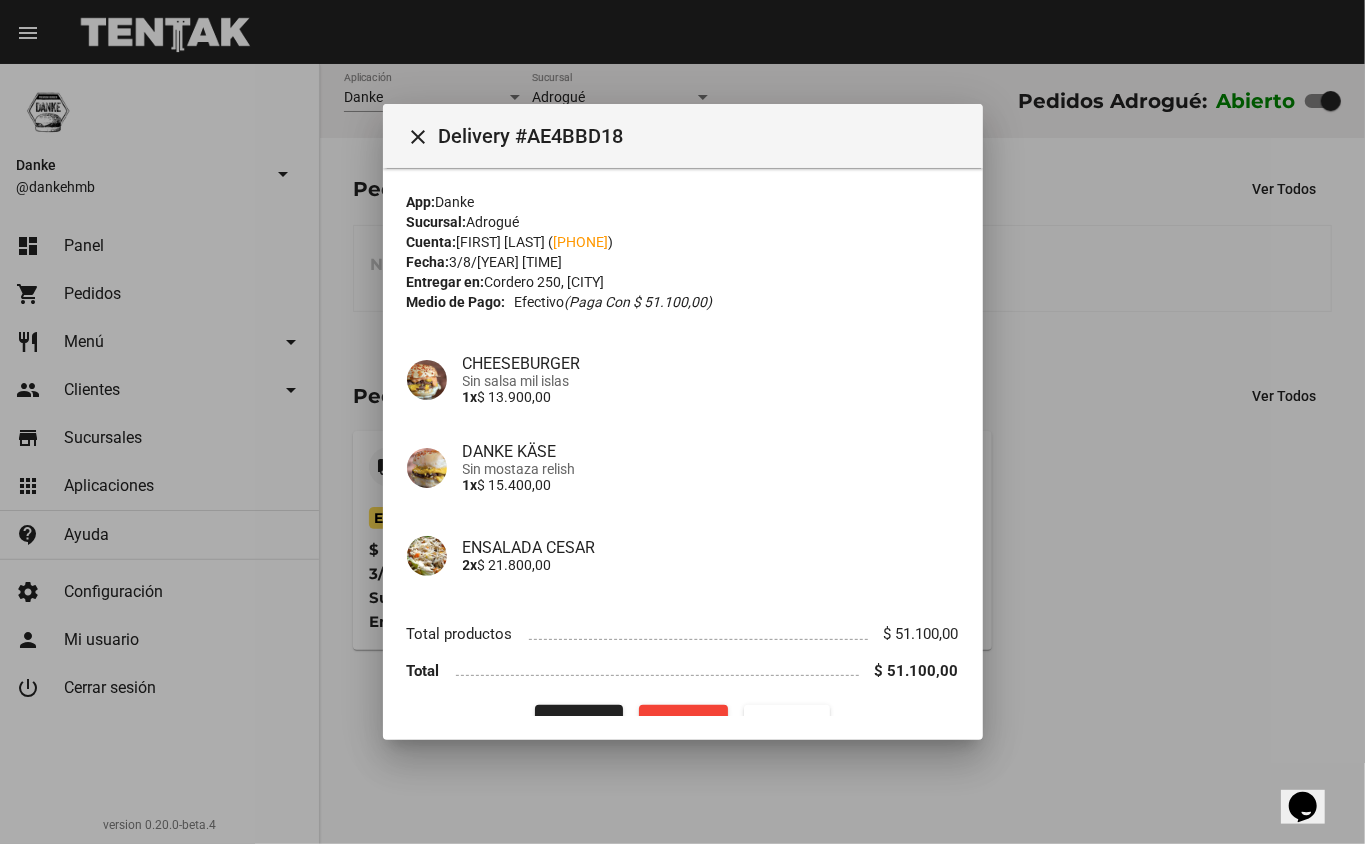 scroll, scrollTop: 41, scrollLeft: 0, axis: vertical 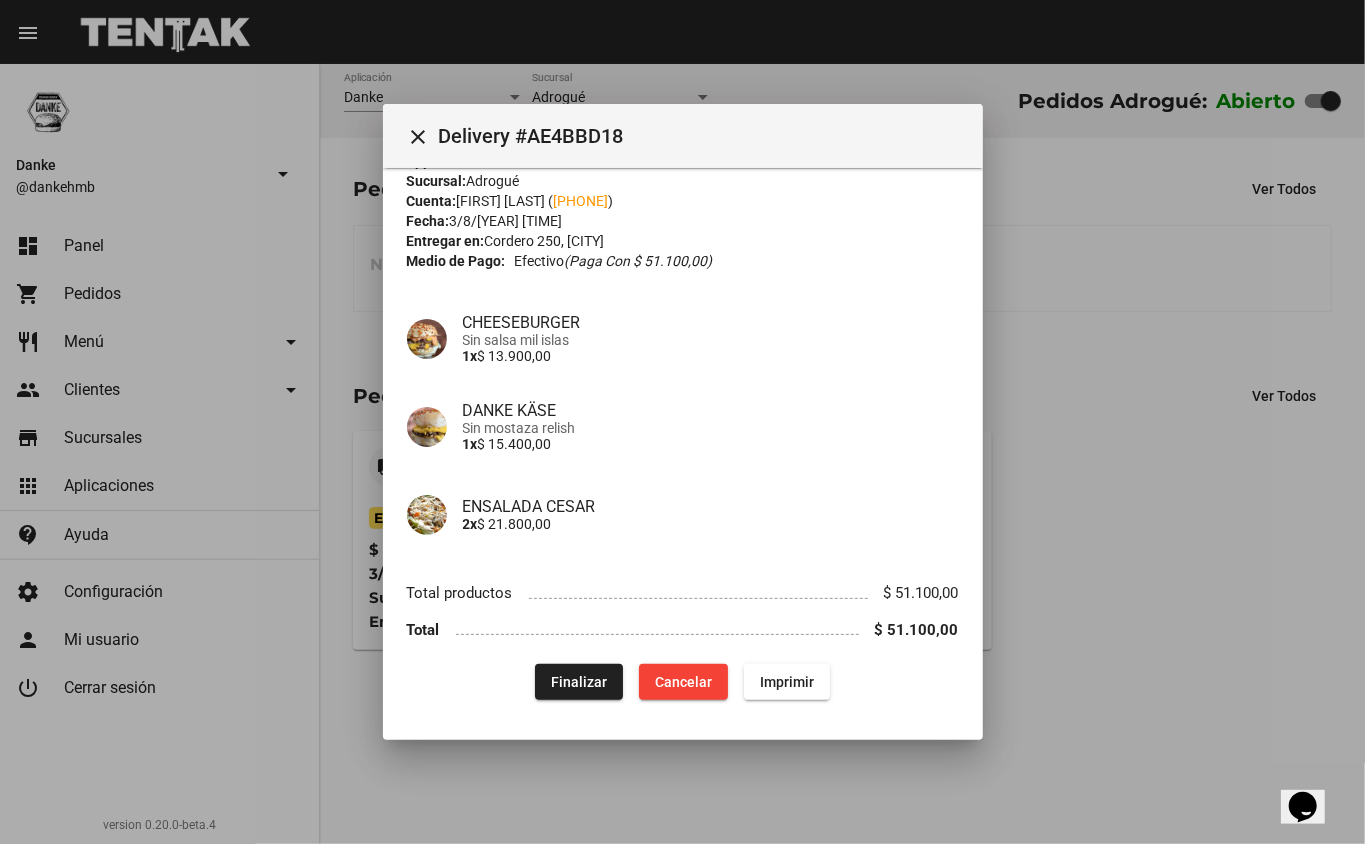 click on "Finalizar" 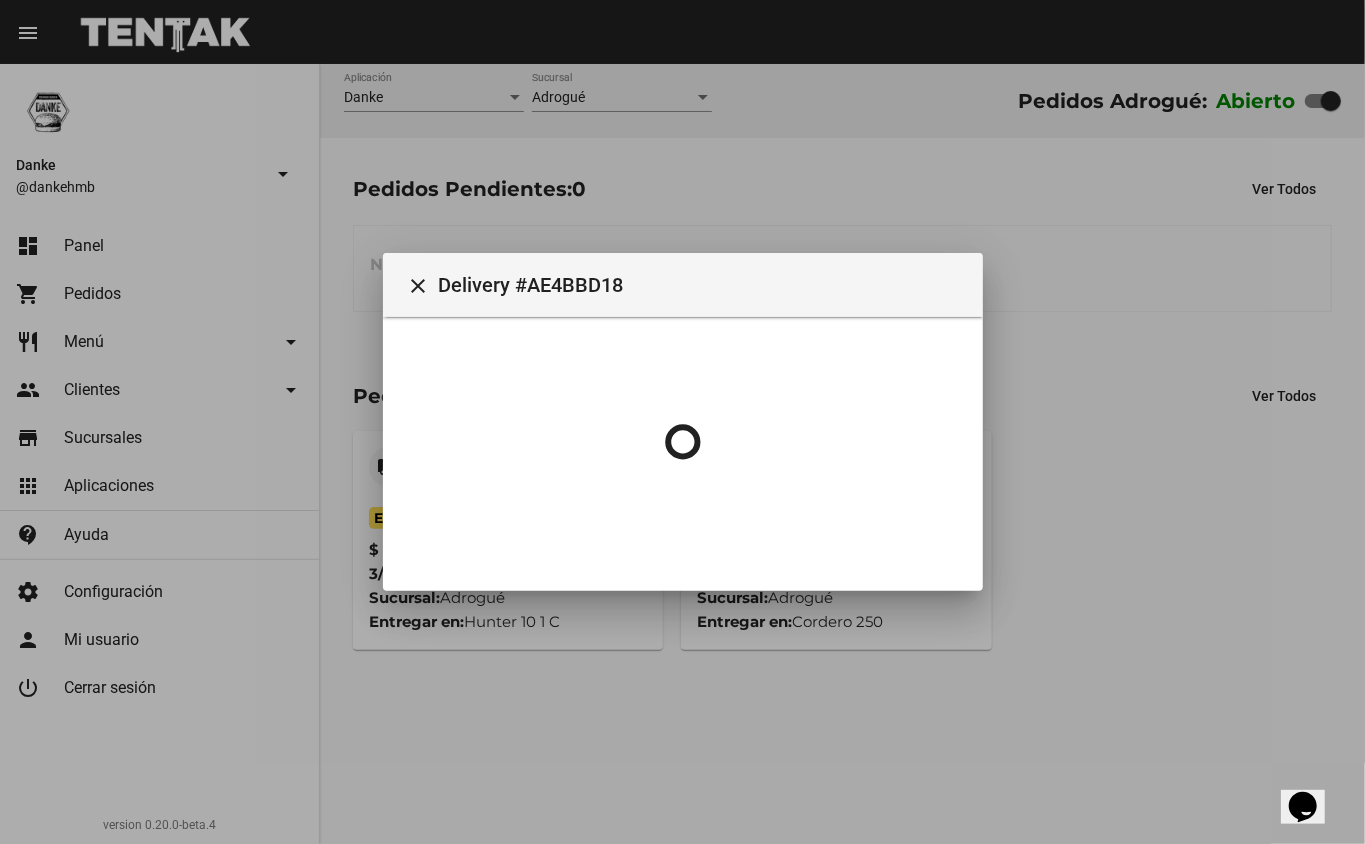 scroll, scrollTop: 0, scrollLeft: 0, axis: both 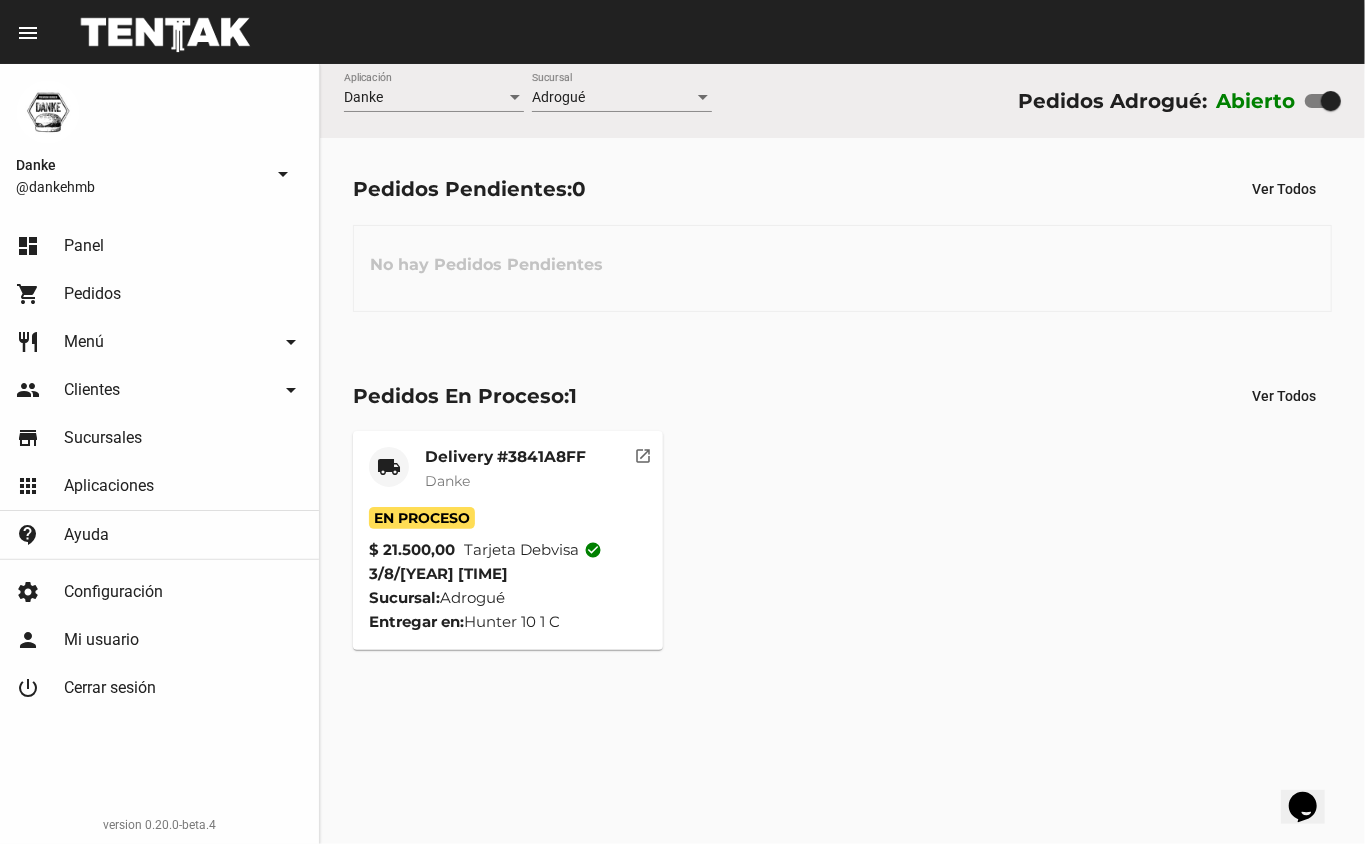 click on "local_shipping Delivery #3841A8FF Danke En Proceso $ 21.500,00 Tarjeta debvisa check_circle 3/8/[YEAR] [TIME] Sucursal: [CITY], [STATE] Entregar en: Hunter 10 1 C open_in_new" 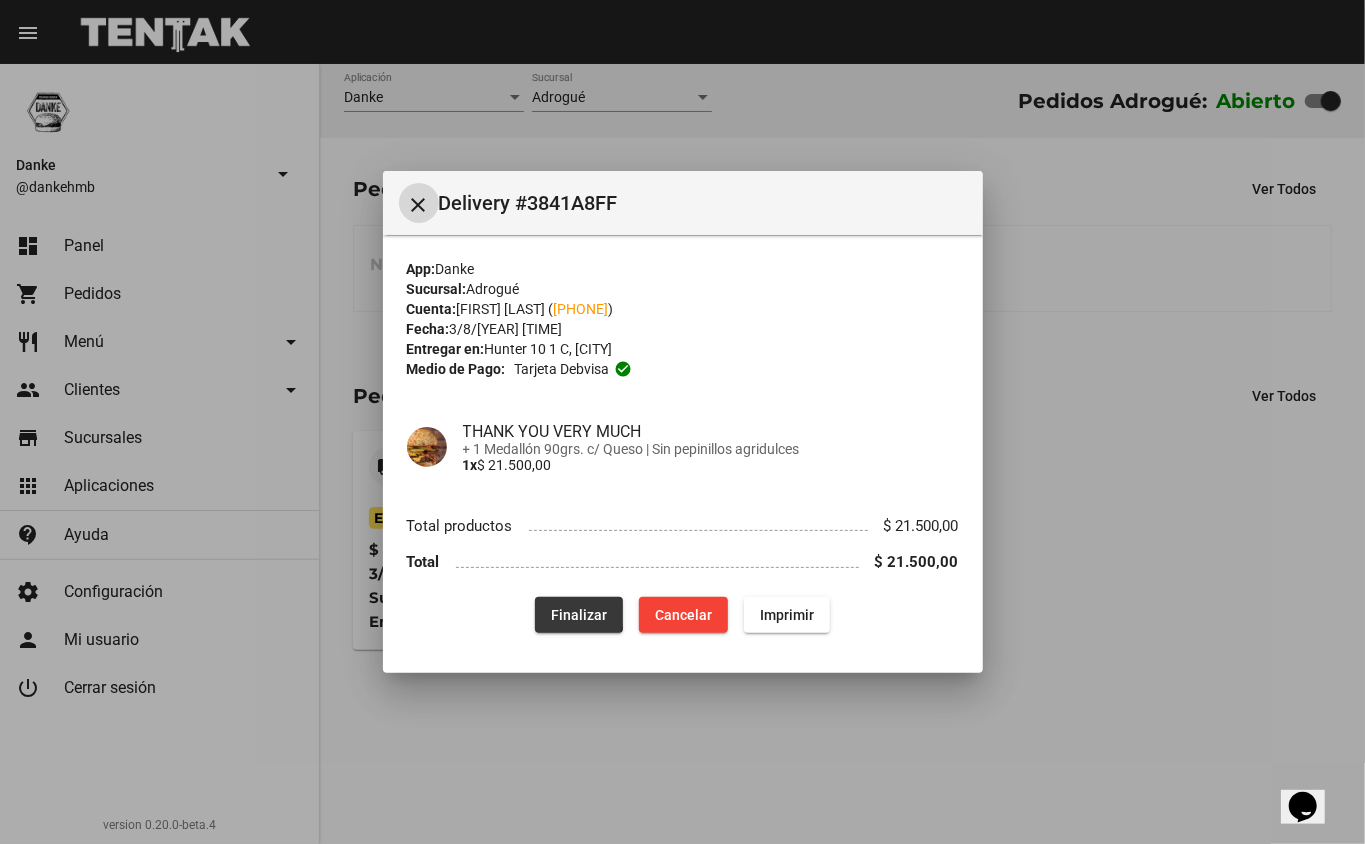 click on "Finalizar" 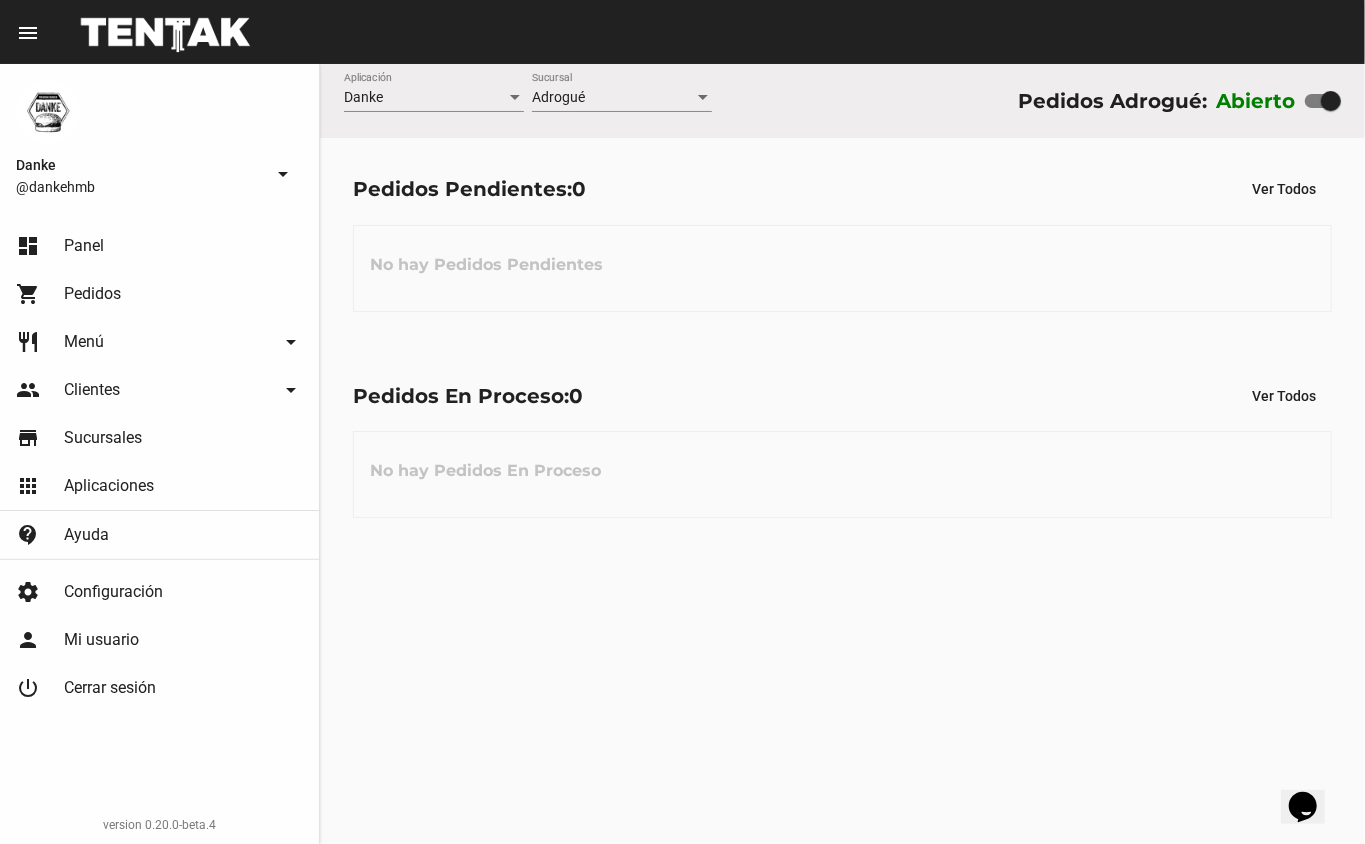 click on "Pedidos En Proceso:  0 Ver Todos" 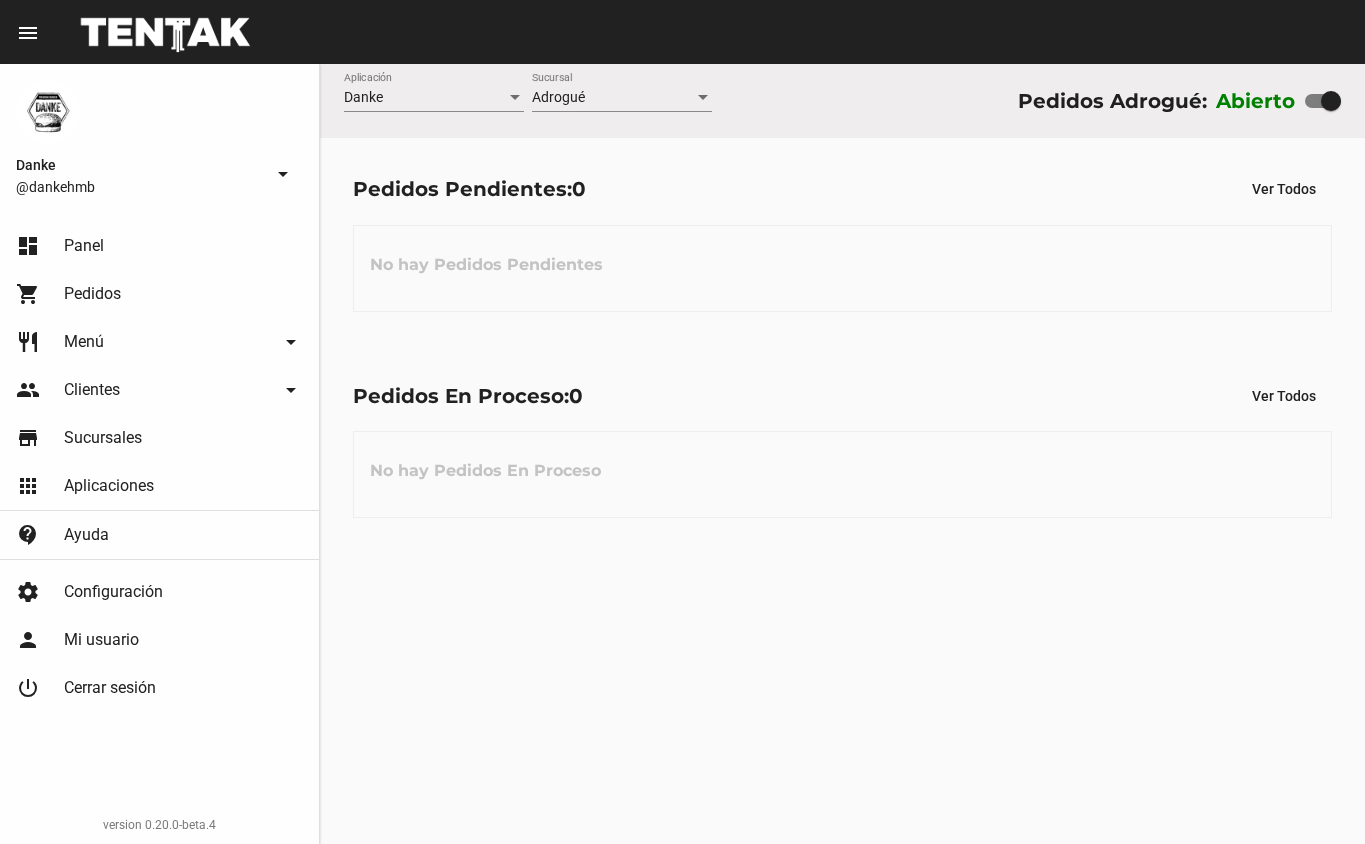 scroll, scrollTop: 0, scrollLeft: 0, axis: both 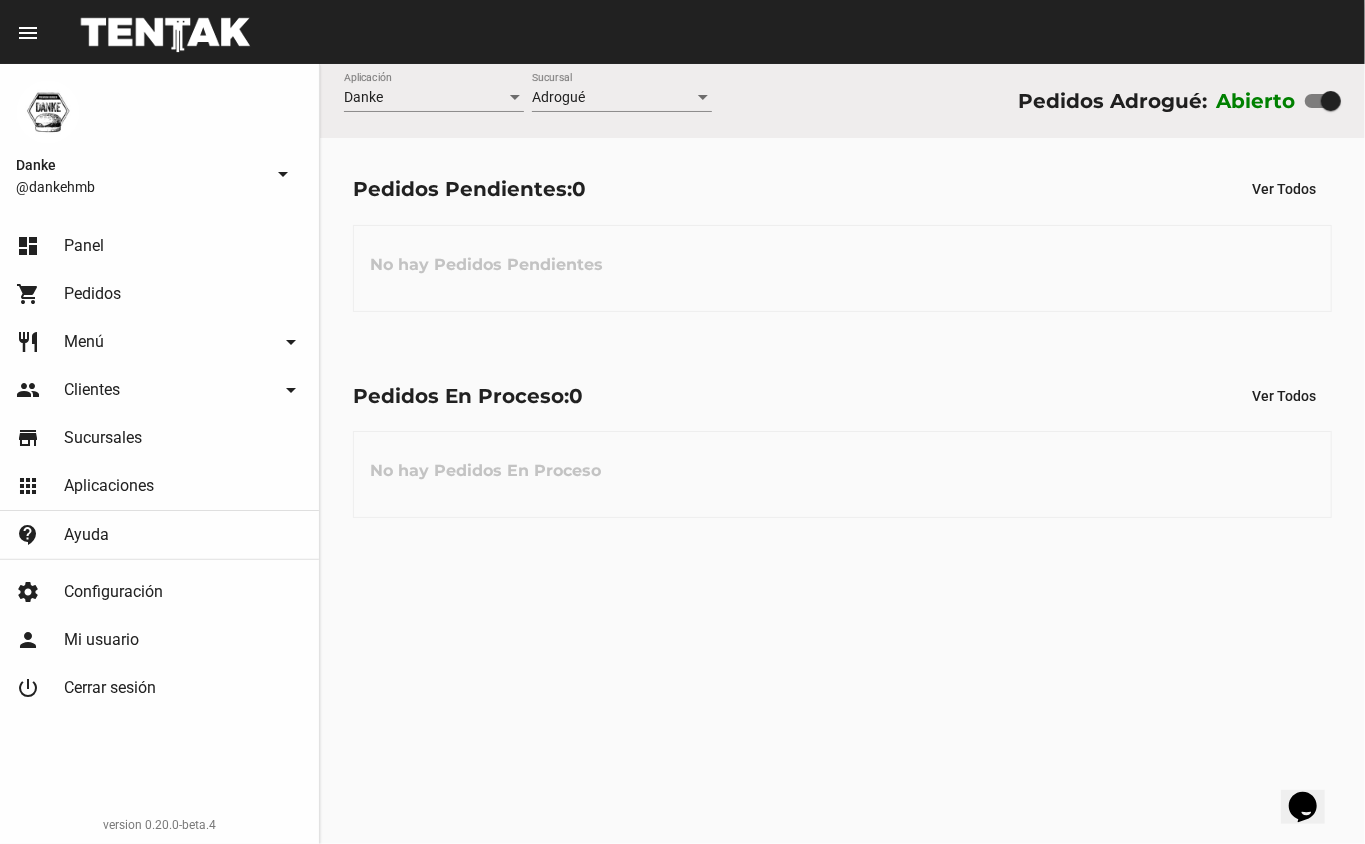 click on "No hay Pedidos En Proceso" 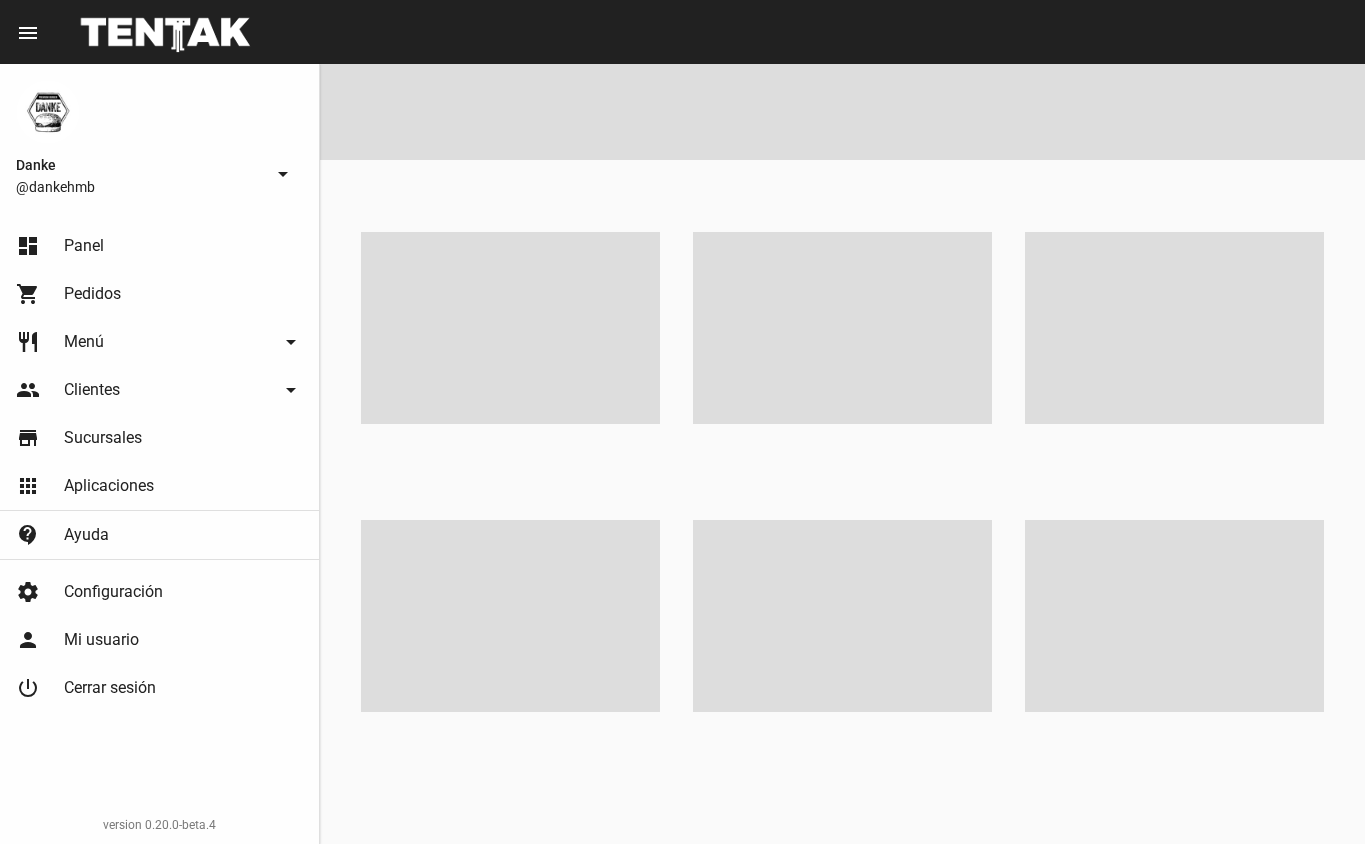 scroll, scrollTop: 0, scrollLeft: 0, axis: both 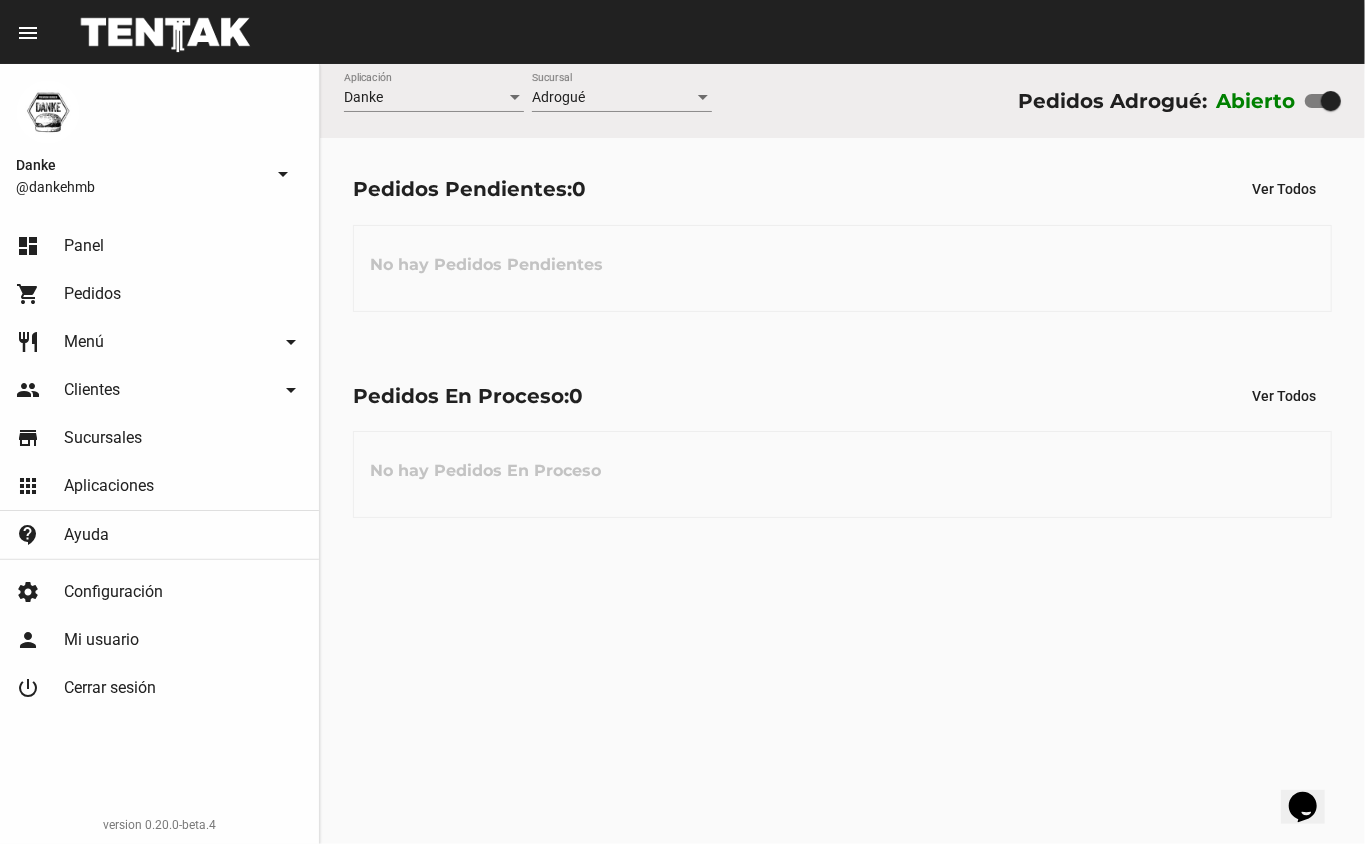 click on "No hay Pedidos En Proceso" 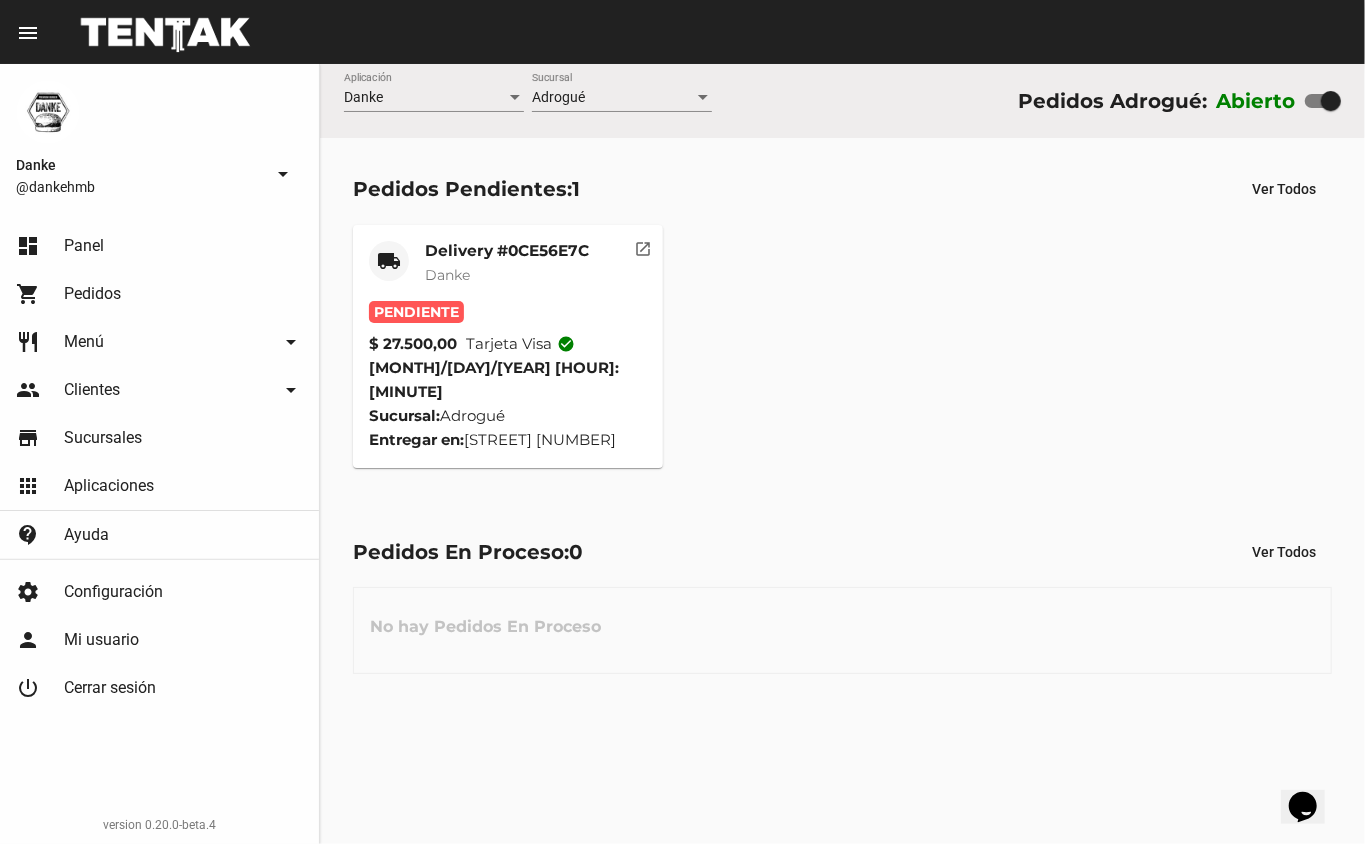 click on "Delivery #0CE56E7C" 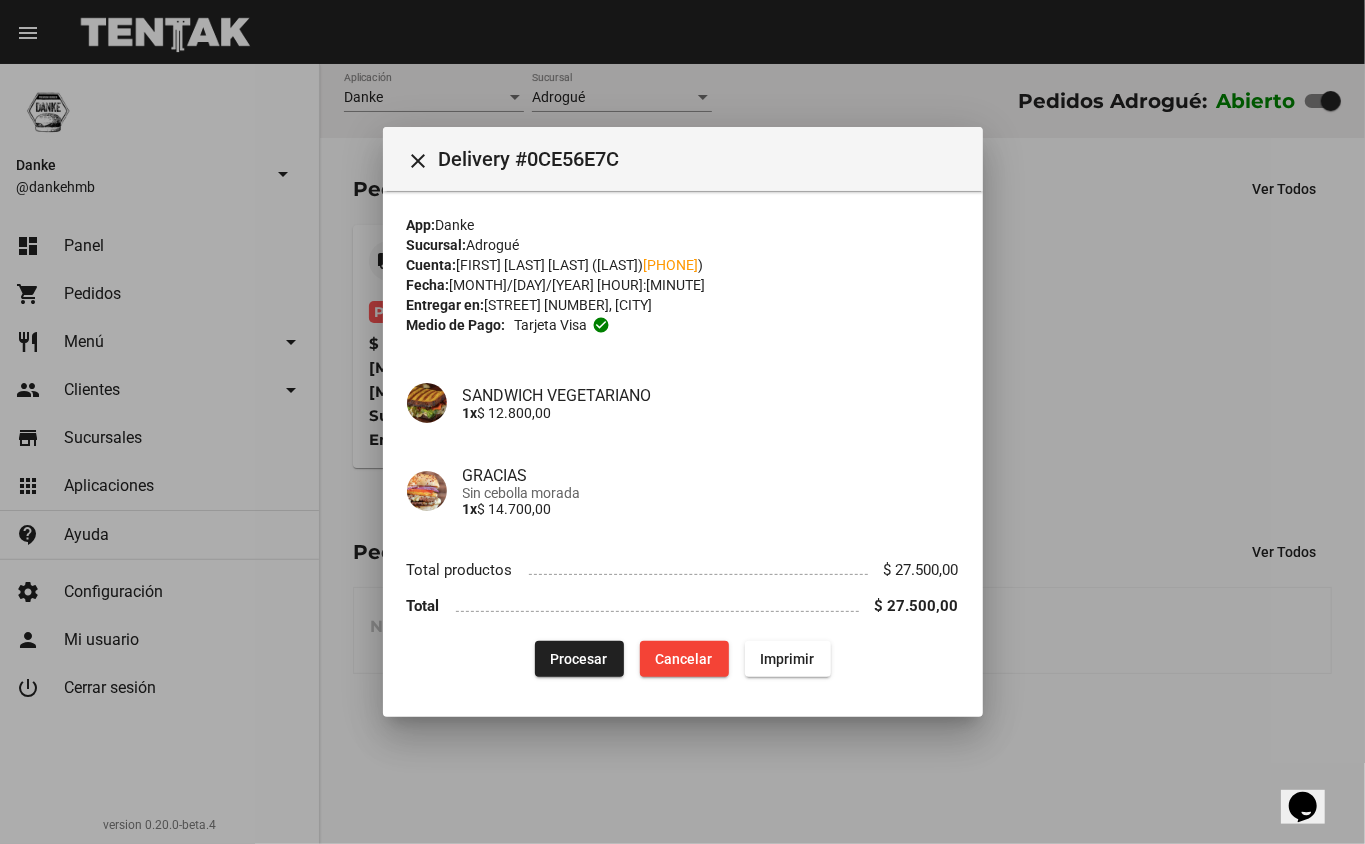 type 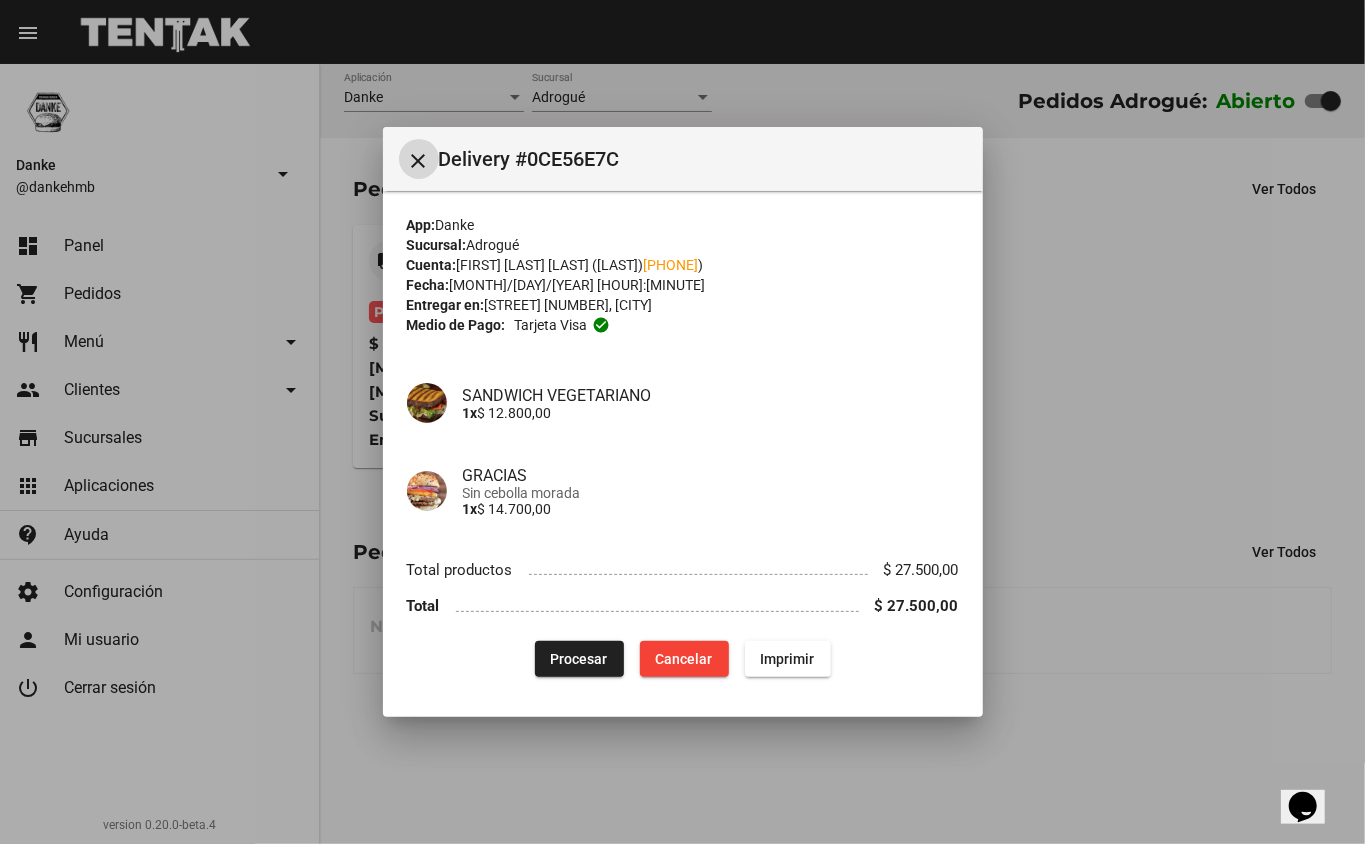 click at bounding box center [682, 422] 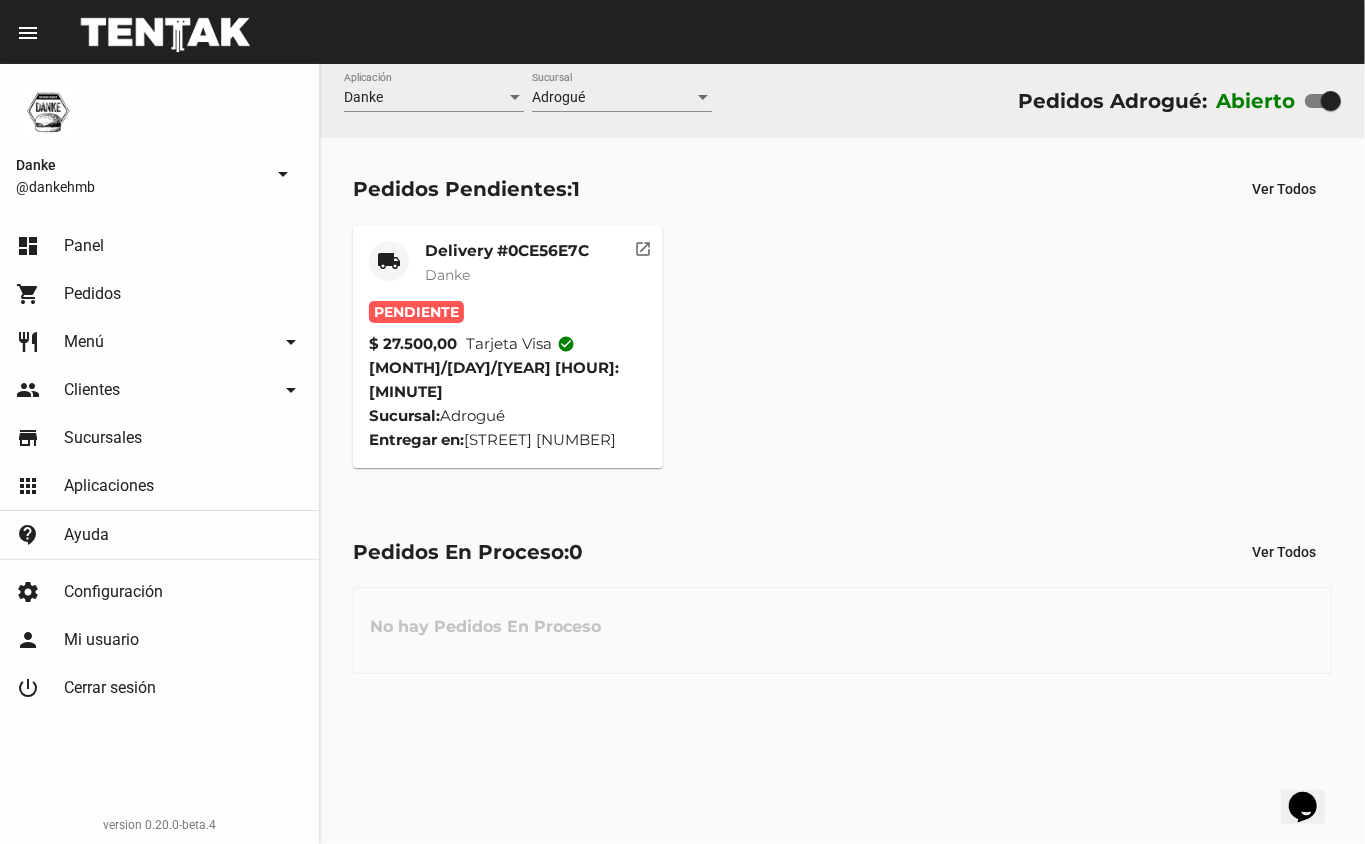 click on "Danke" 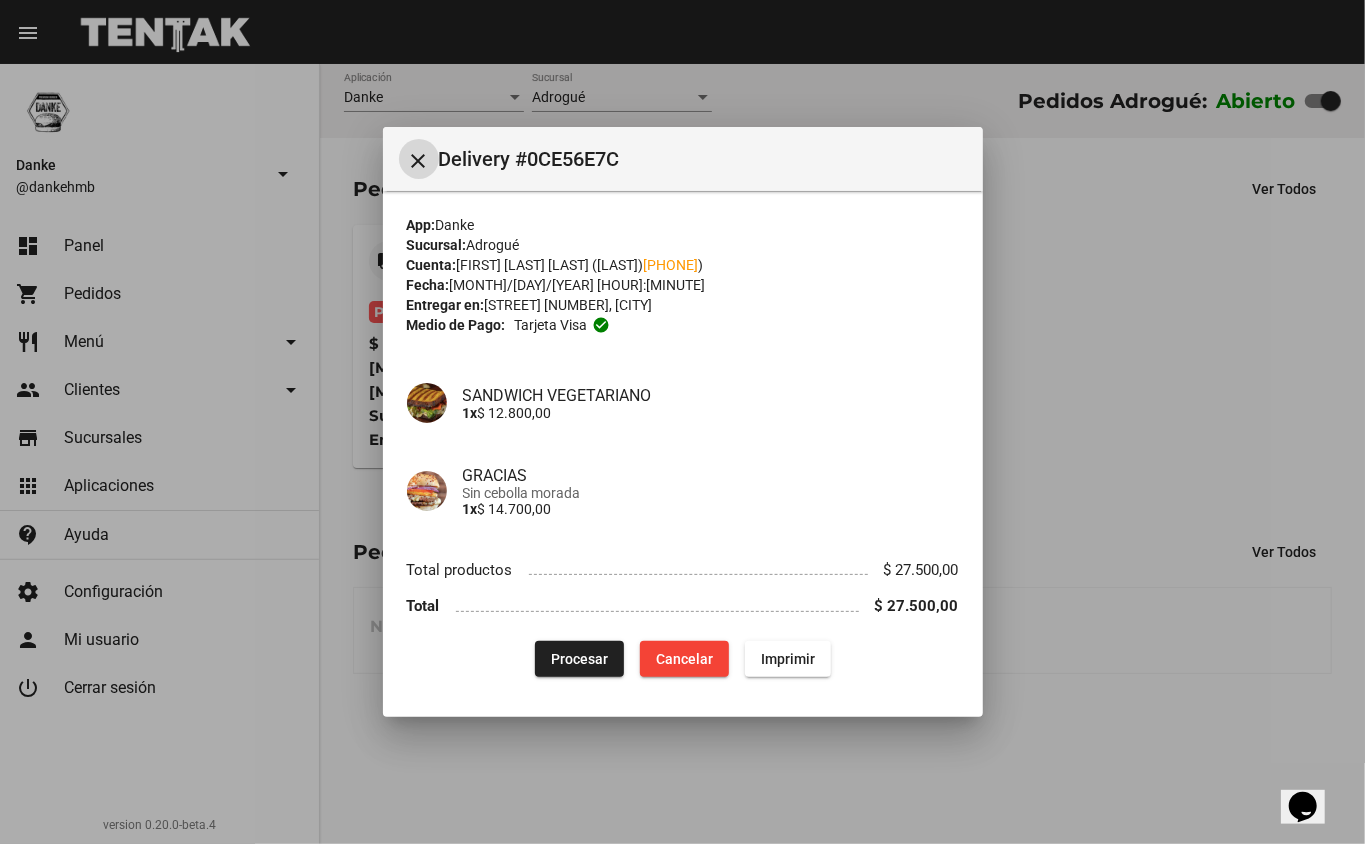 type 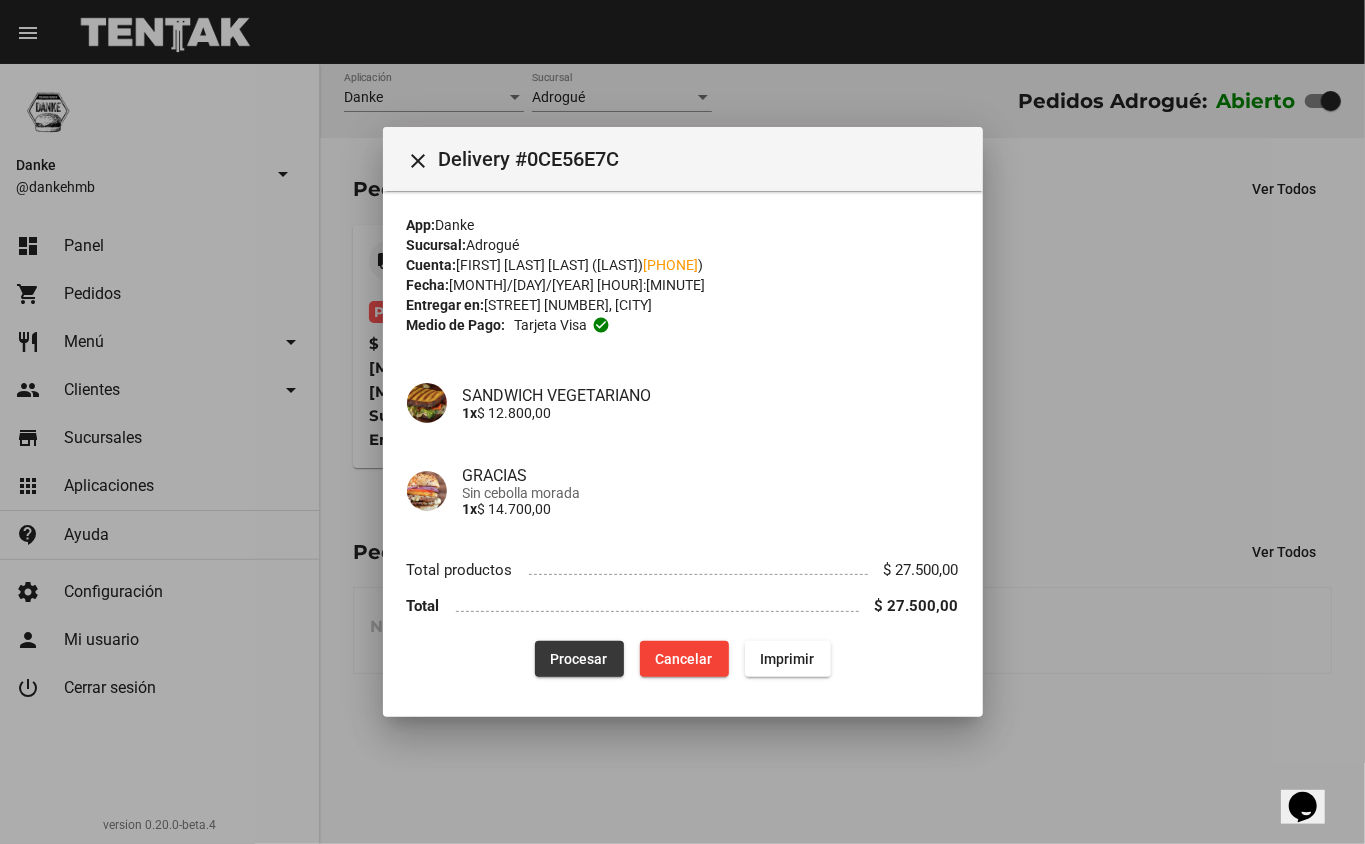 click on "Procesar" 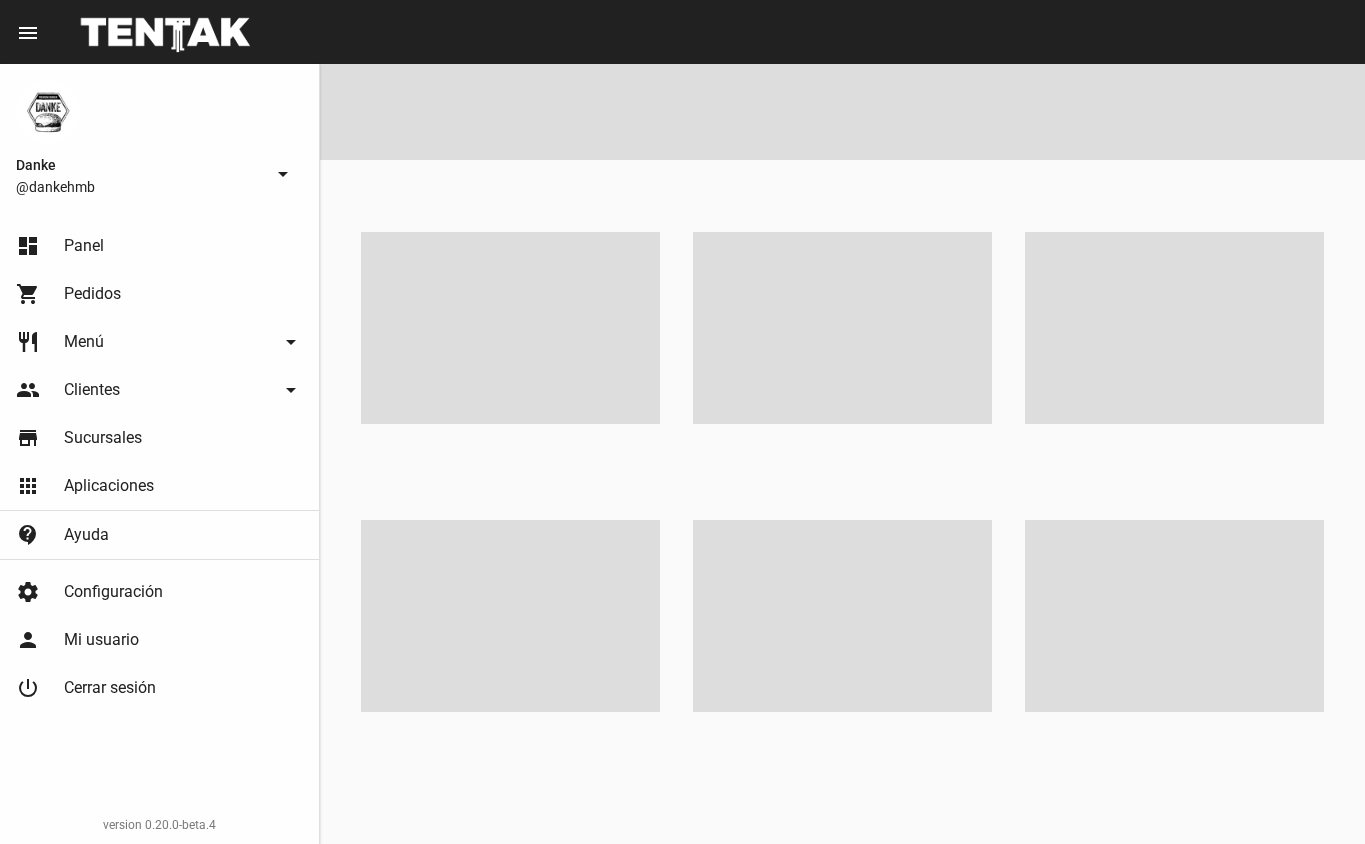 scroll, scrollTop: 0, scrollLeft: 0, axis: both 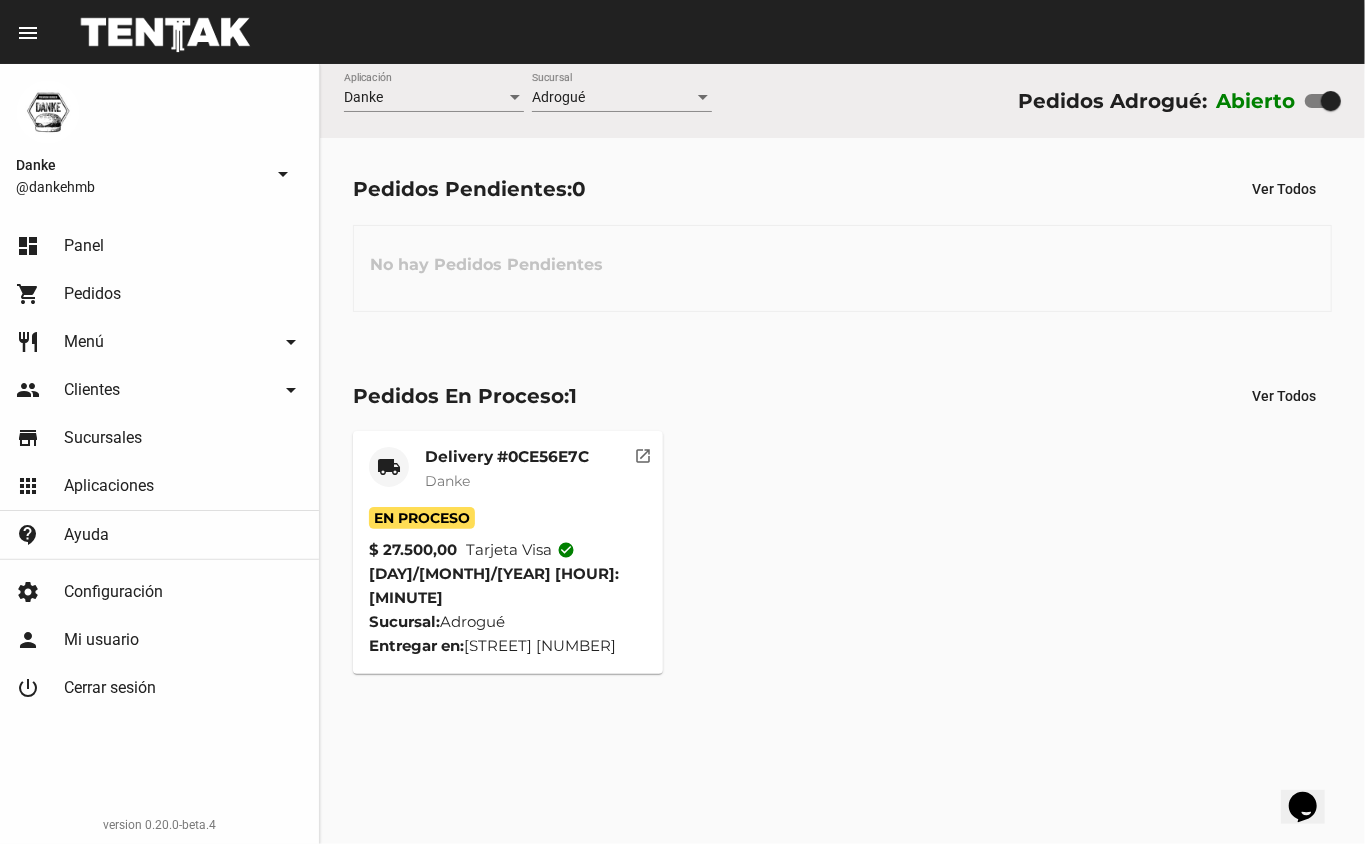 click on "Delivery #0CE56E7C" 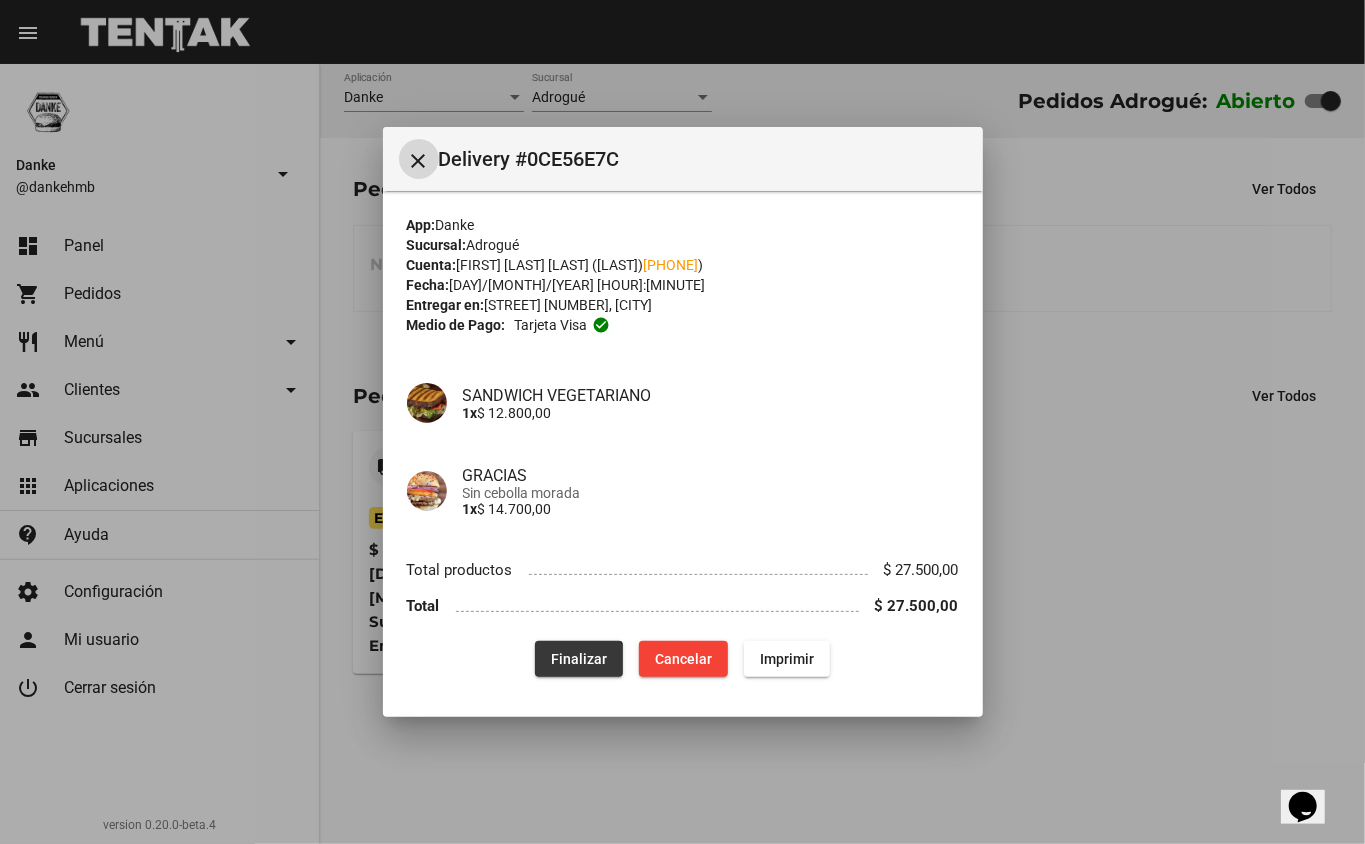 click on "Finalizar" 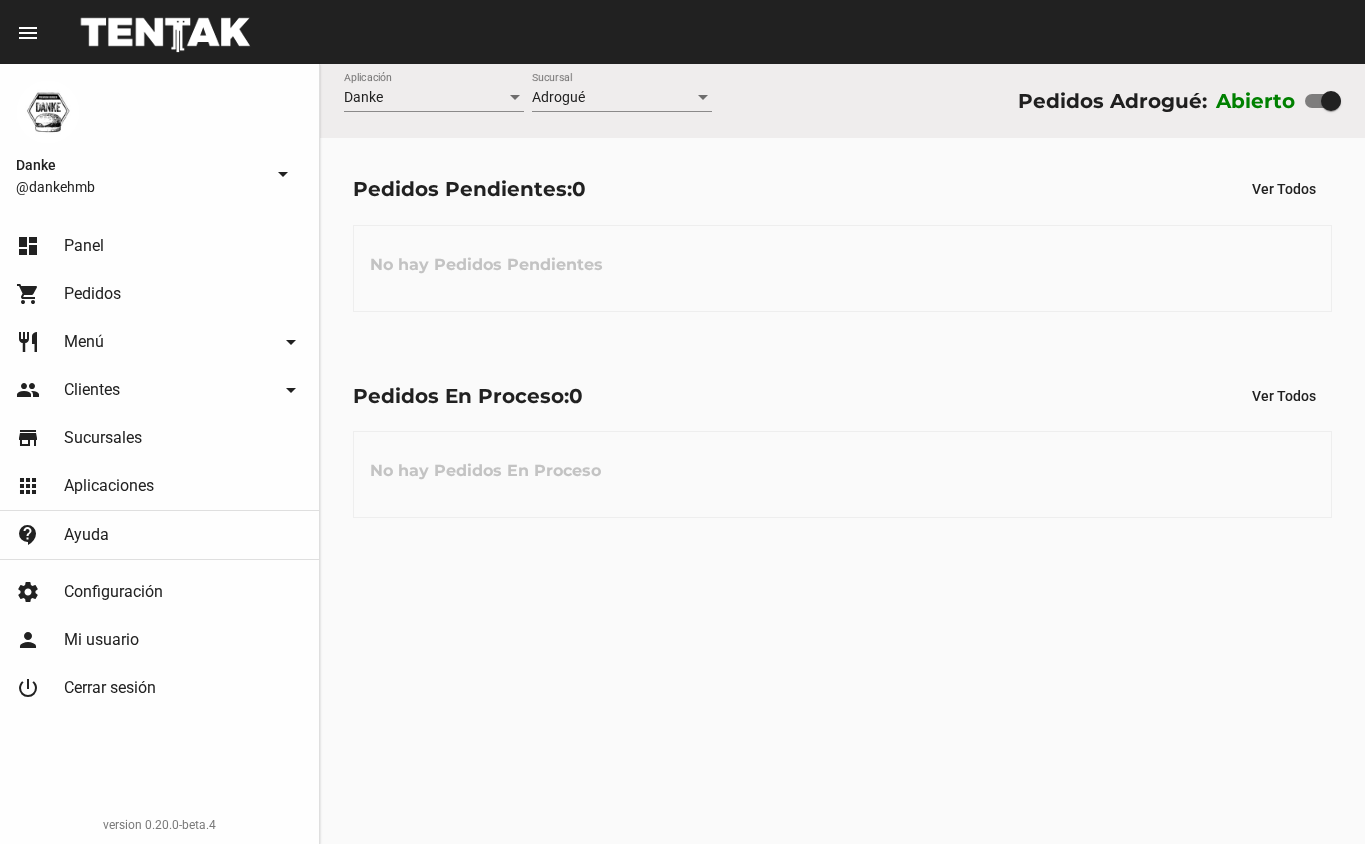 scroll, scrollTop: 0, scrollLeft: 0, axis: both 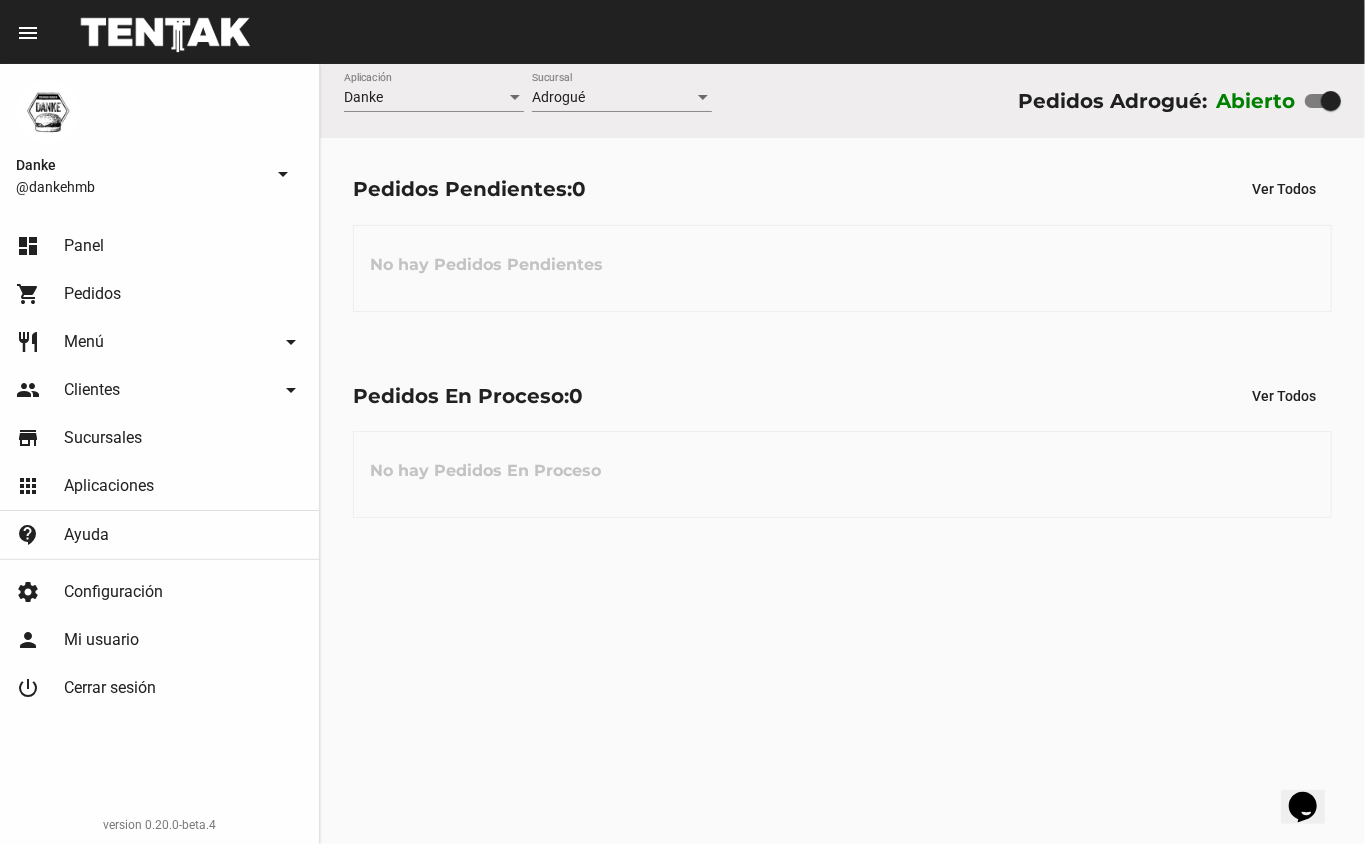 click at bounding box center [1323, 101] 